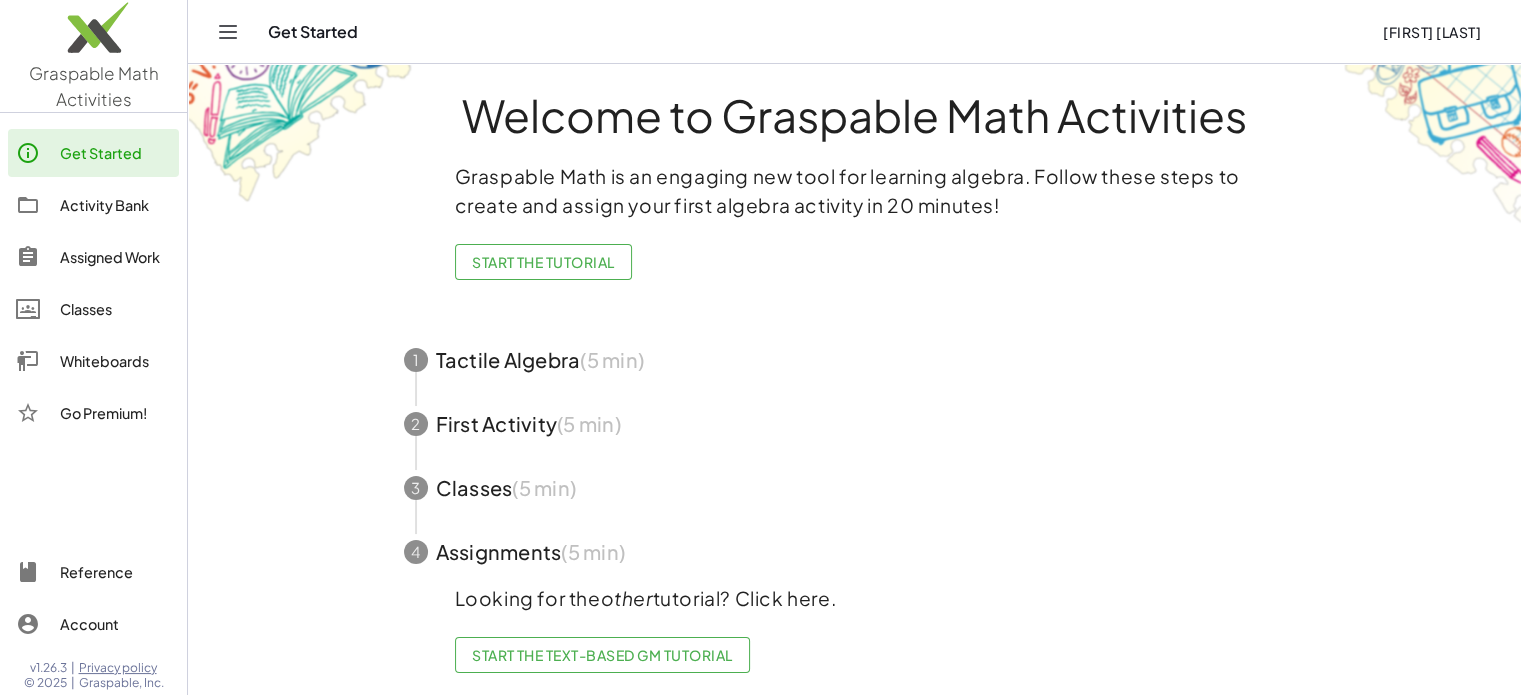 scroll, scrollTop: 21, scrollLeft: 0, axis: vertical 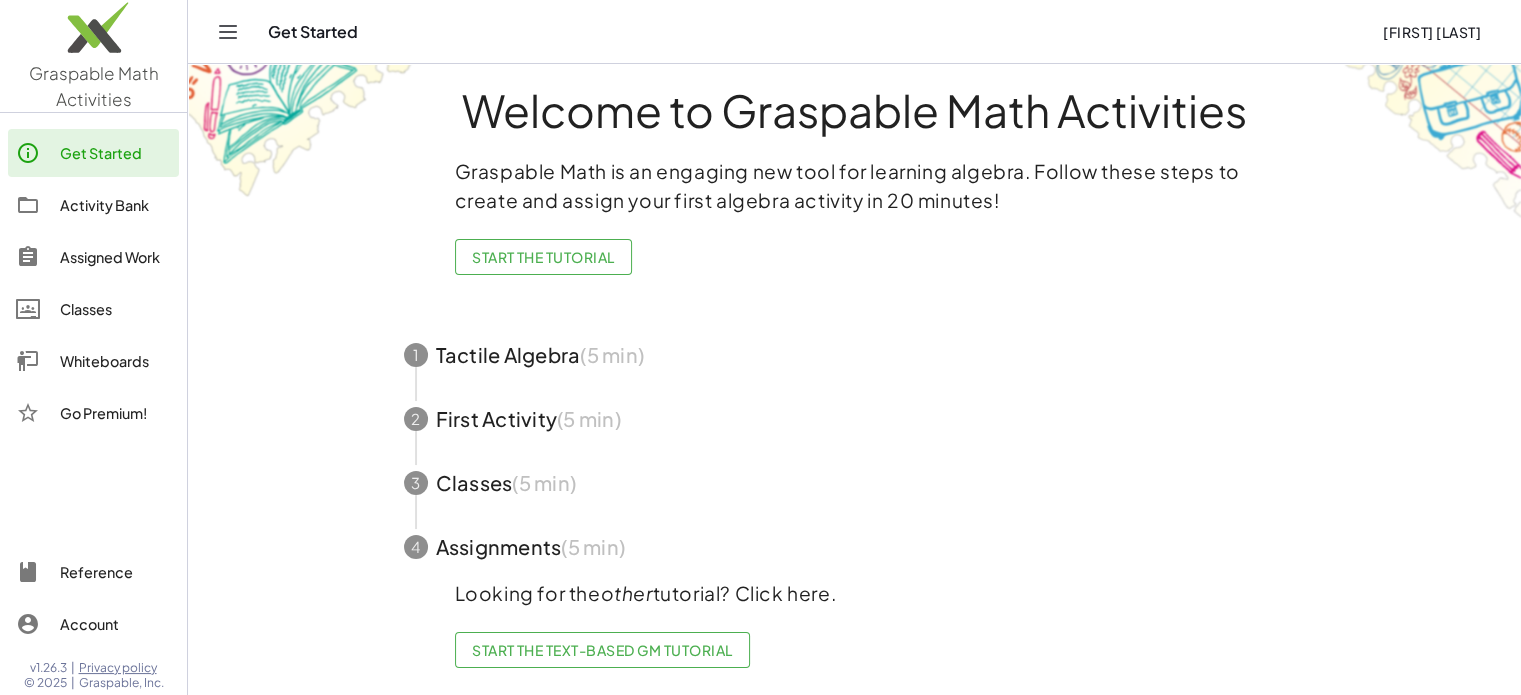 click on "Start the Tutorial" at bounding box center (543, 257) 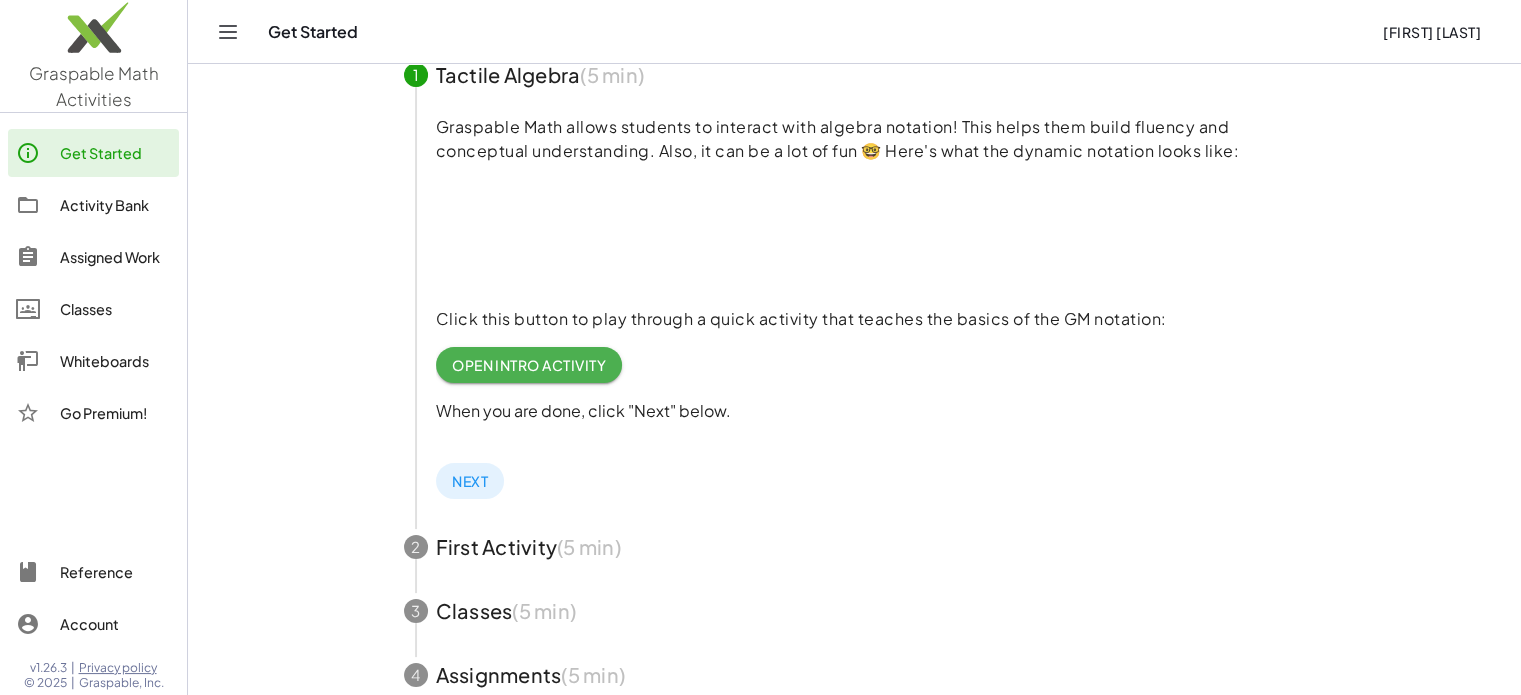scroll, scrollTop: 300, scrollLeft: 0, axis: vertical 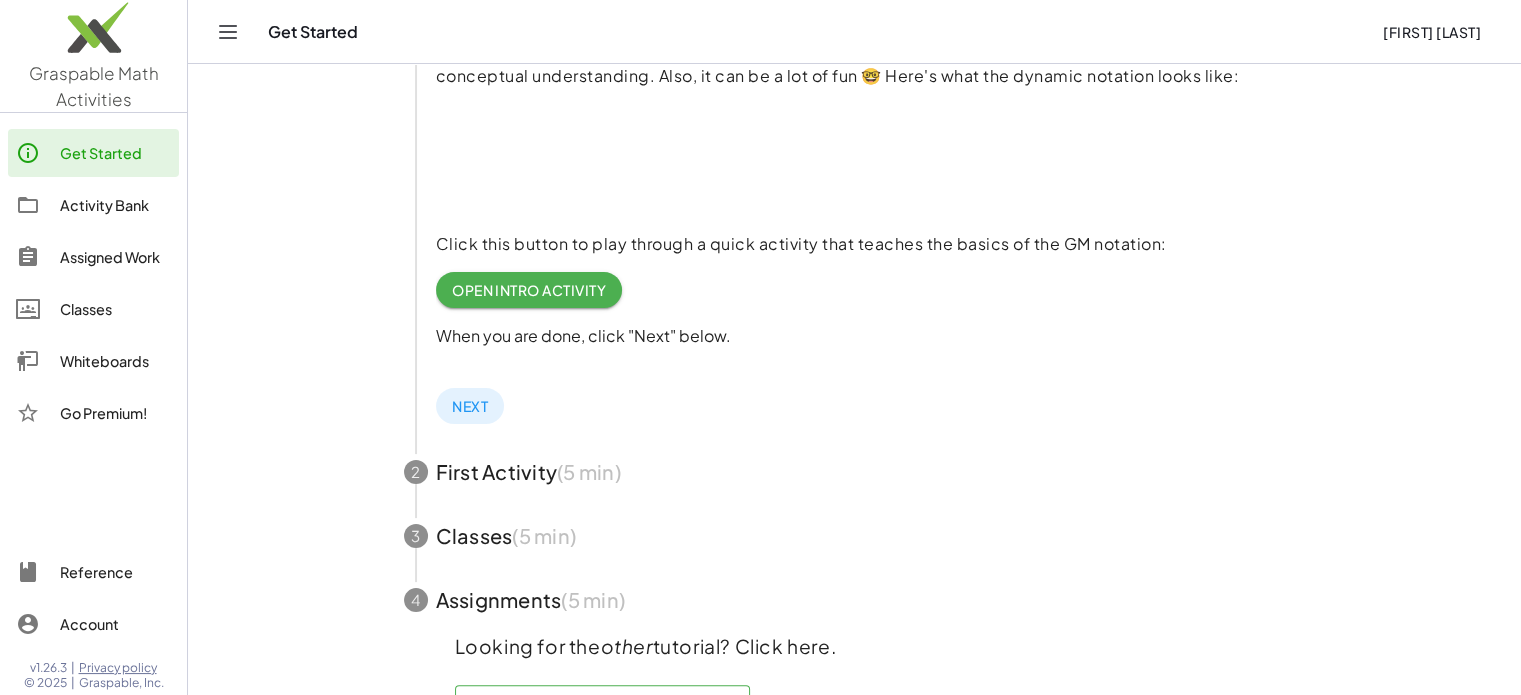 click on "Open Intro Activity" 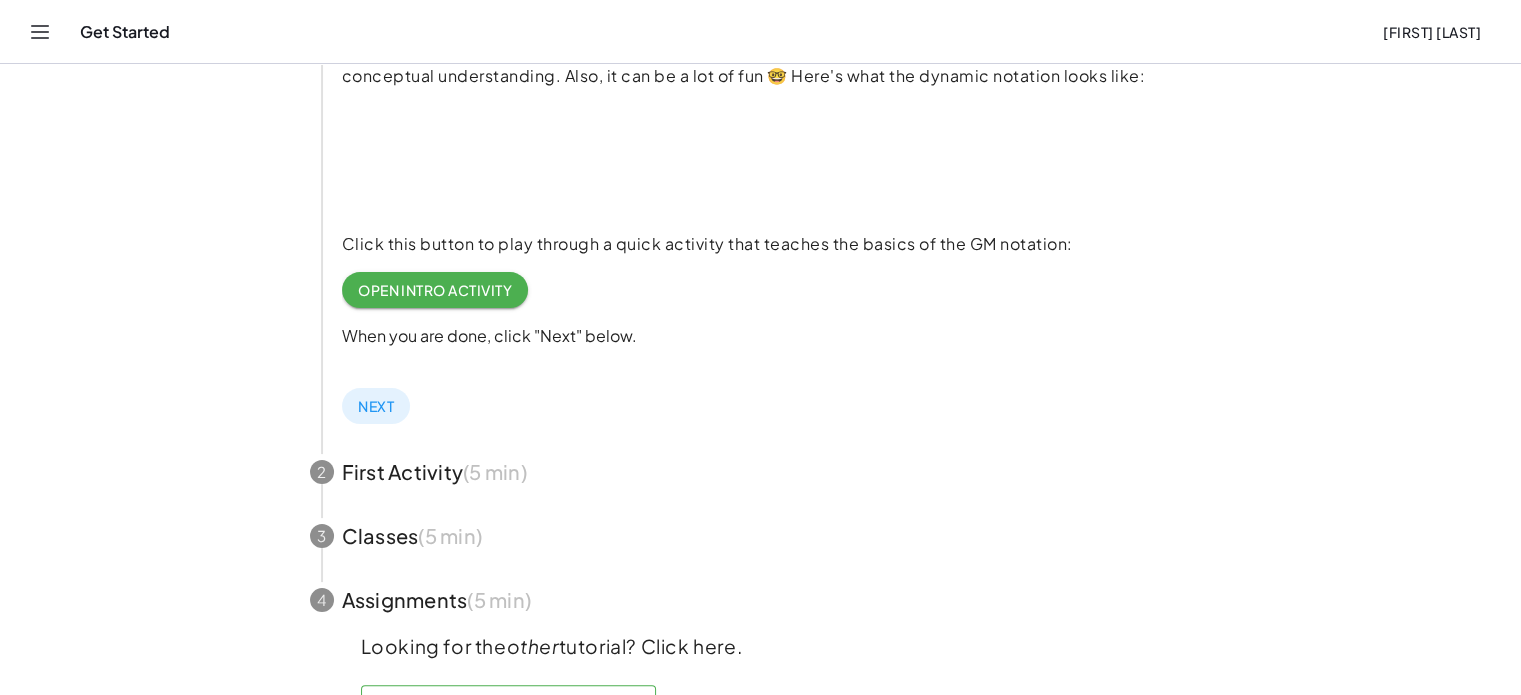 click 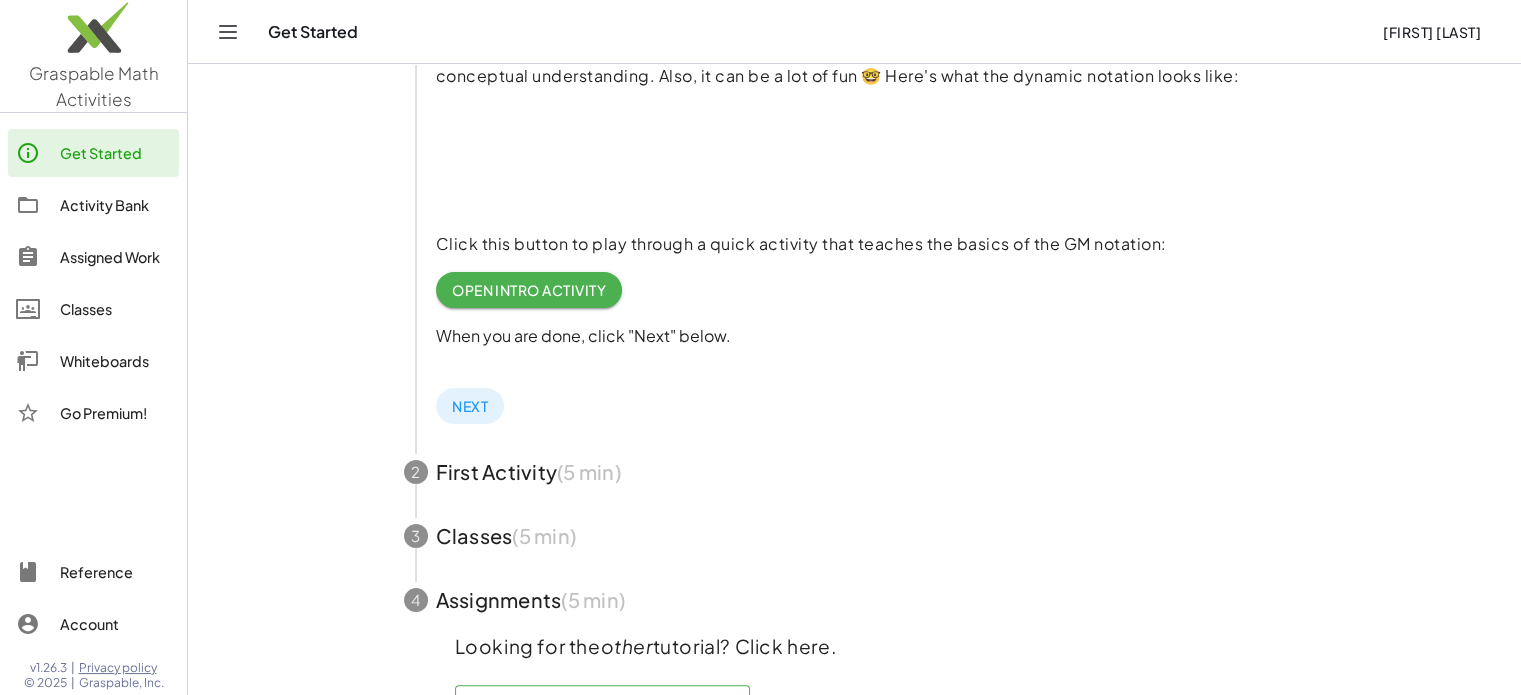 click 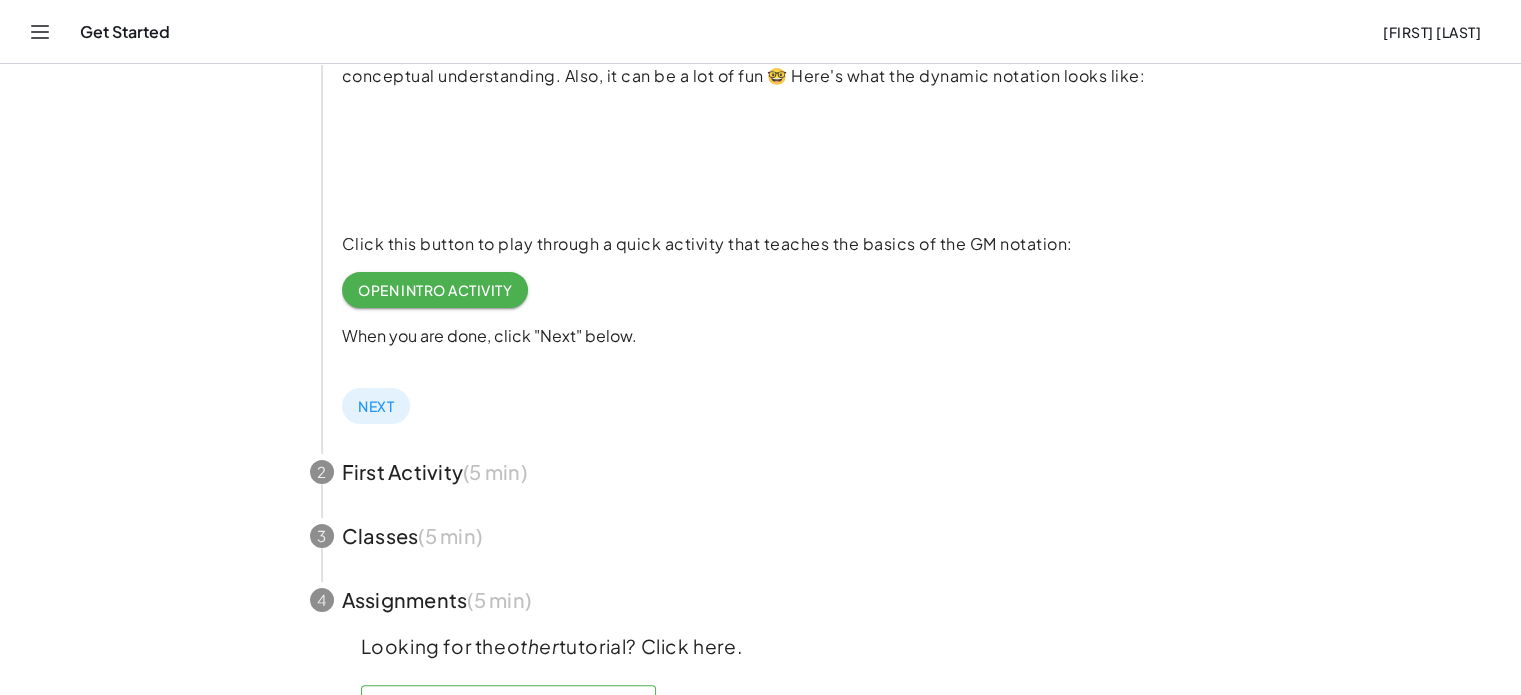 click 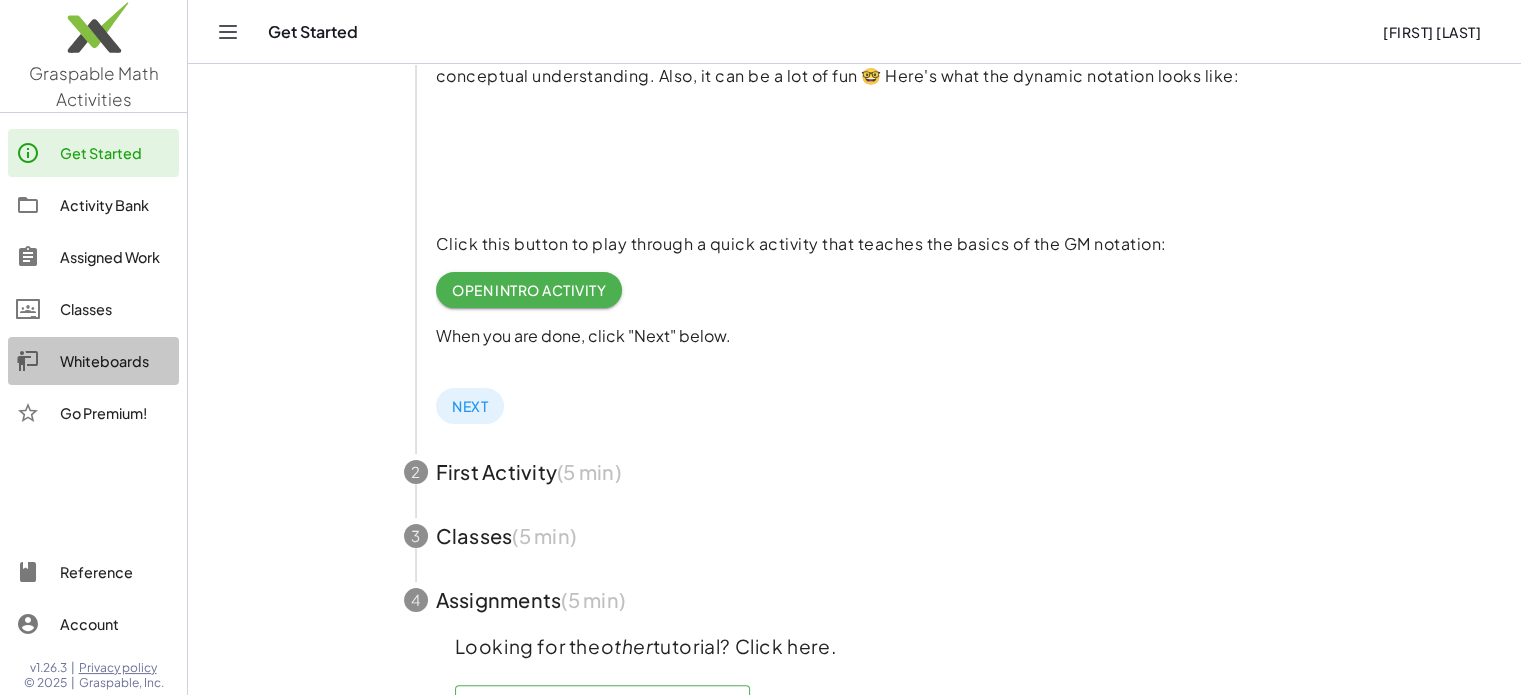 click on "Whiteboards" 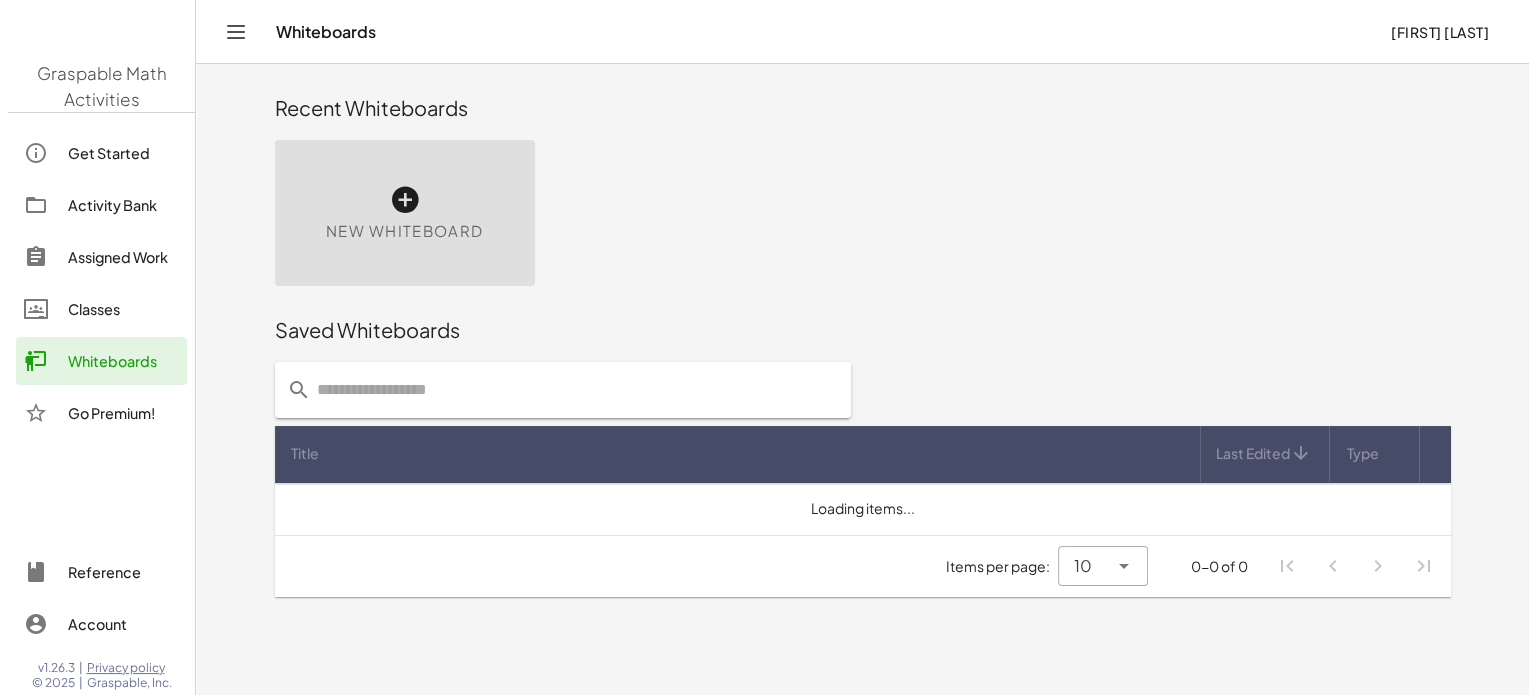 scroll, scrollTop: 0, scrollLeft: 0, axis: both 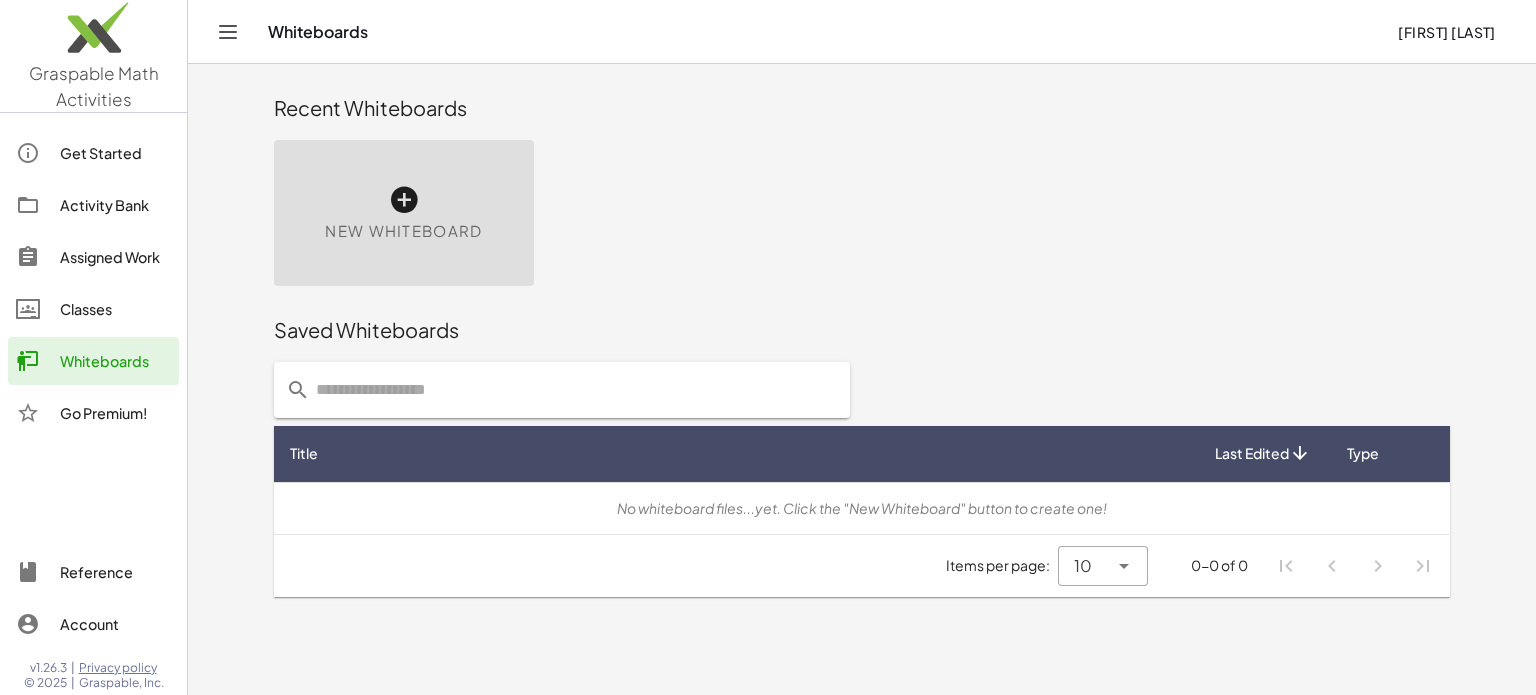 click at bounding box center (404, 200) 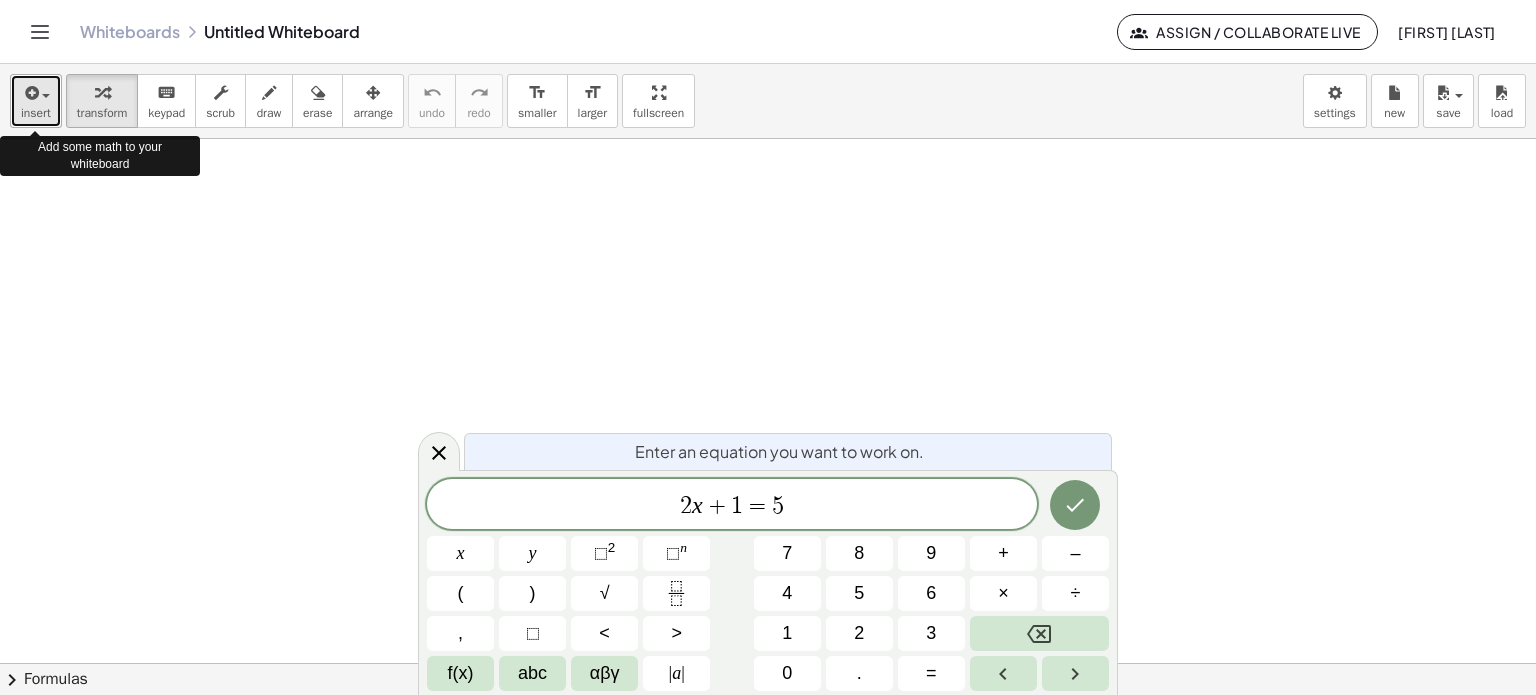 click at bounding box center (41, 95) 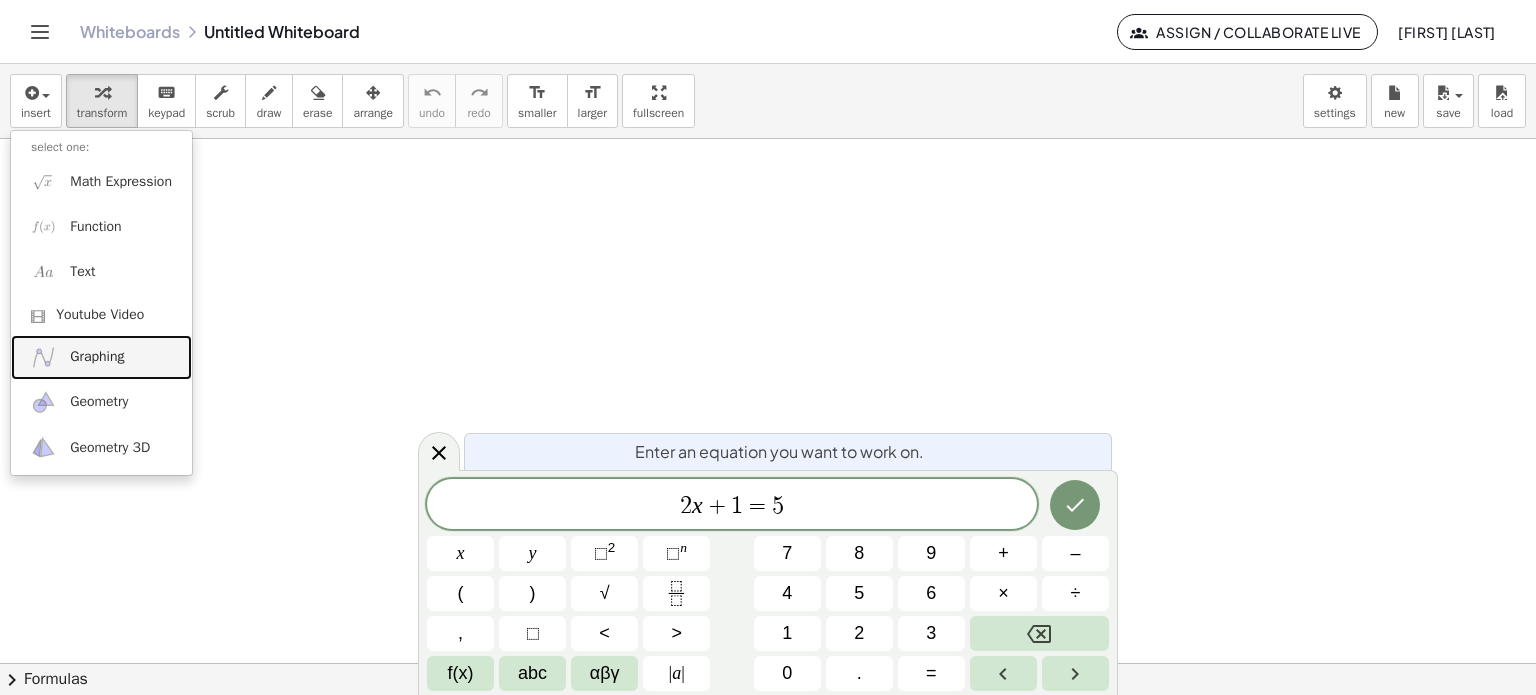 click on "Graphing" at bounding box center (97, 357) 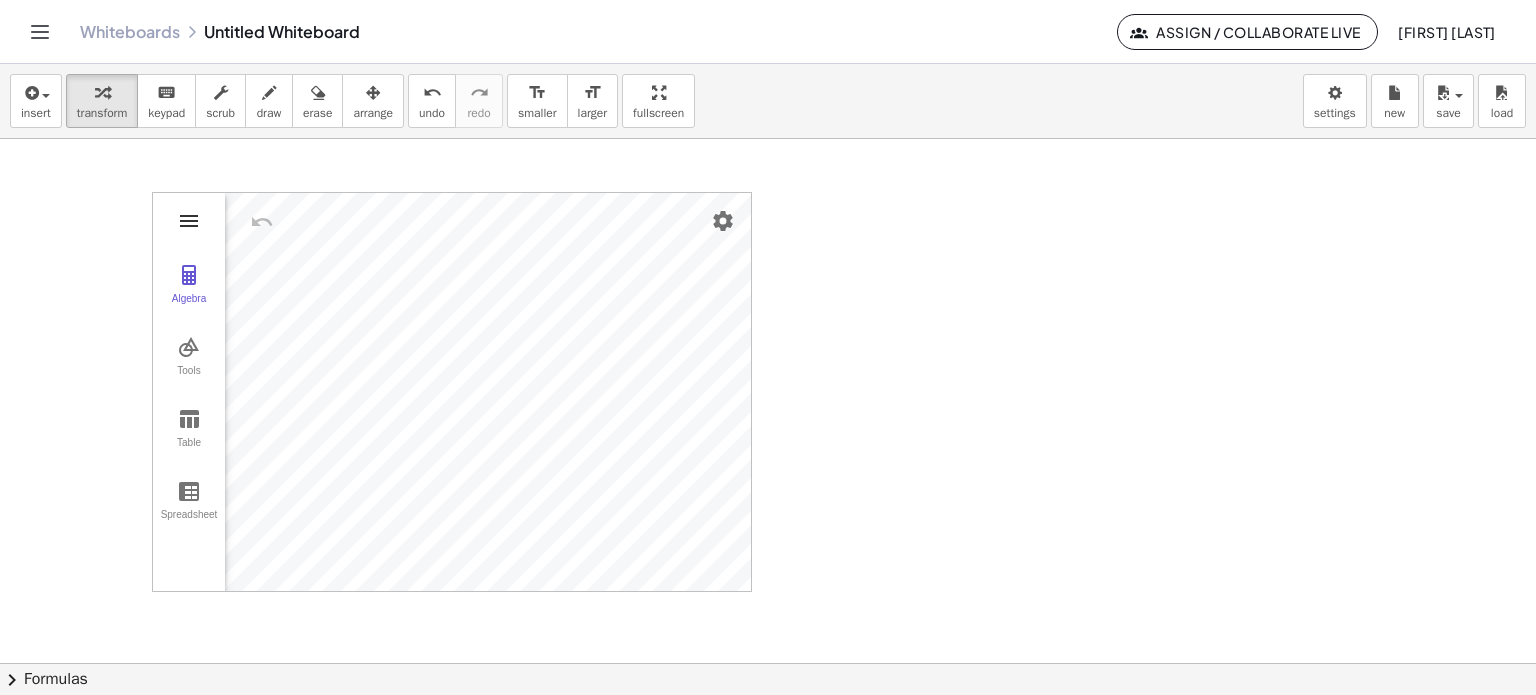 click at bounding box center (189, 221) 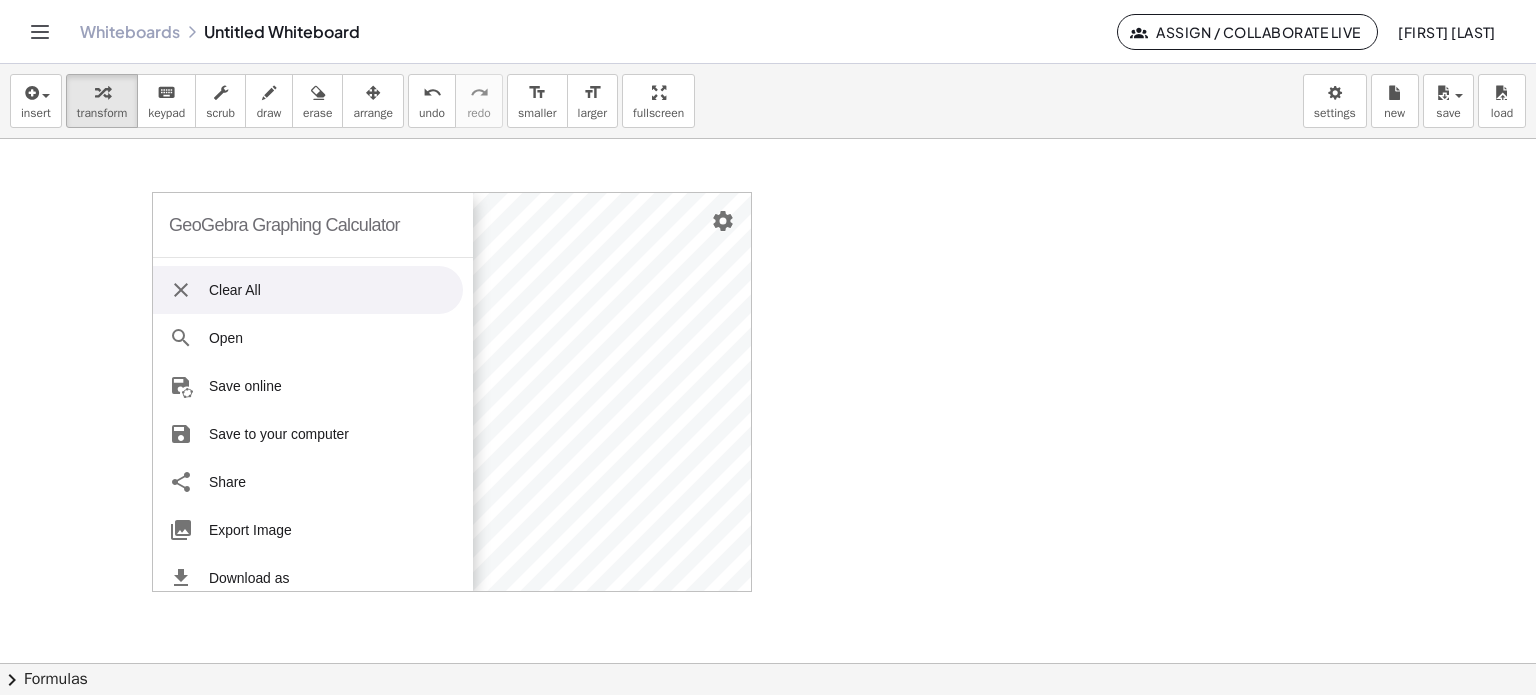 click at bounding box center (768, 664) 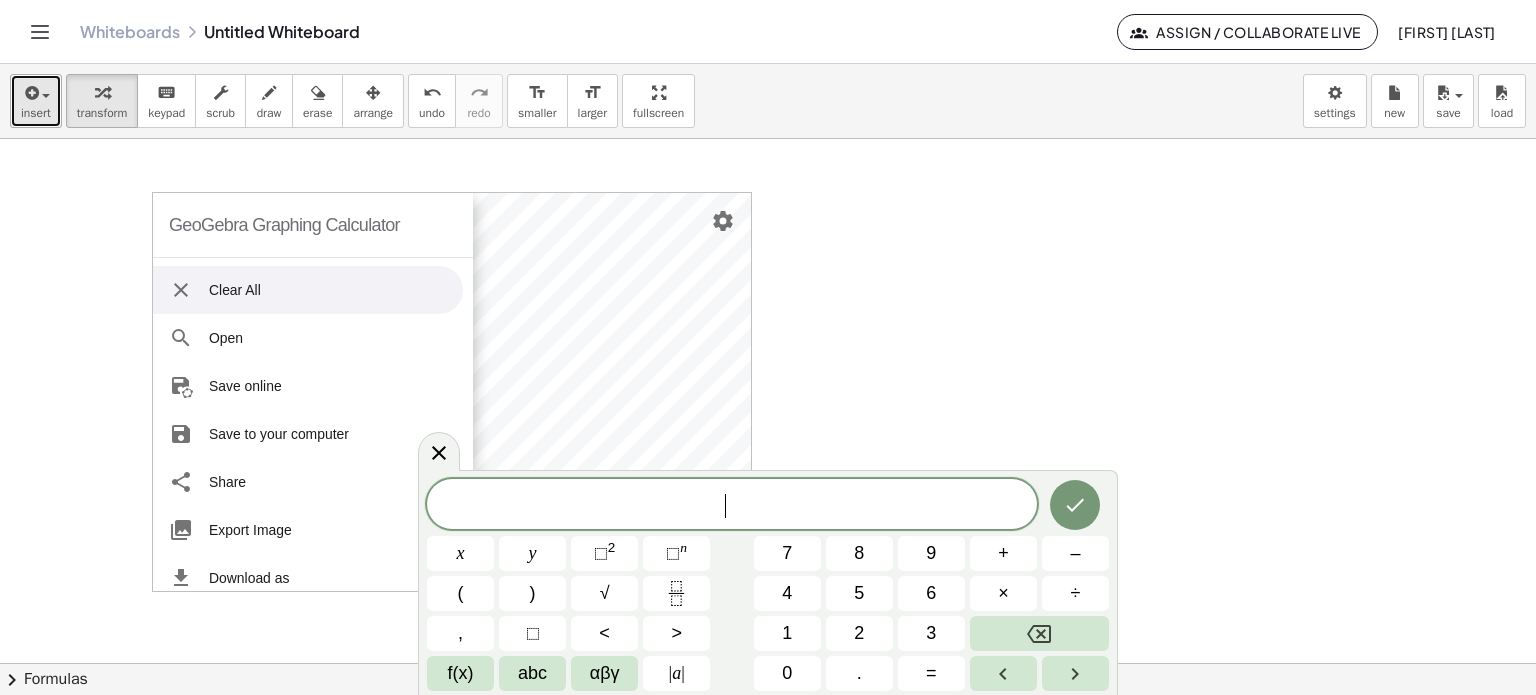 click at bounding box center (30, 93) 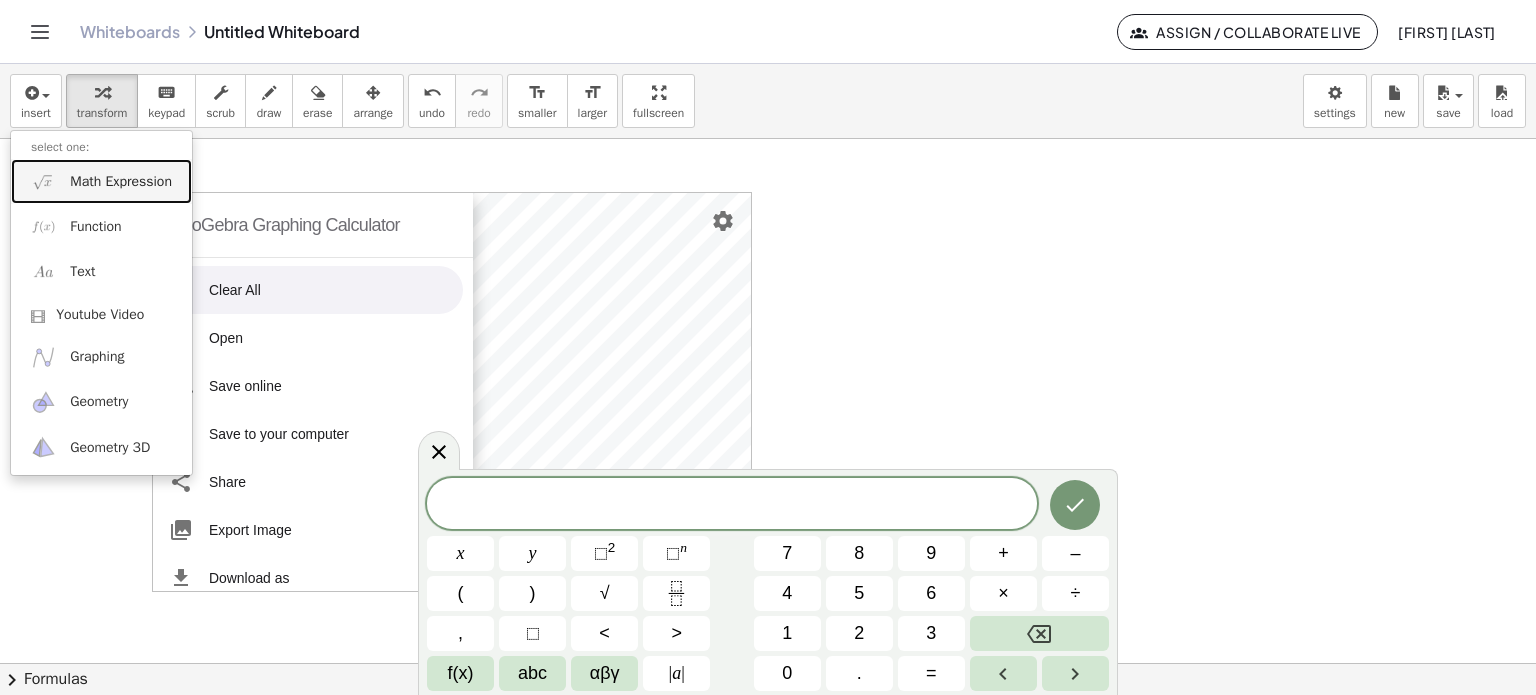 click on "Math Expression" at bounding box center [121, 182] 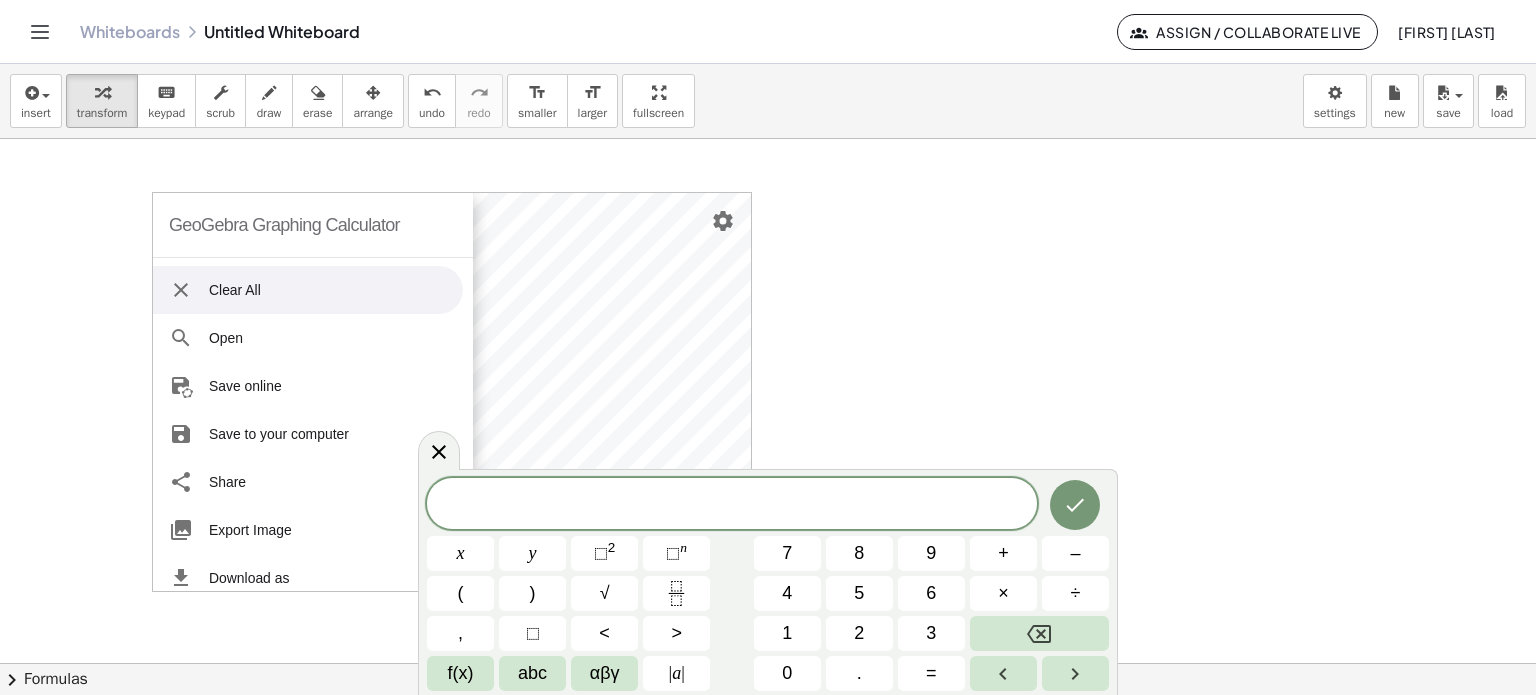 click on "Whiteboards Untitled Whiteboard Assign / Collaborate Live [FIRST] [LAST]" at bounding box center [768, 31] 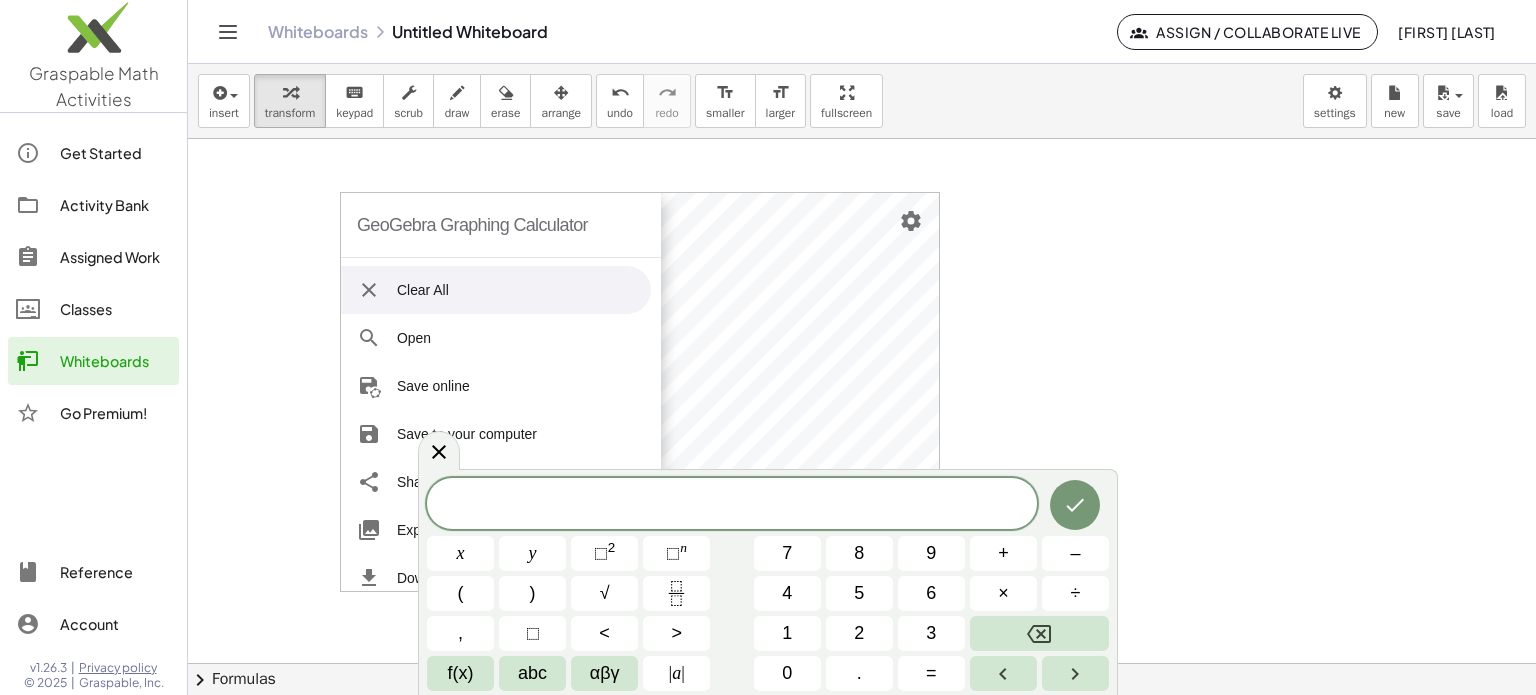 click at bounding box center [862, 664] 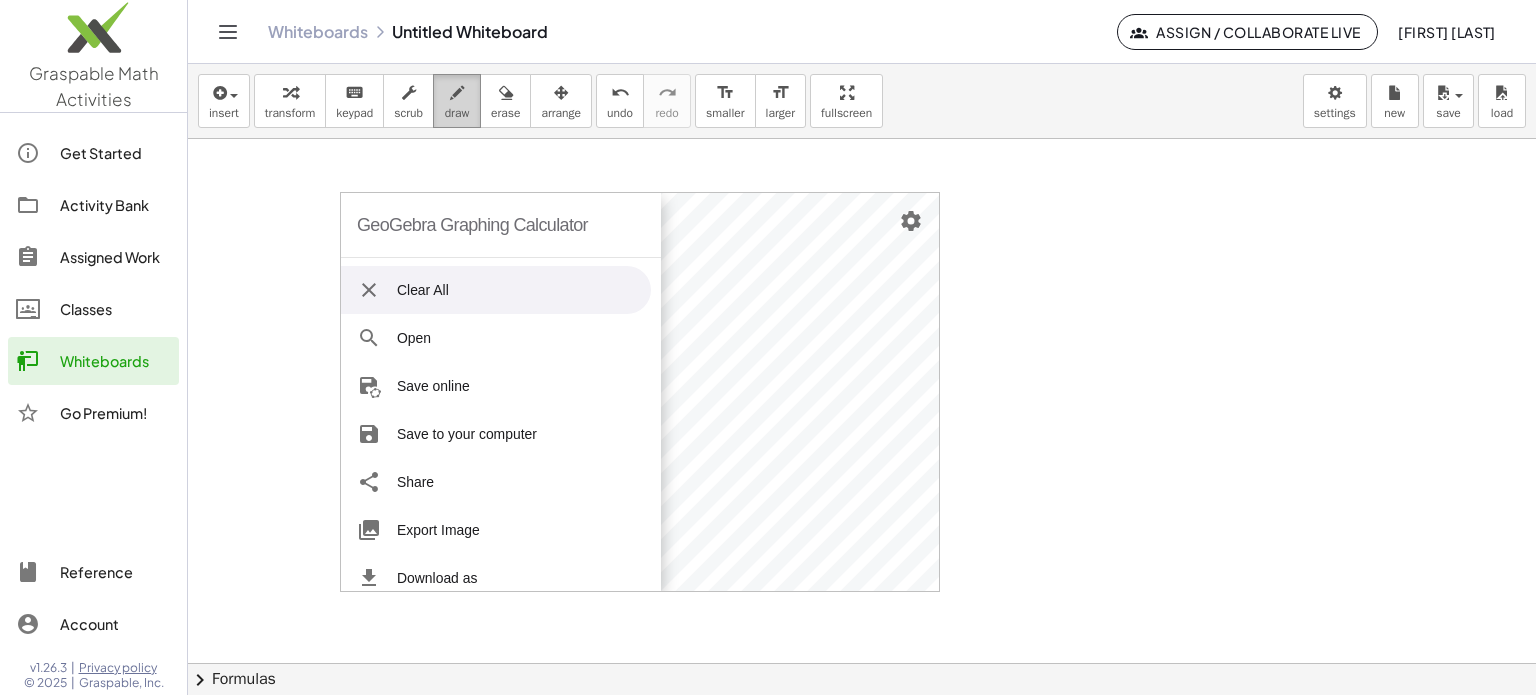 click at bounding box center [457, 92] 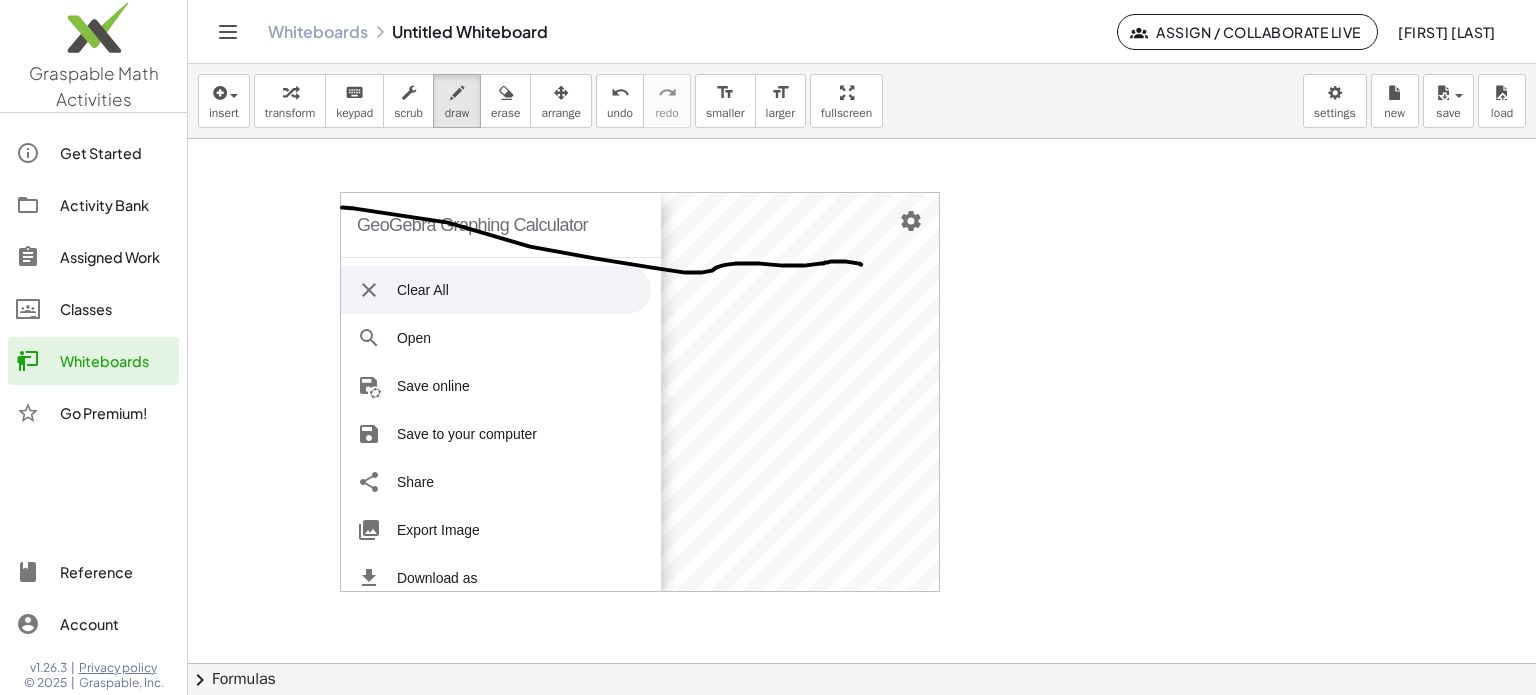 drag, startPoint x: 342, startPoint y: 207, endPoint x: 862, endPoint y: 264, distance: 523.1147 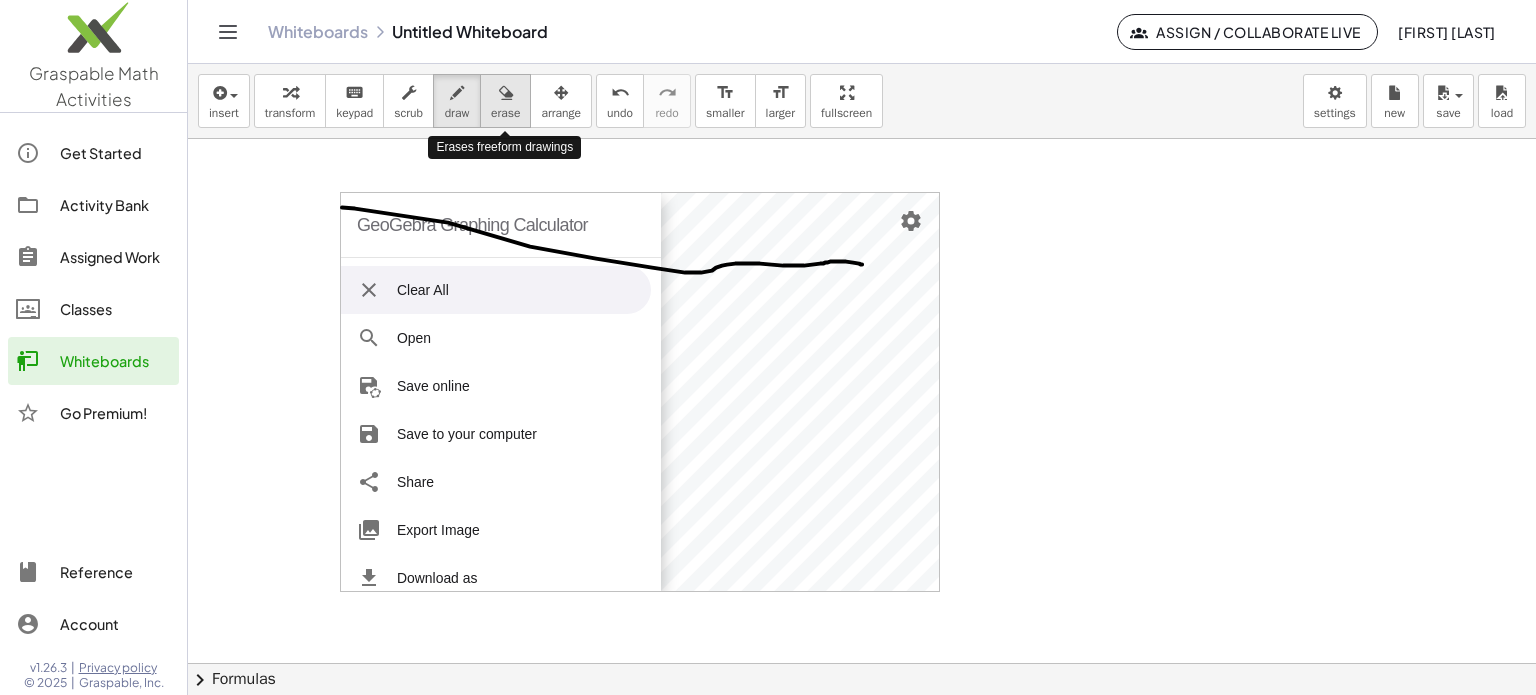 click at bounding box center (505, 92) 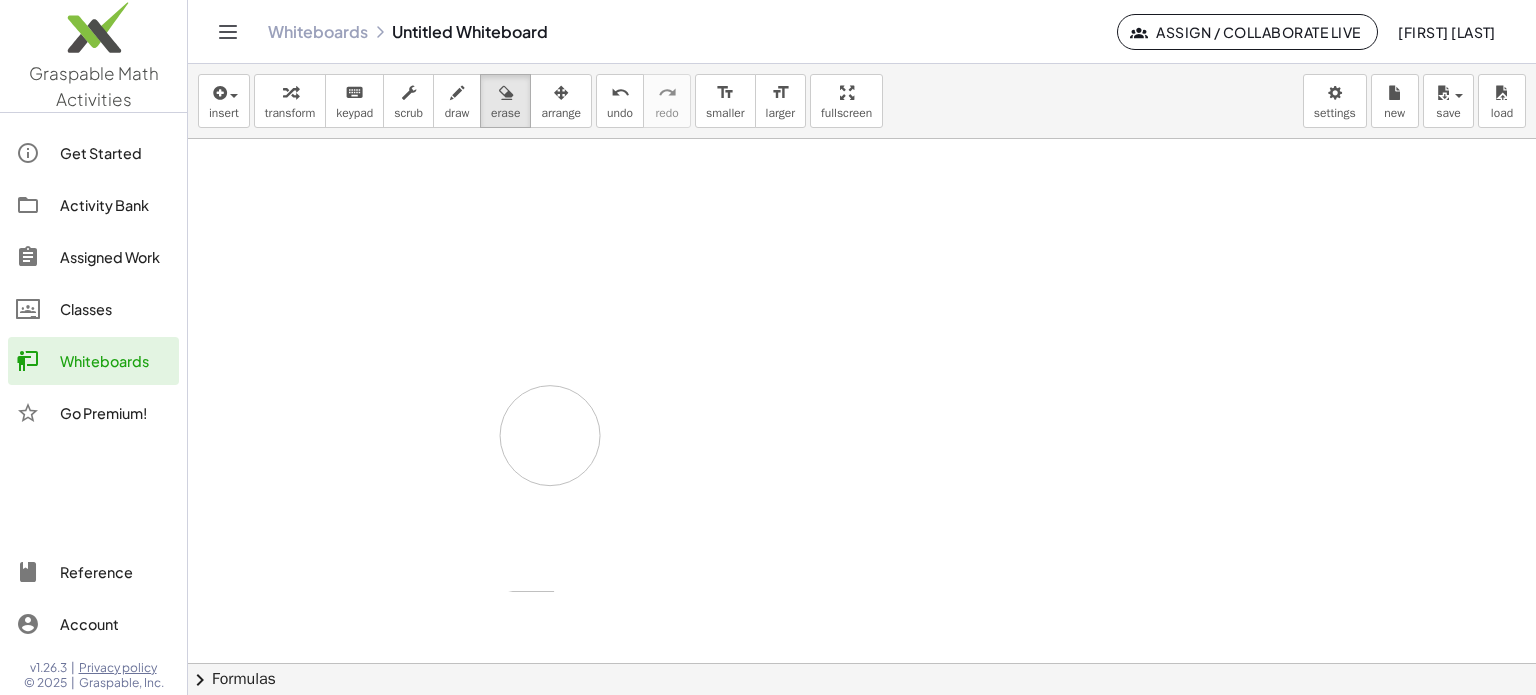 drag, startPoint x: 328, startPoint y: 204, endPoint x: 550, endPoint y: 435, distance: 320.3826 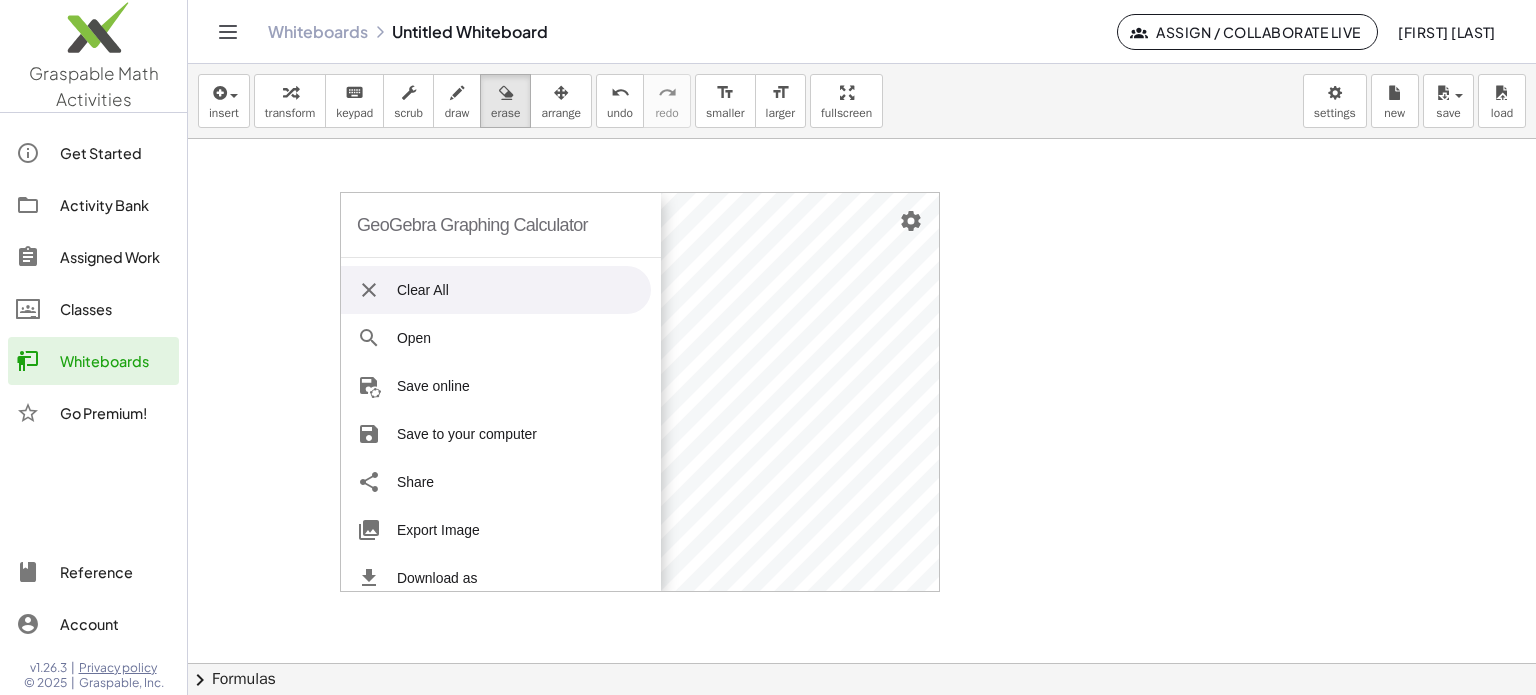 click at bounding box center (862, 664) 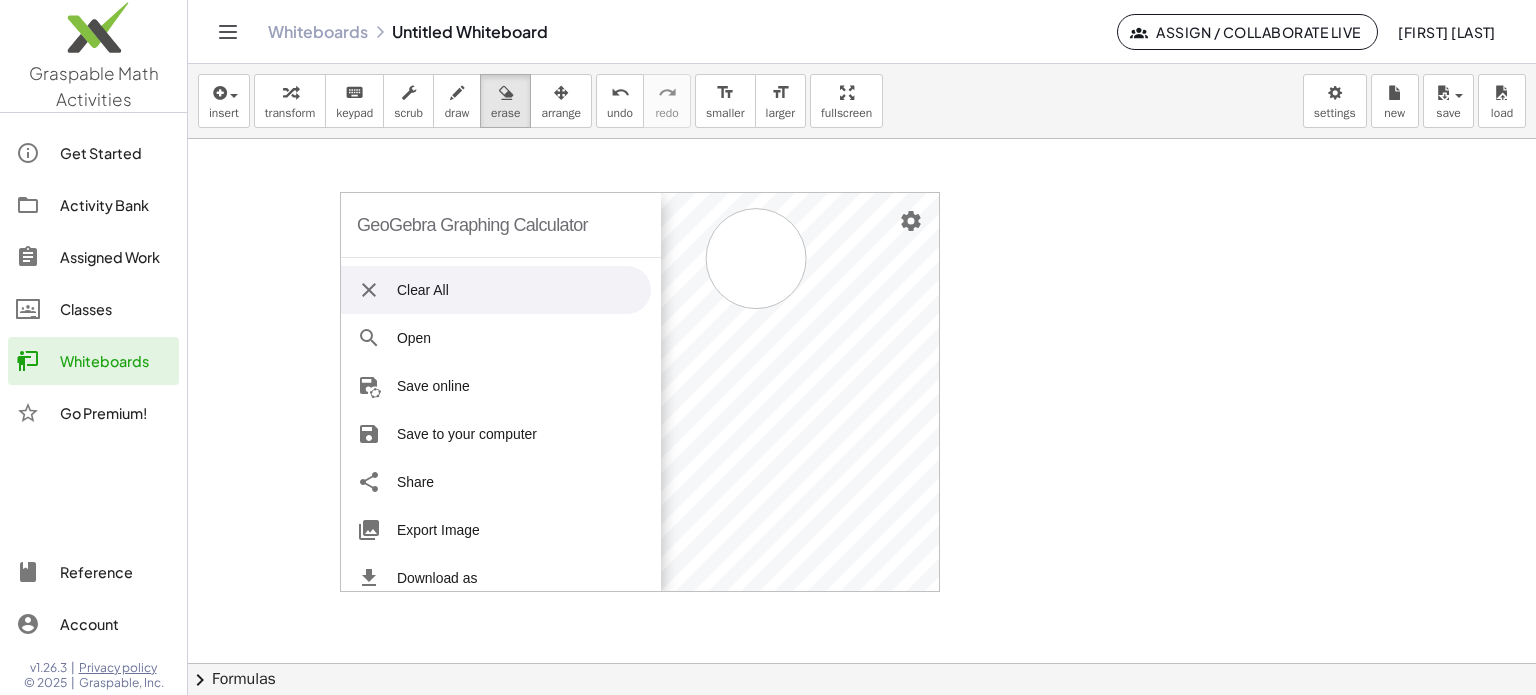click at bounding box center [862, 664] 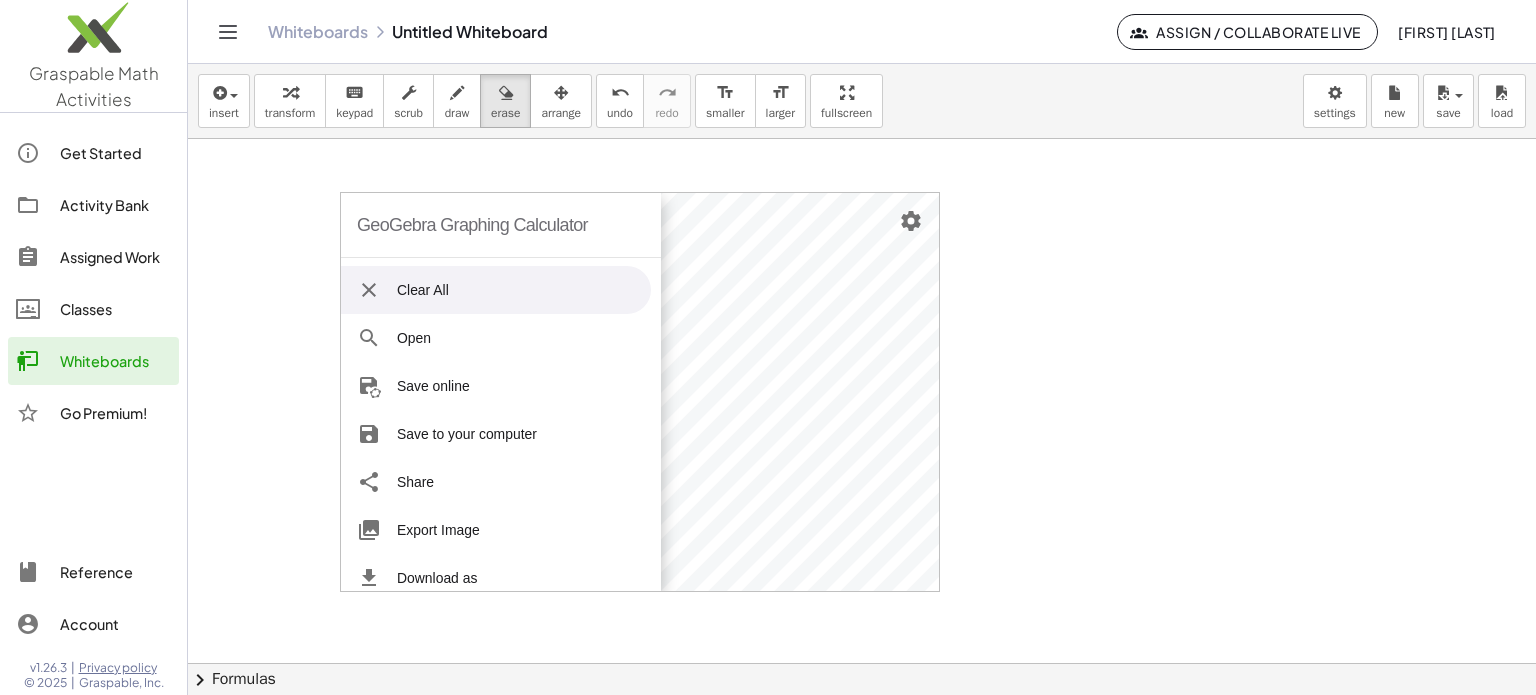 click at bounding box center (862, 664) 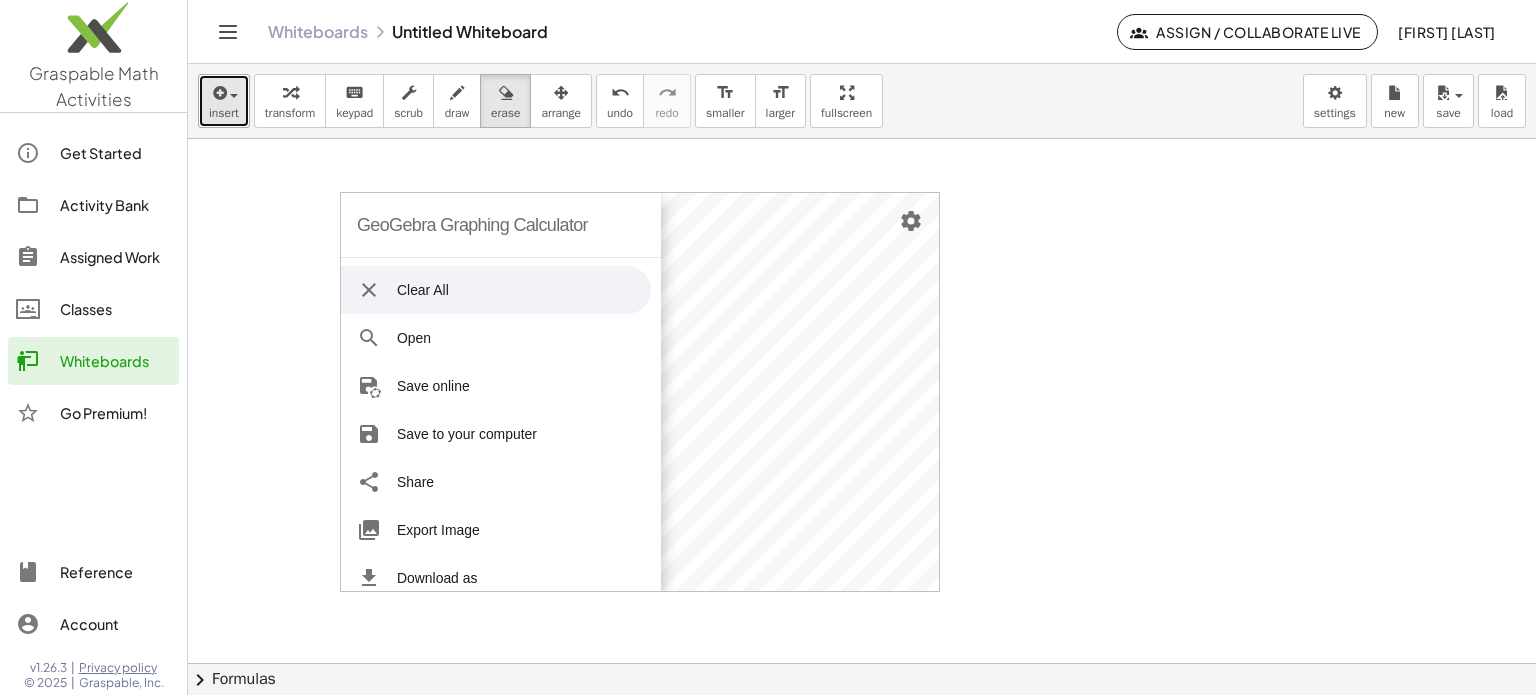 click at bounding box center [234, 96] 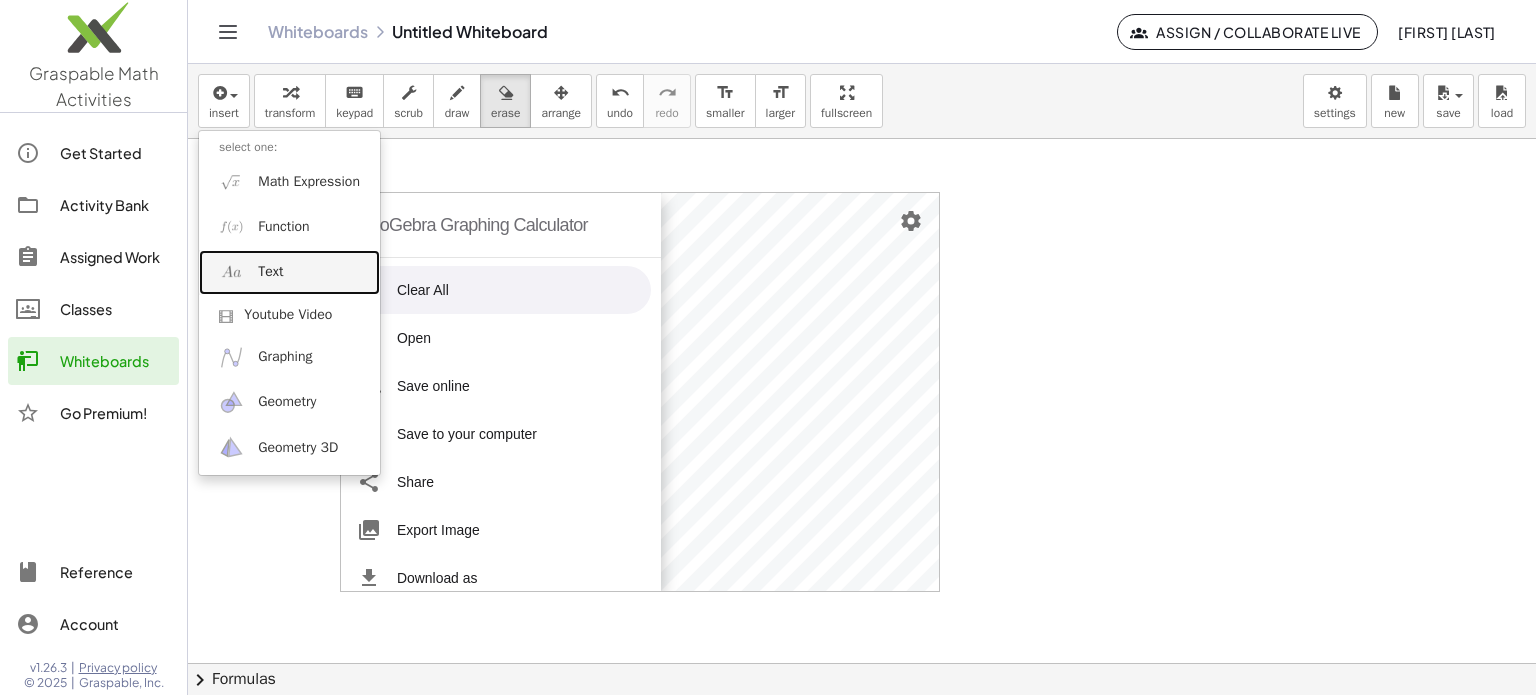 click on "Text" at bounding box center (289, 272) 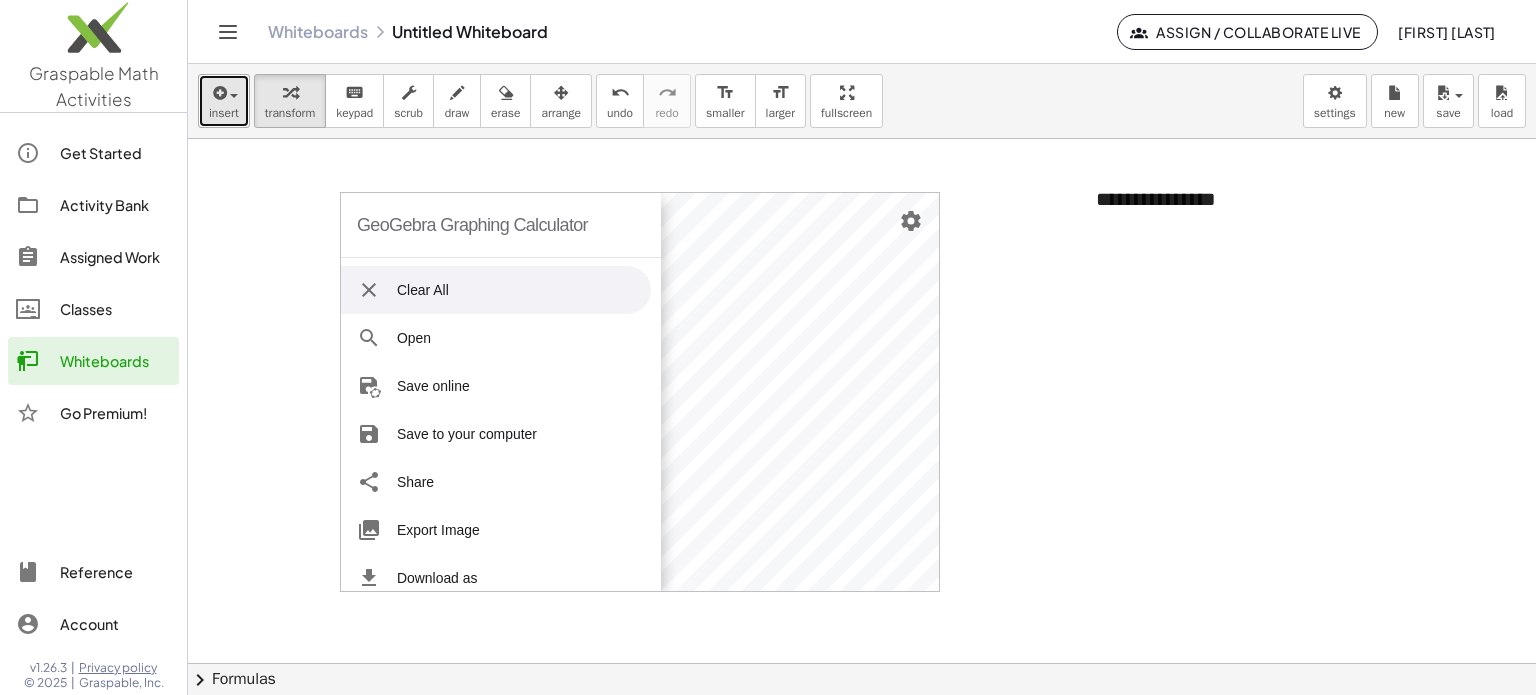 click on "insert" at bounding box center [224, 101] 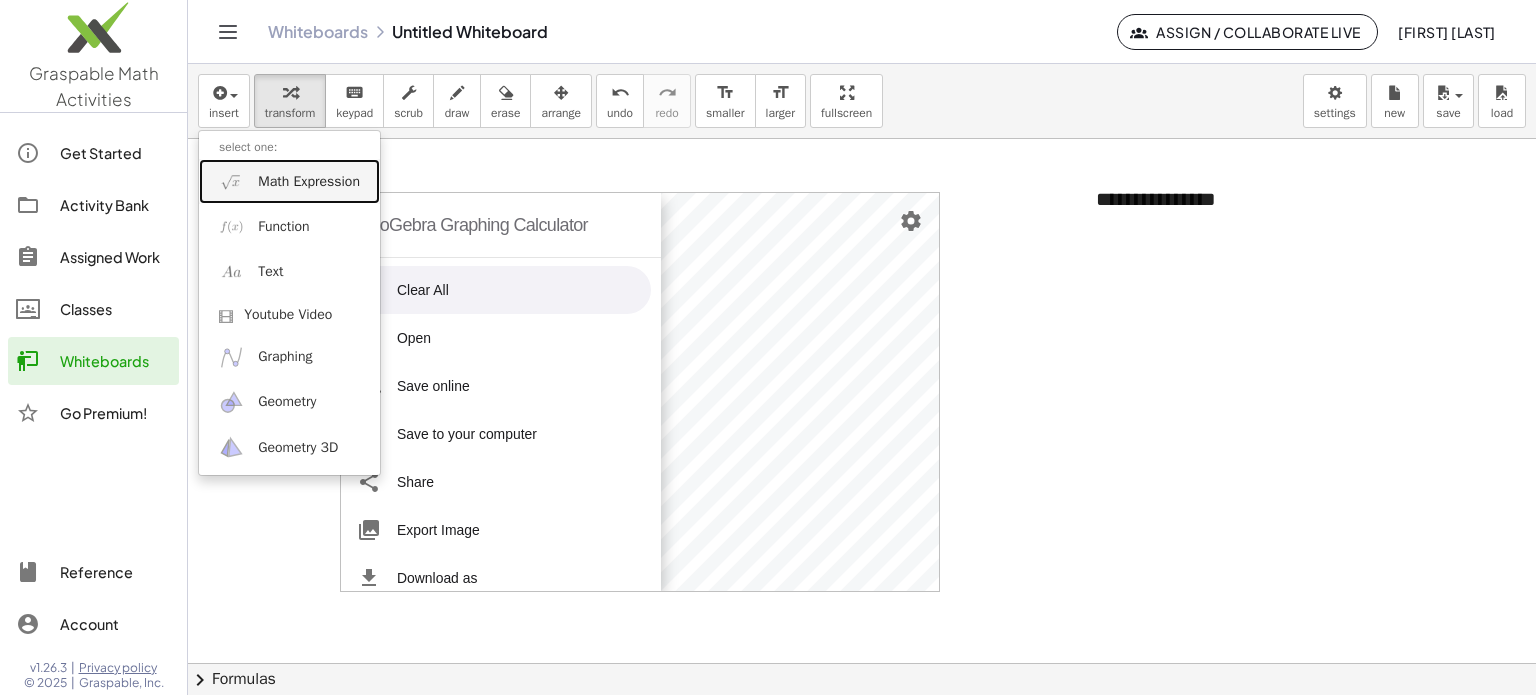 click on "Math Expression" at bounding box center [309, 182] 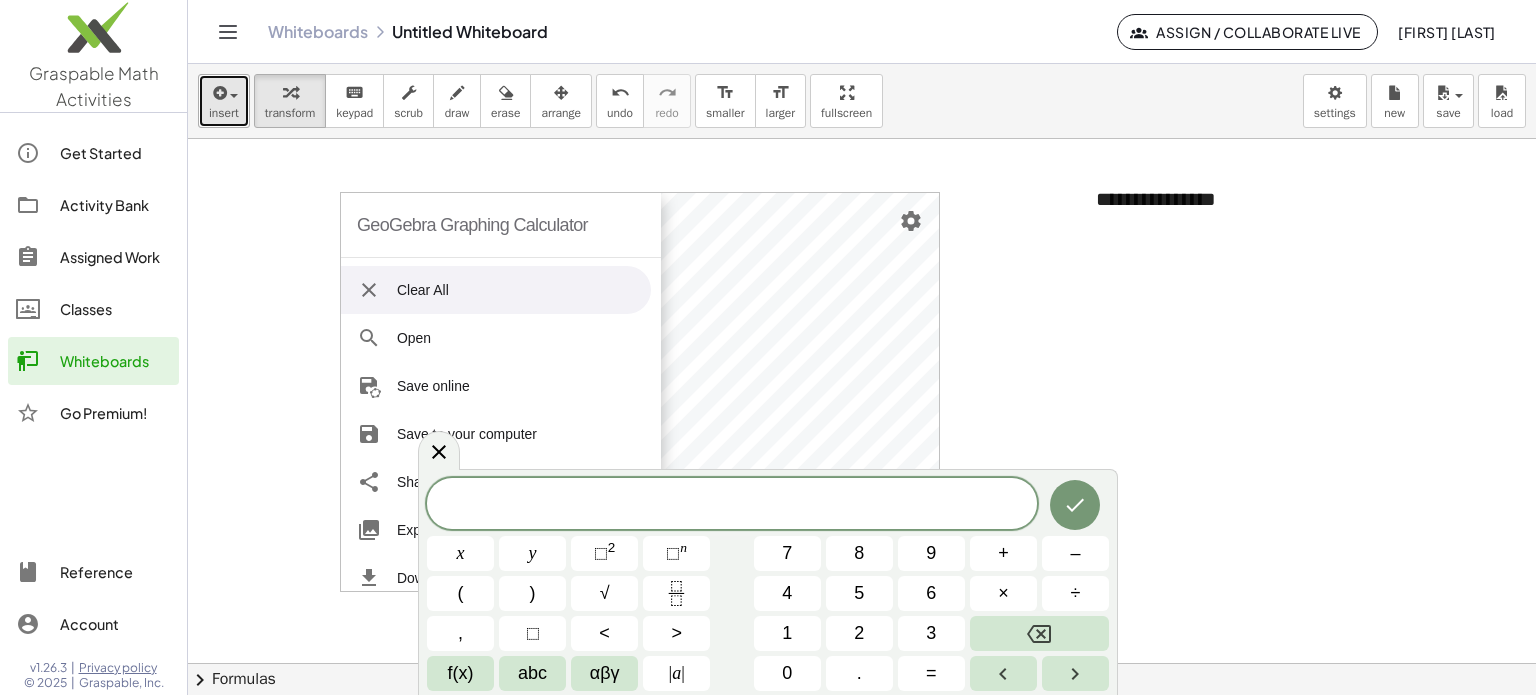 click at bounding box center [218, 93] 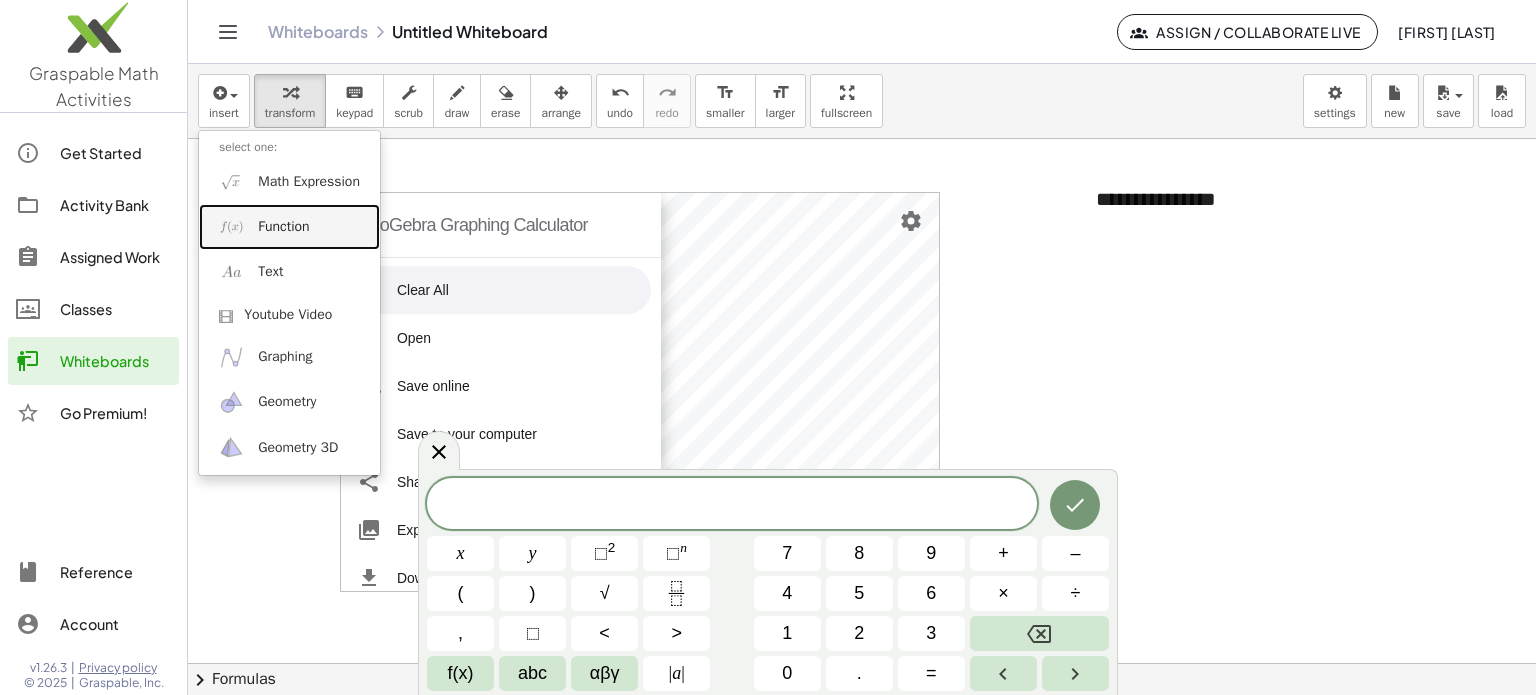 click on "Function" at bounding box center (283, 227) 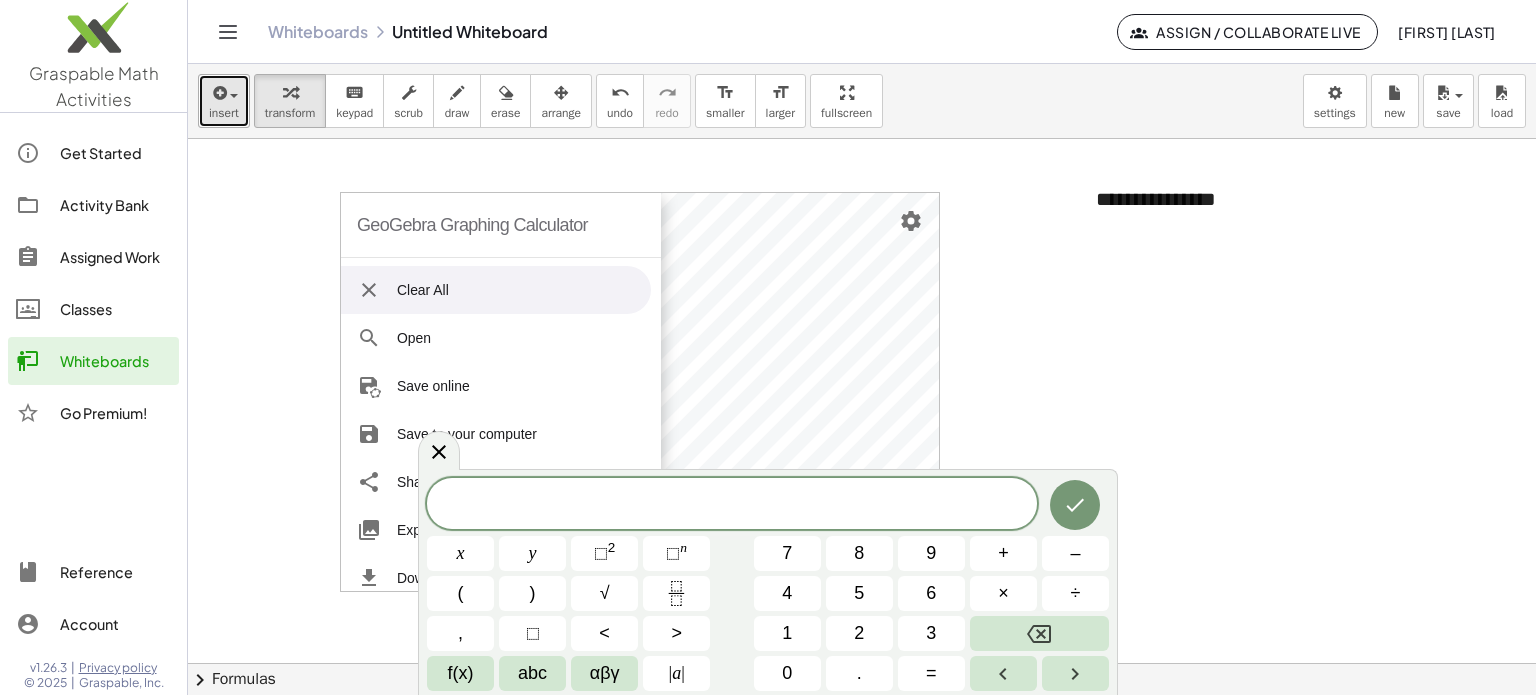 click on "insert" at bounding box center [224, 101] 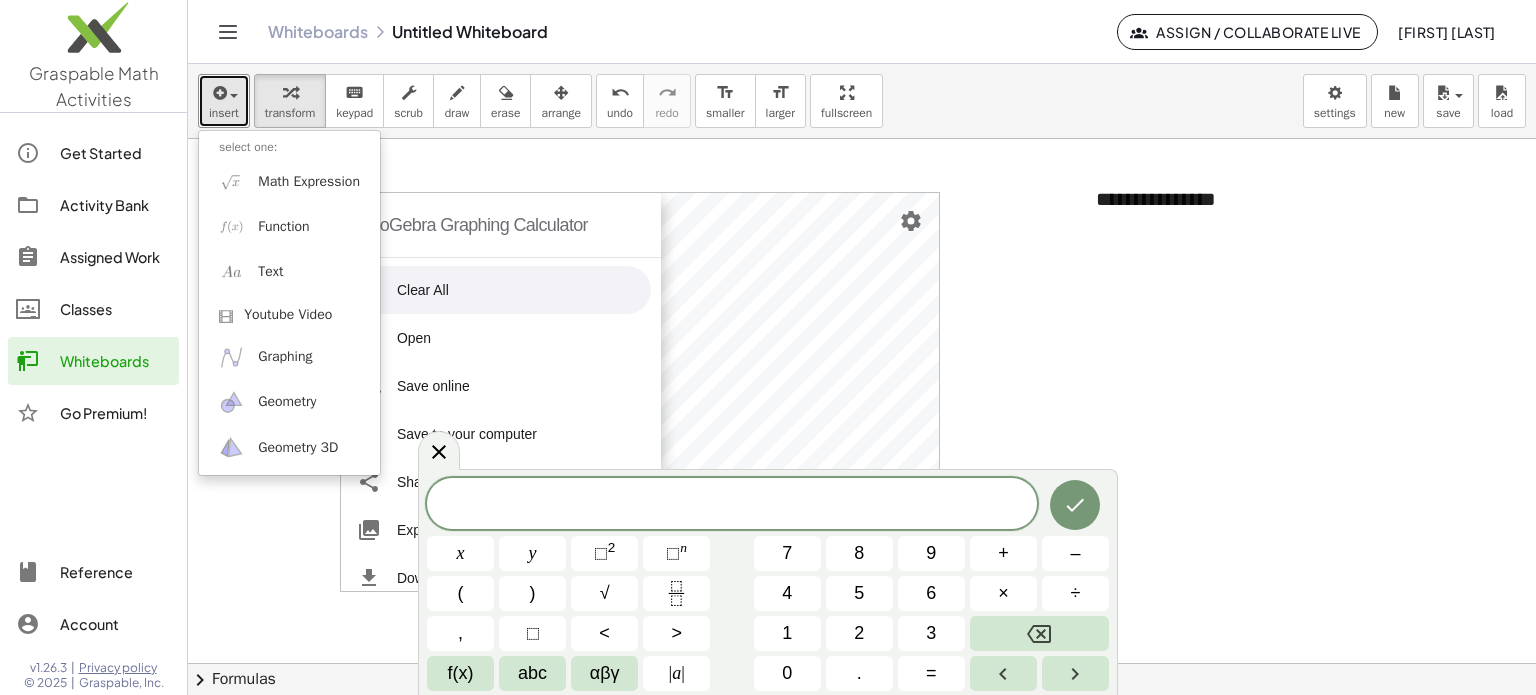 click at bounding box center (862, 664) 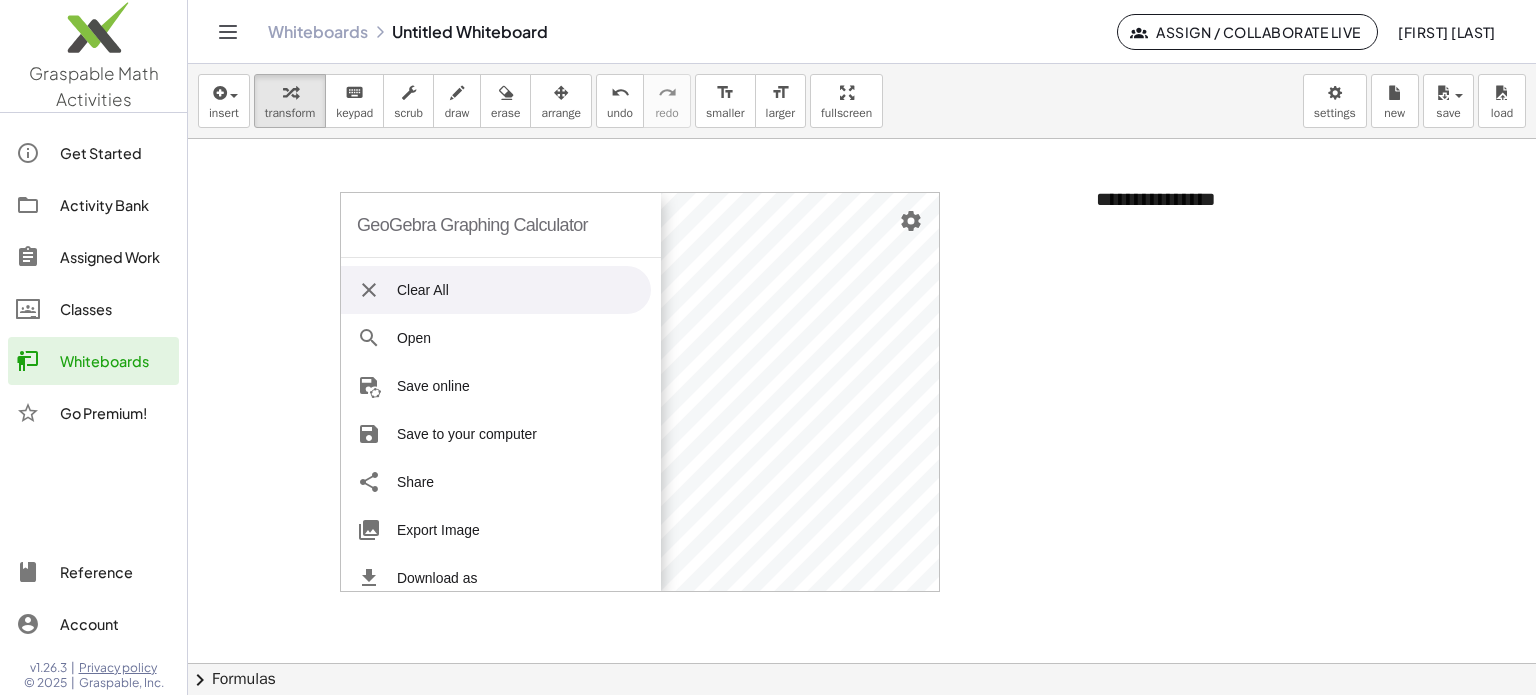 click on "Assign / Collaborate Live" 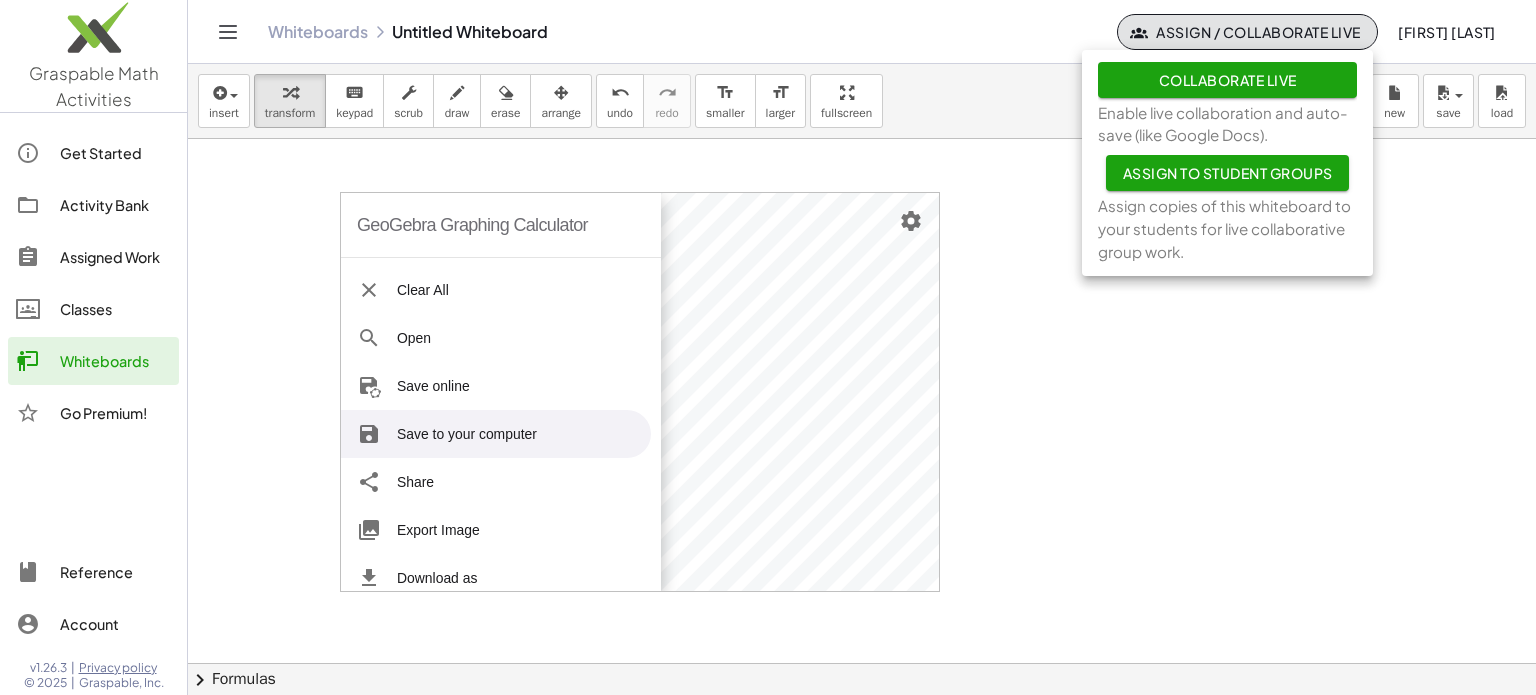 click on "Assign to Student Groups" 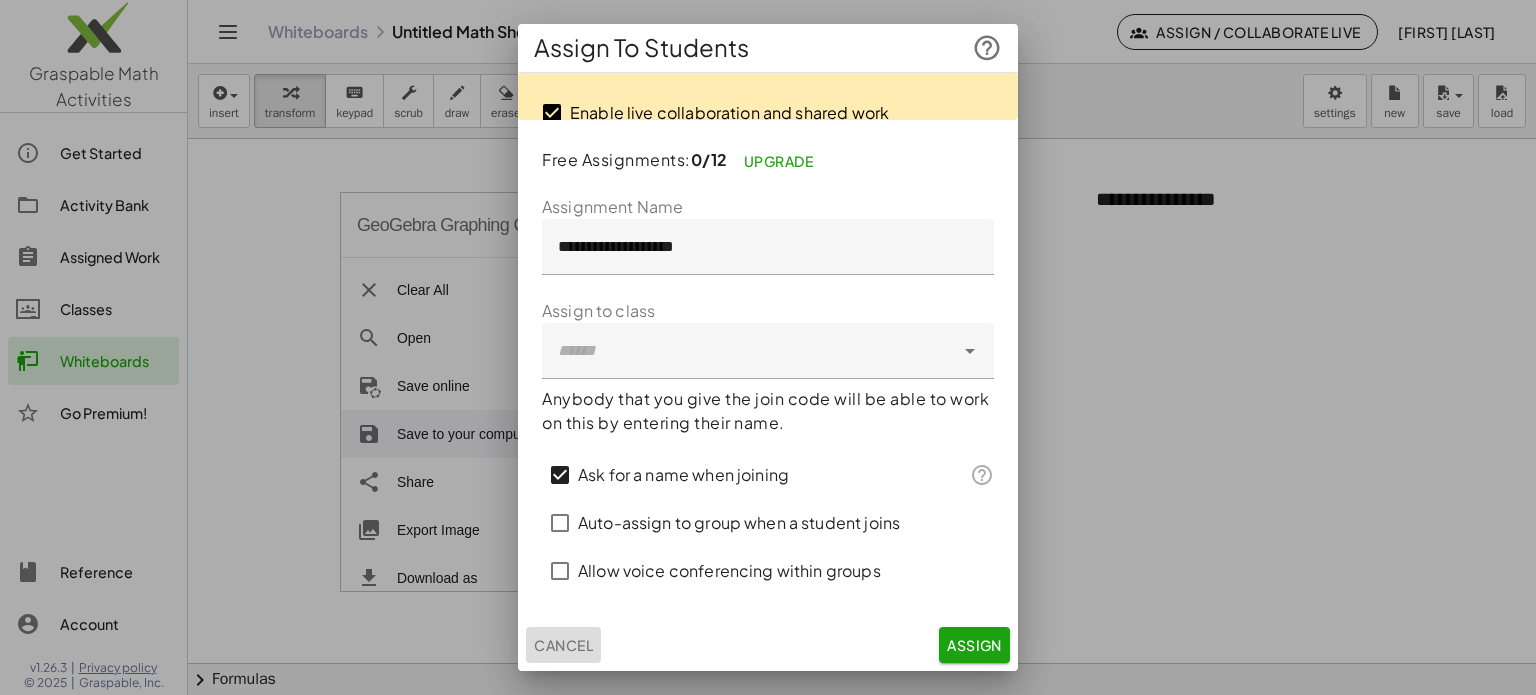 click on "Cancel" 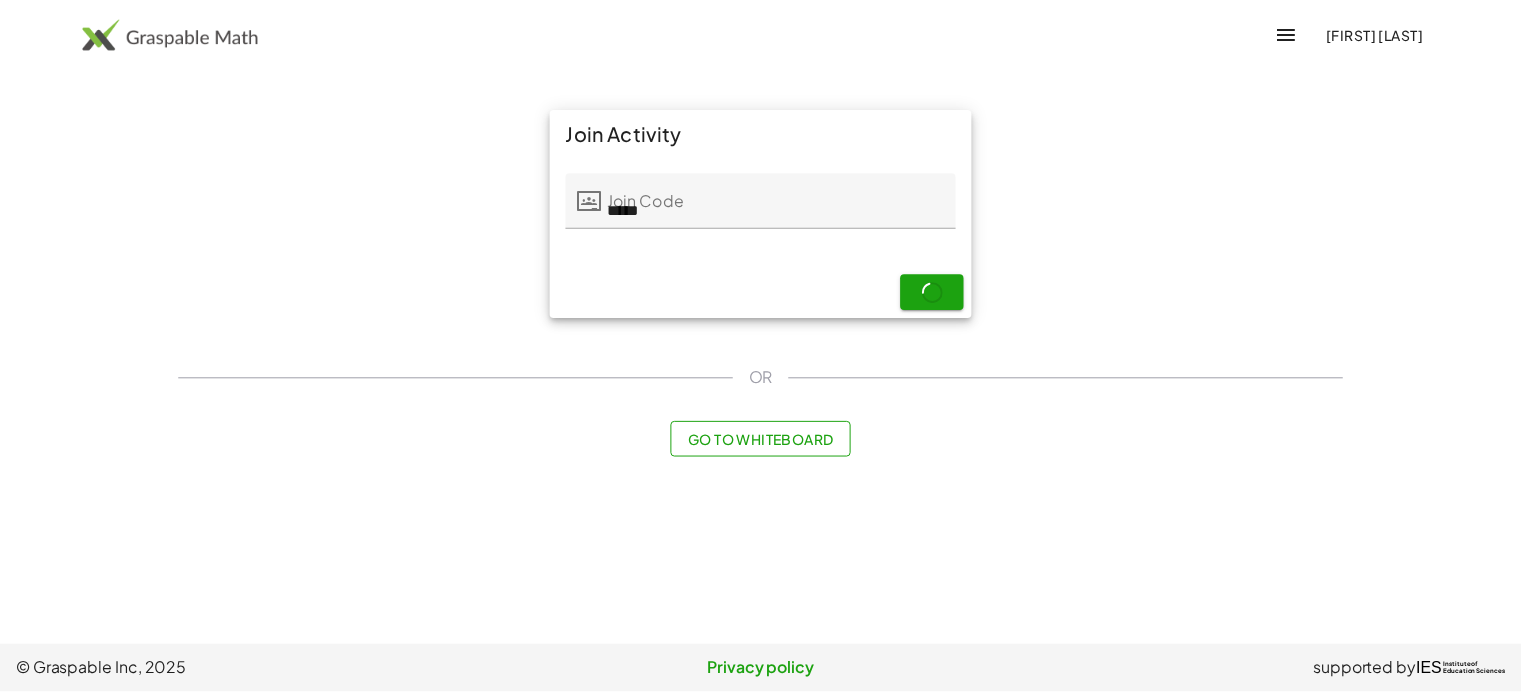 scroll, scrollTop: 0, scrollLeft: 0, axis: both 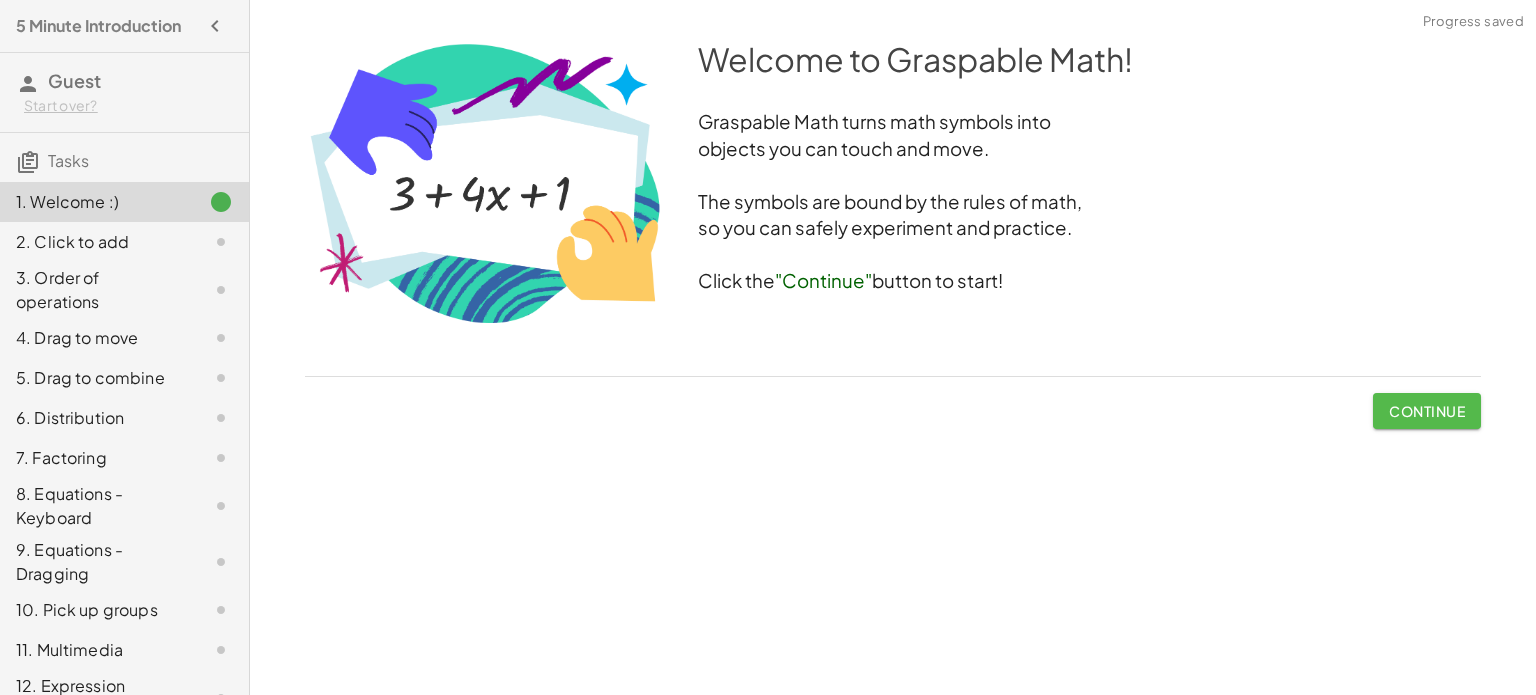 drag, startPoint x: 1392, startPoint y: 418, endPoint x: 1150, endPoint y: 405, distance: 242.34892 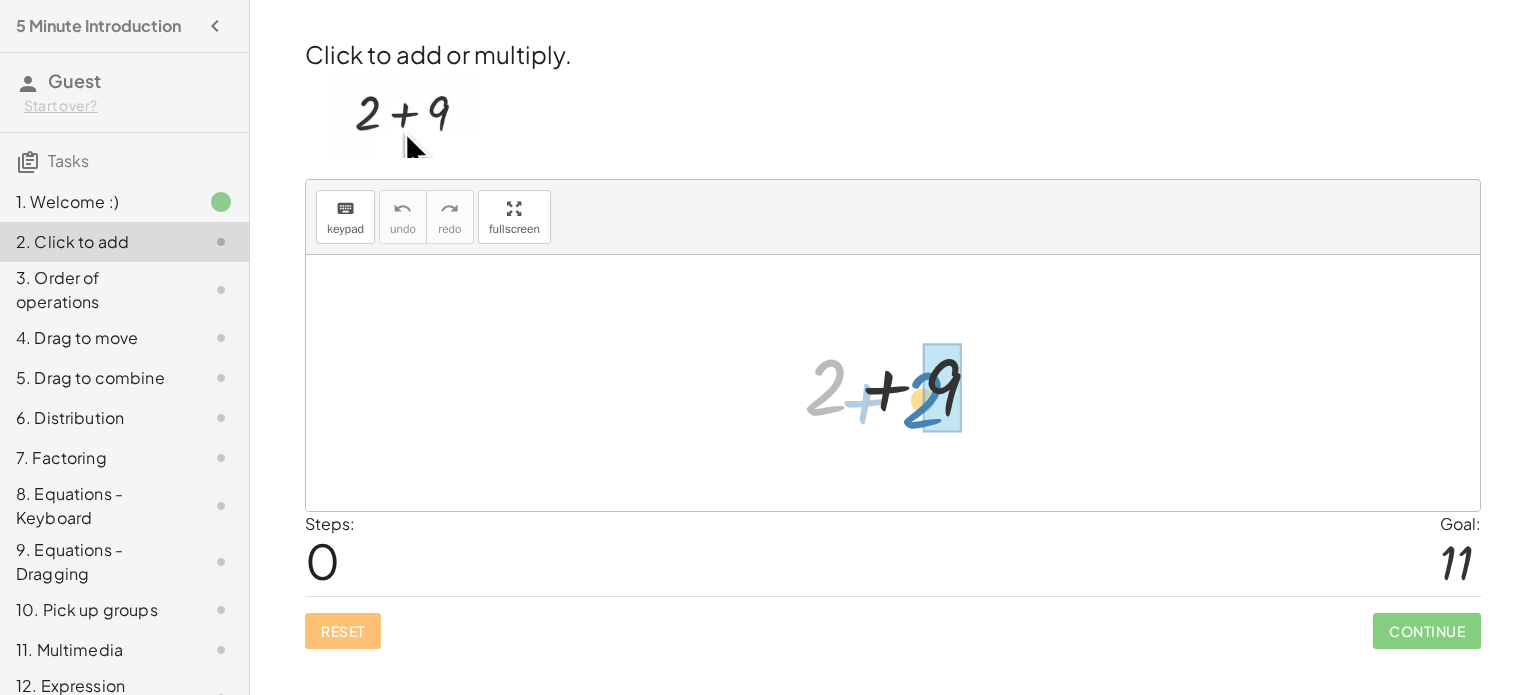 drag, startPoint x: 831, startPoint y: 382, endPoint x: 928, endPoint y: 395, distance: 97.867256 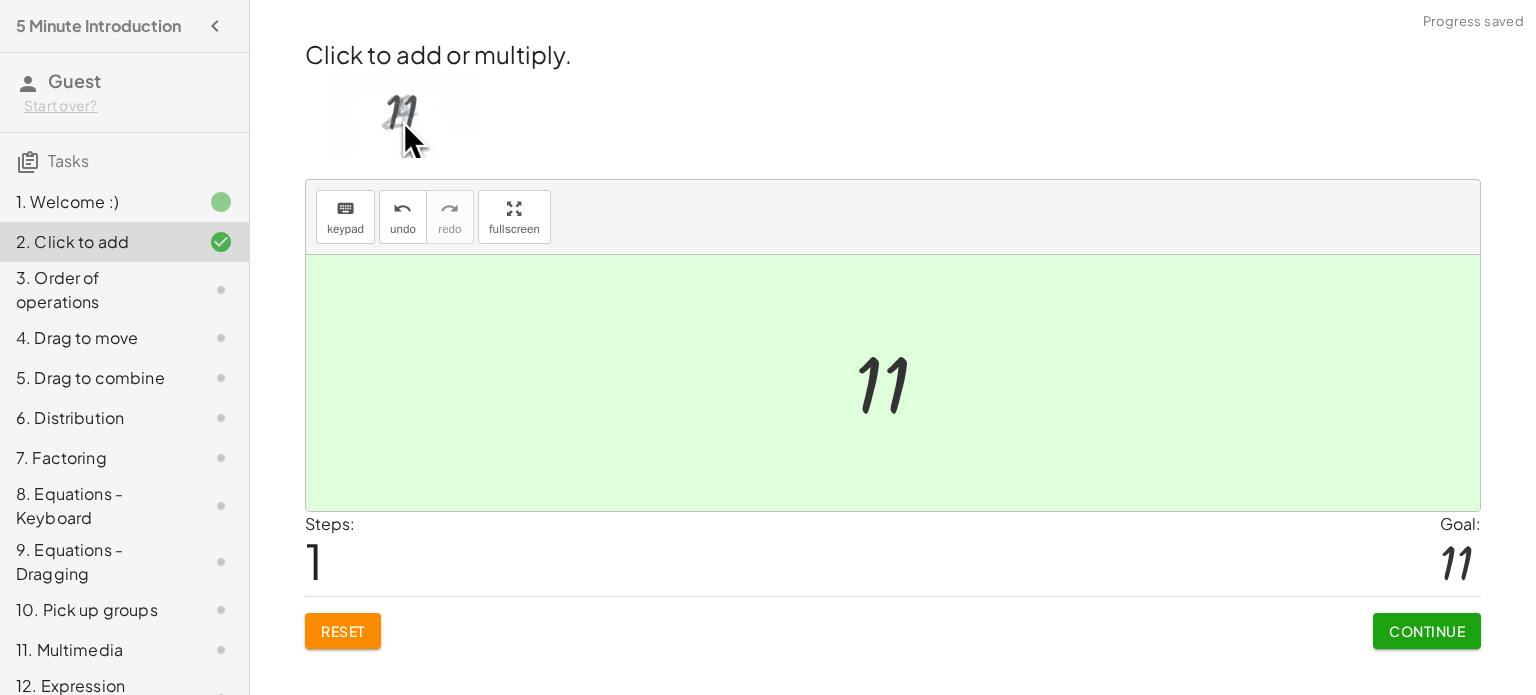 click on "Continue" 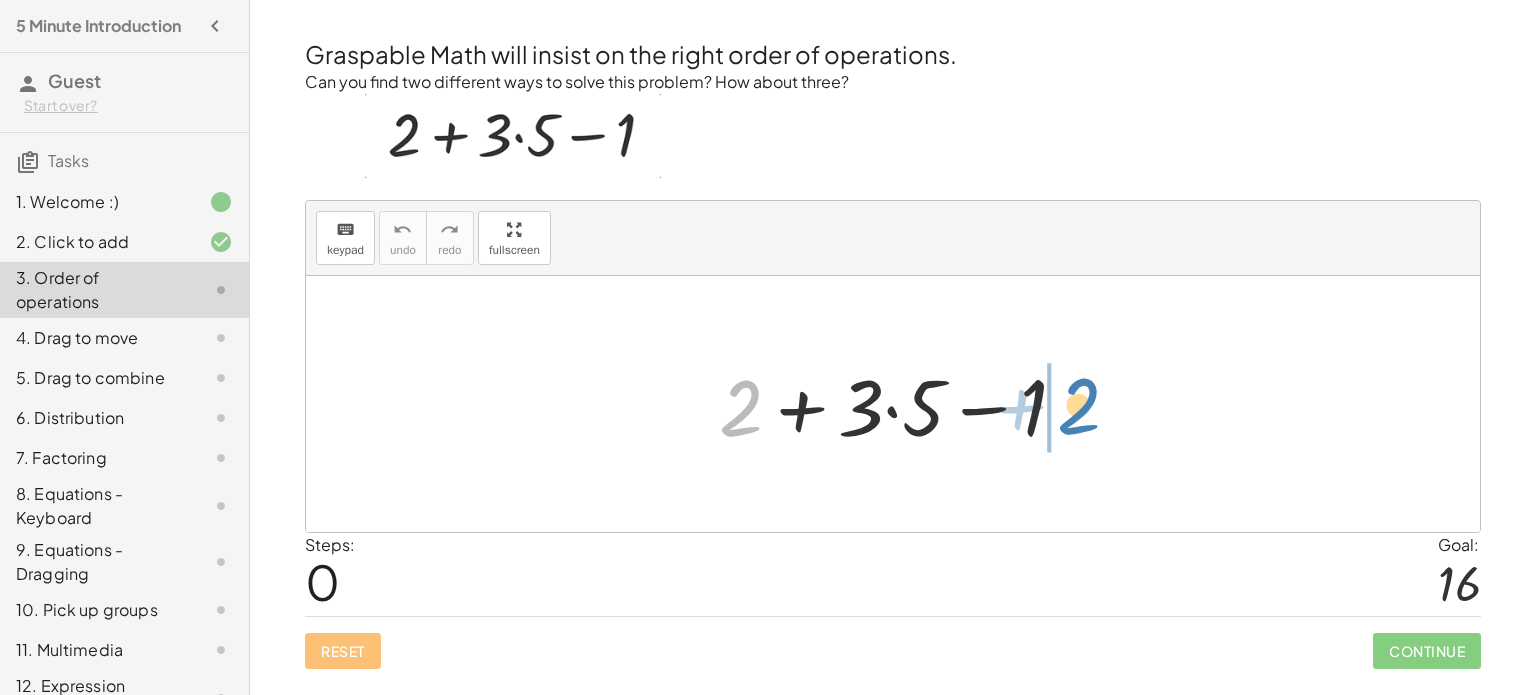 drag, startPoint x: 738, startPoint y: 384, endPoint x: 1076, endPoint y: 382, distance: 338.00592 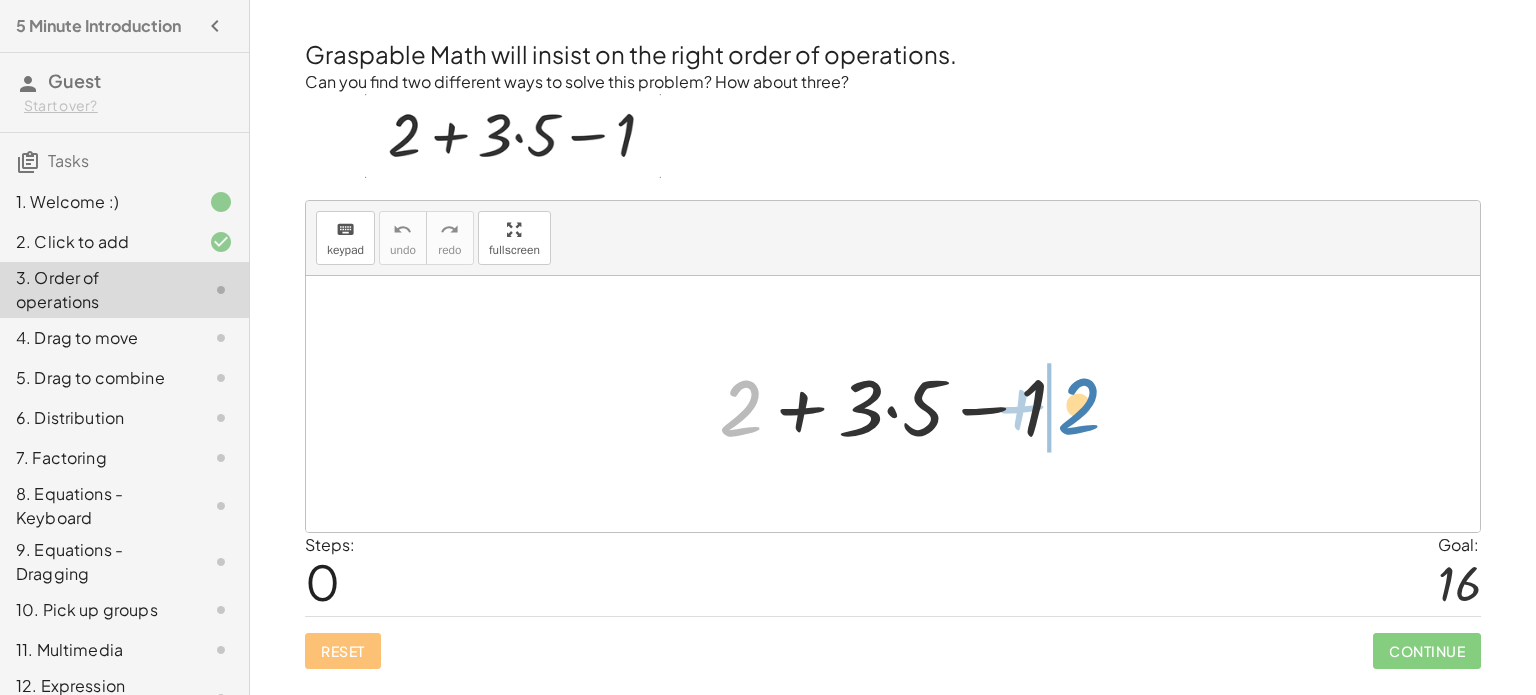 click at bounding box center (901, 404) 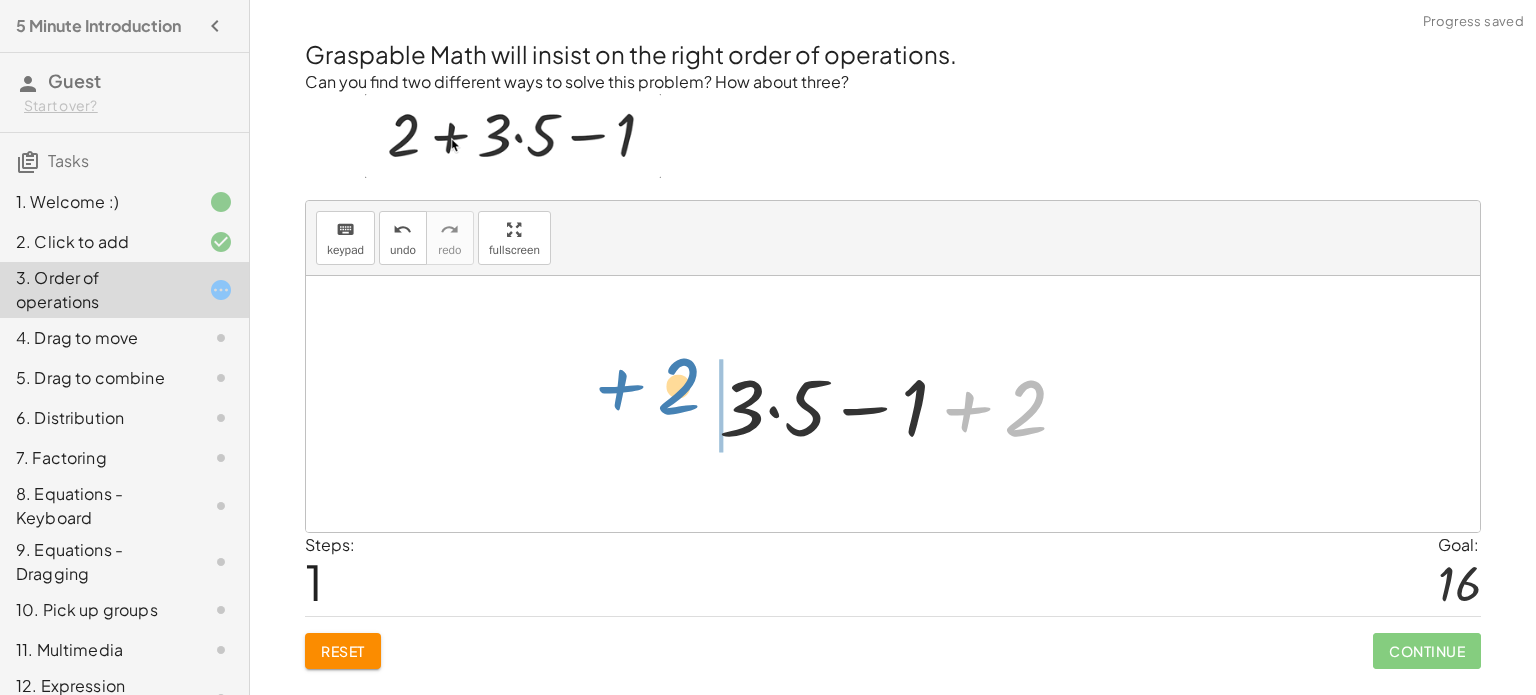 drag, startPoint x: 1043, startPoint y: 391, endPoint x: 696, endPoint y: 370, distance: 347.63486 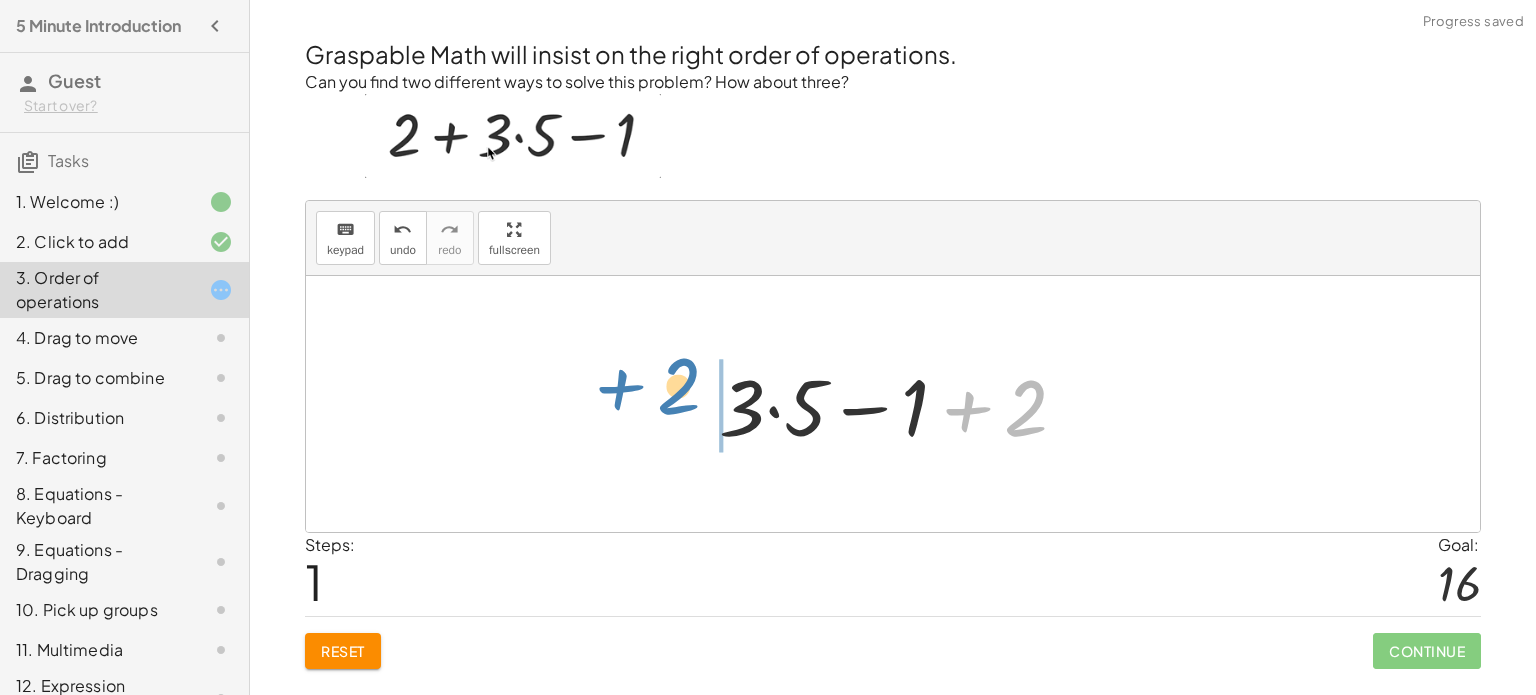 click on "+ 2 + · 3 · 5 − 1 + 2 + 2 + · 3 · 5 − 1" at bounding box center (893, 404) 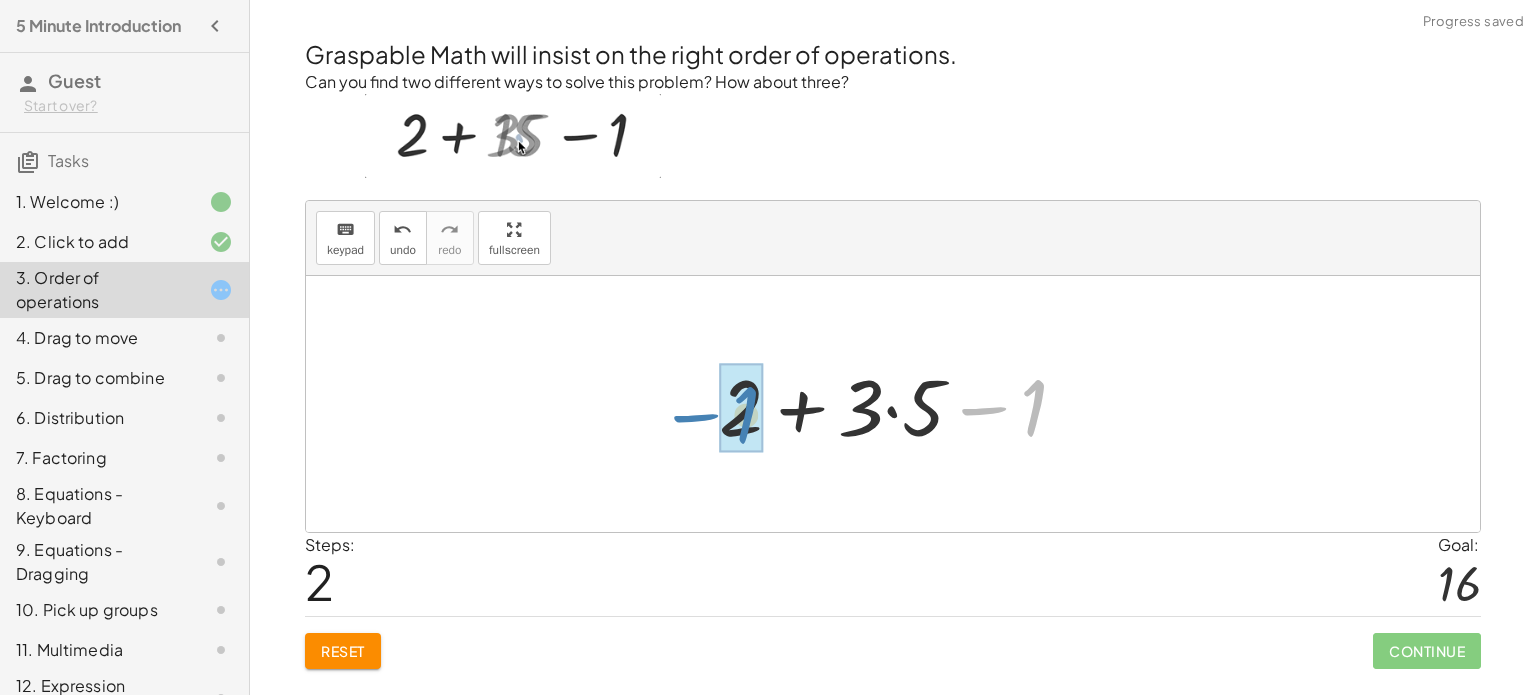 drag, startPoint x: 1032, startPoint y: 393, endPoint x: 747, endPoint y: 400, distance: 285.08594 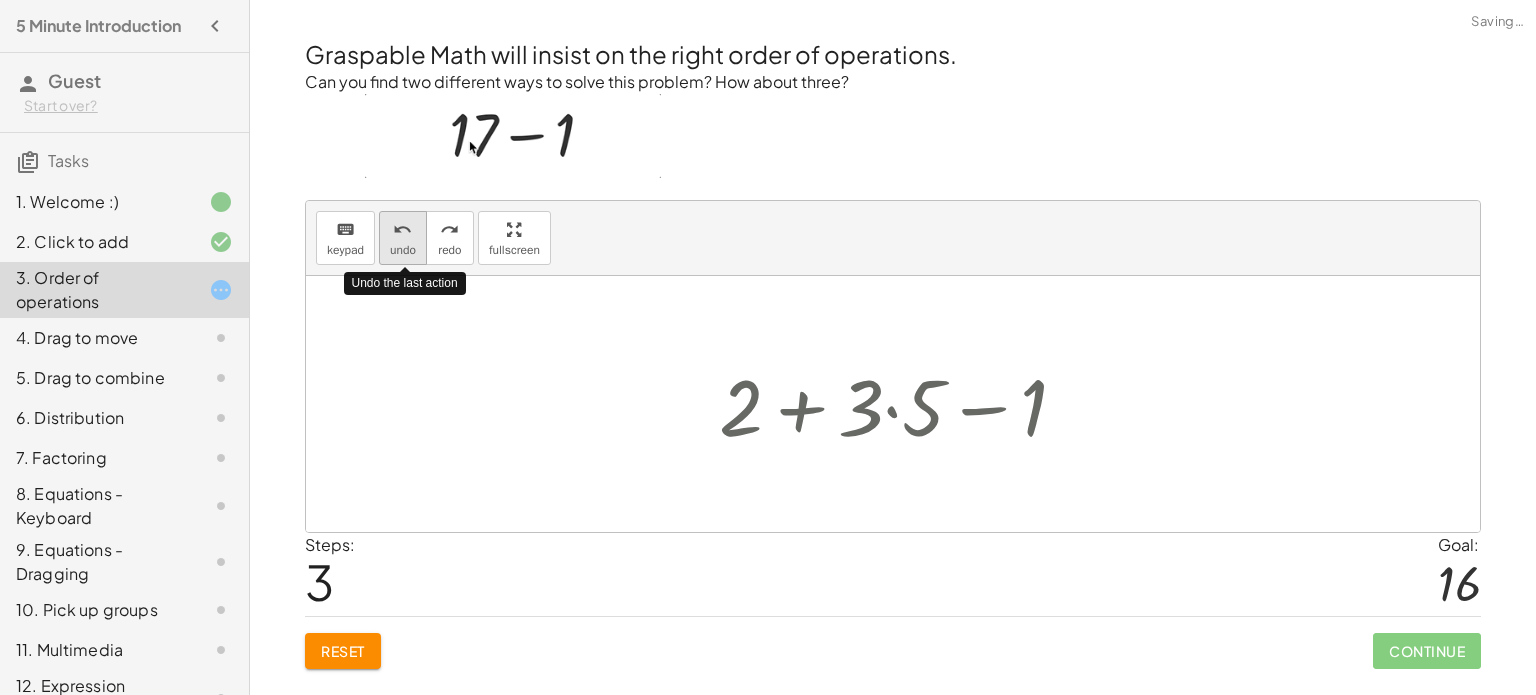 click on "undo" at bounding box center (402, 230) 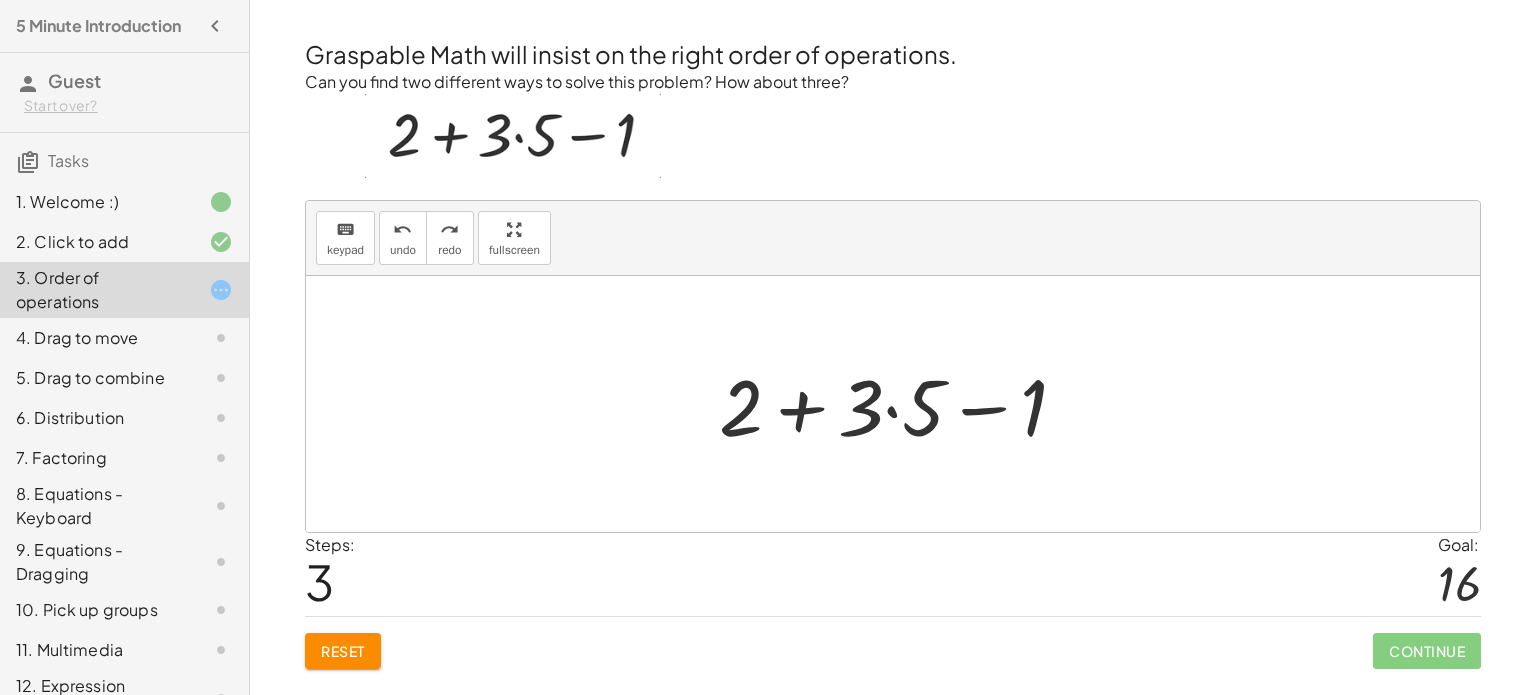 click at bounding box center (901, 404) 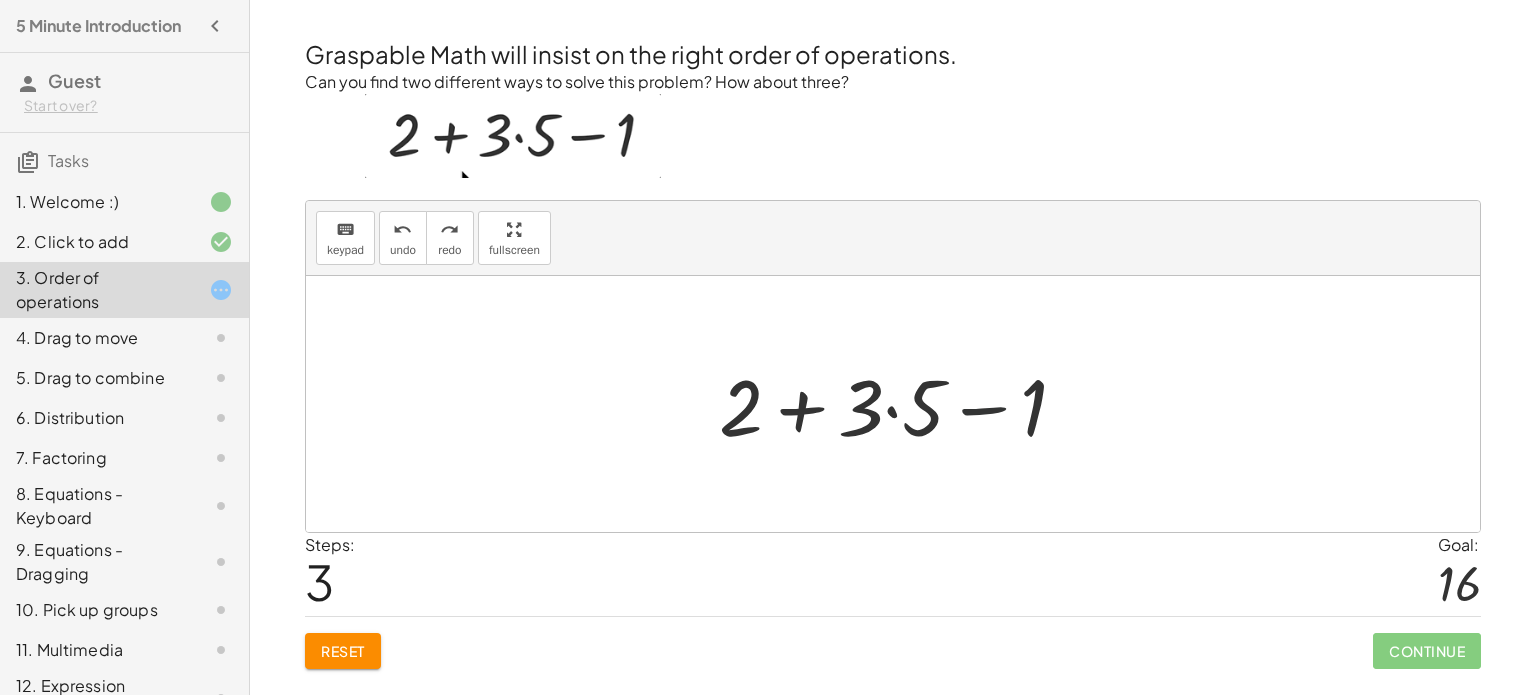 click at bounding box center [901, 404] 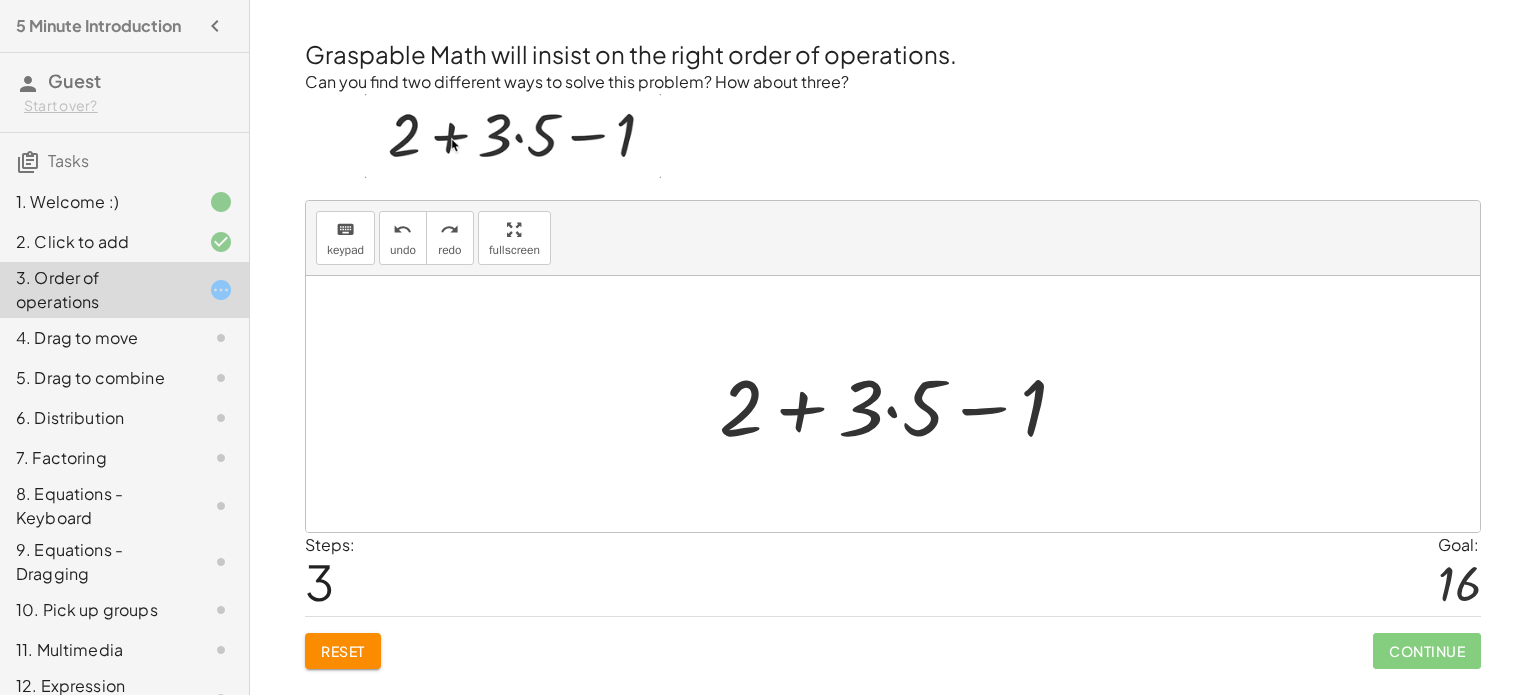click at bounding box center [901, 404] 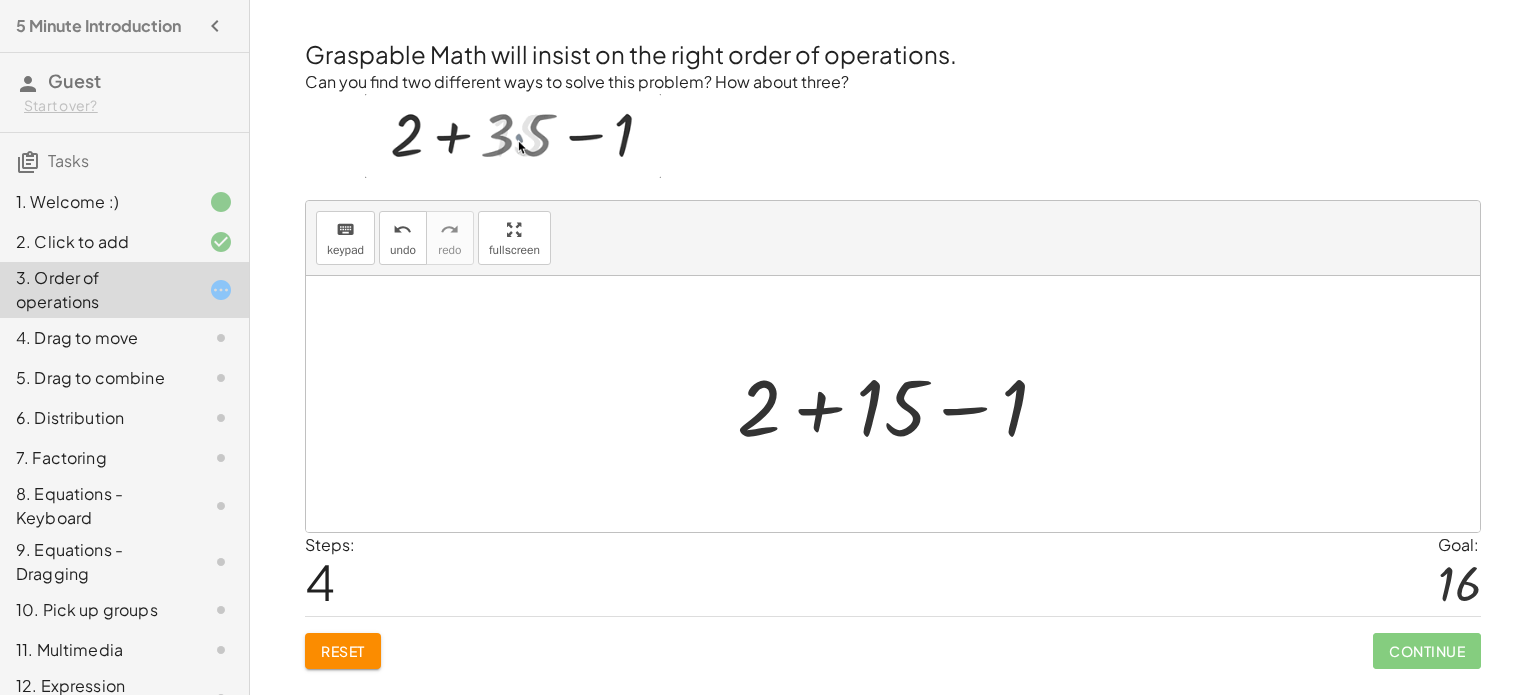 click at bounding box center [900, 404] 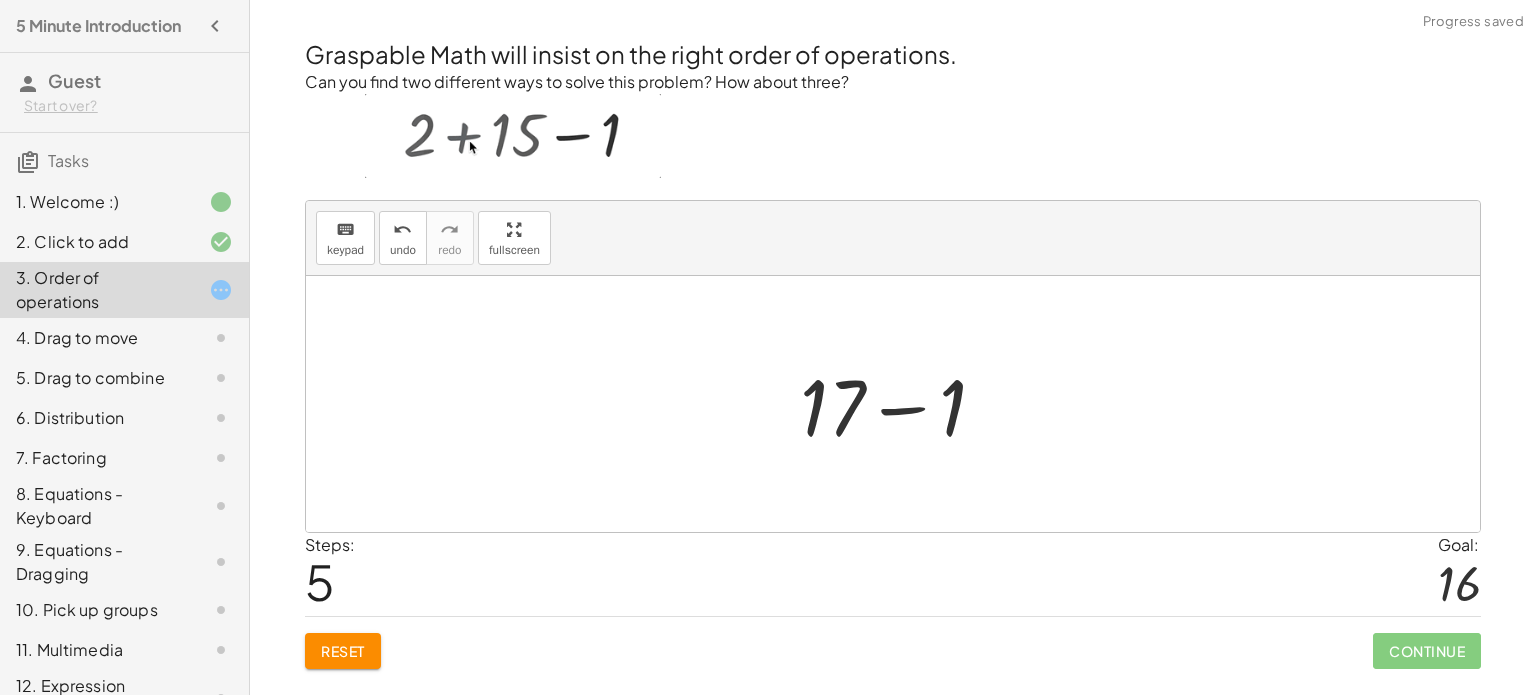 click at bounding box center (901, 404) 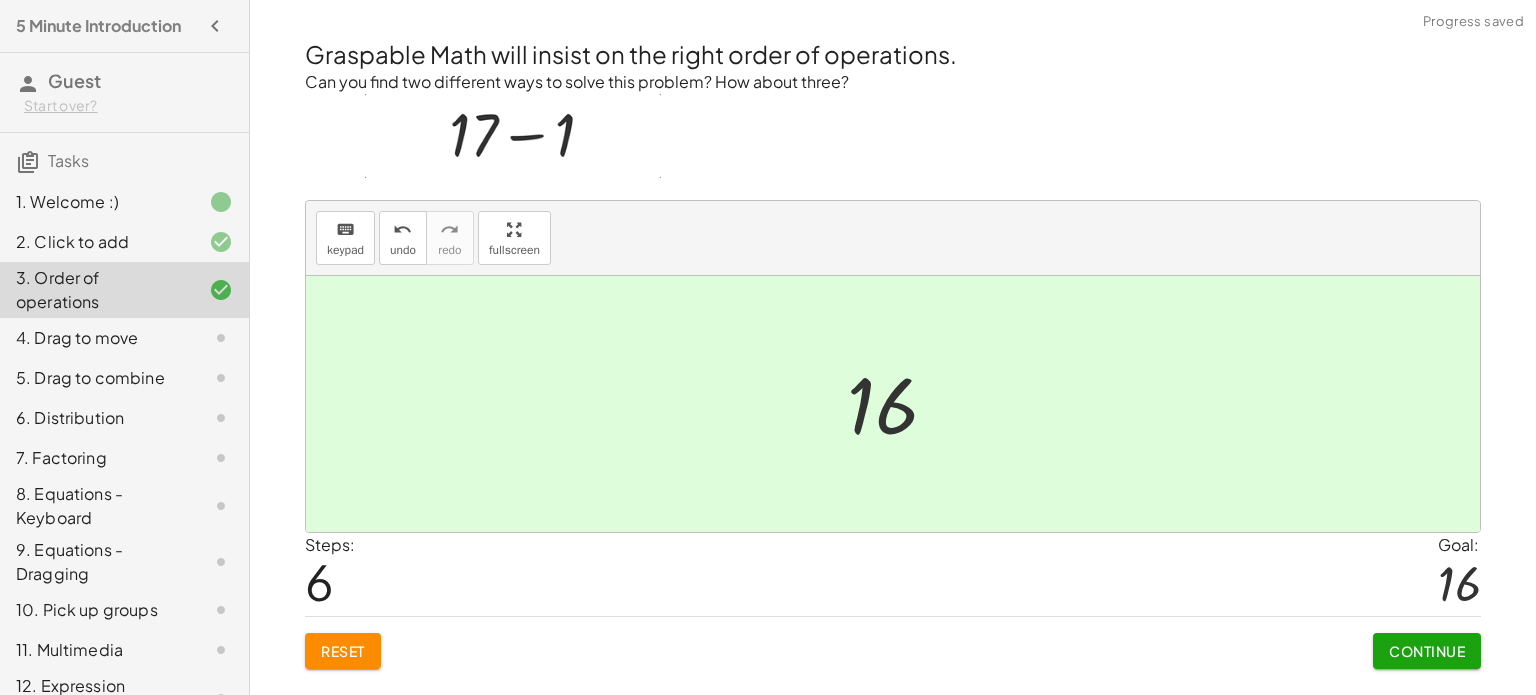 click on "Continue" 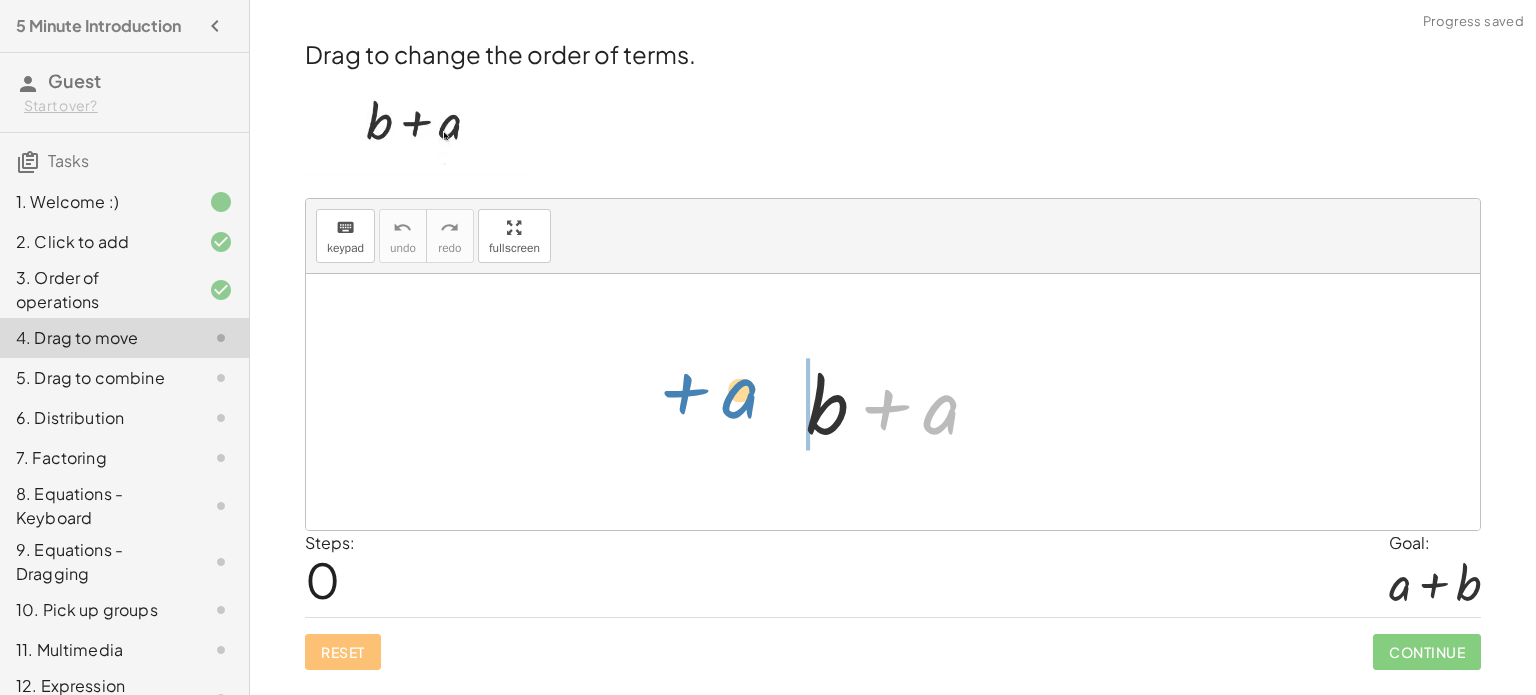 drag, startPoint x: 939, startPoint y: 414, endPoint x: 738, endPoint y: 399, distance: 201.55893 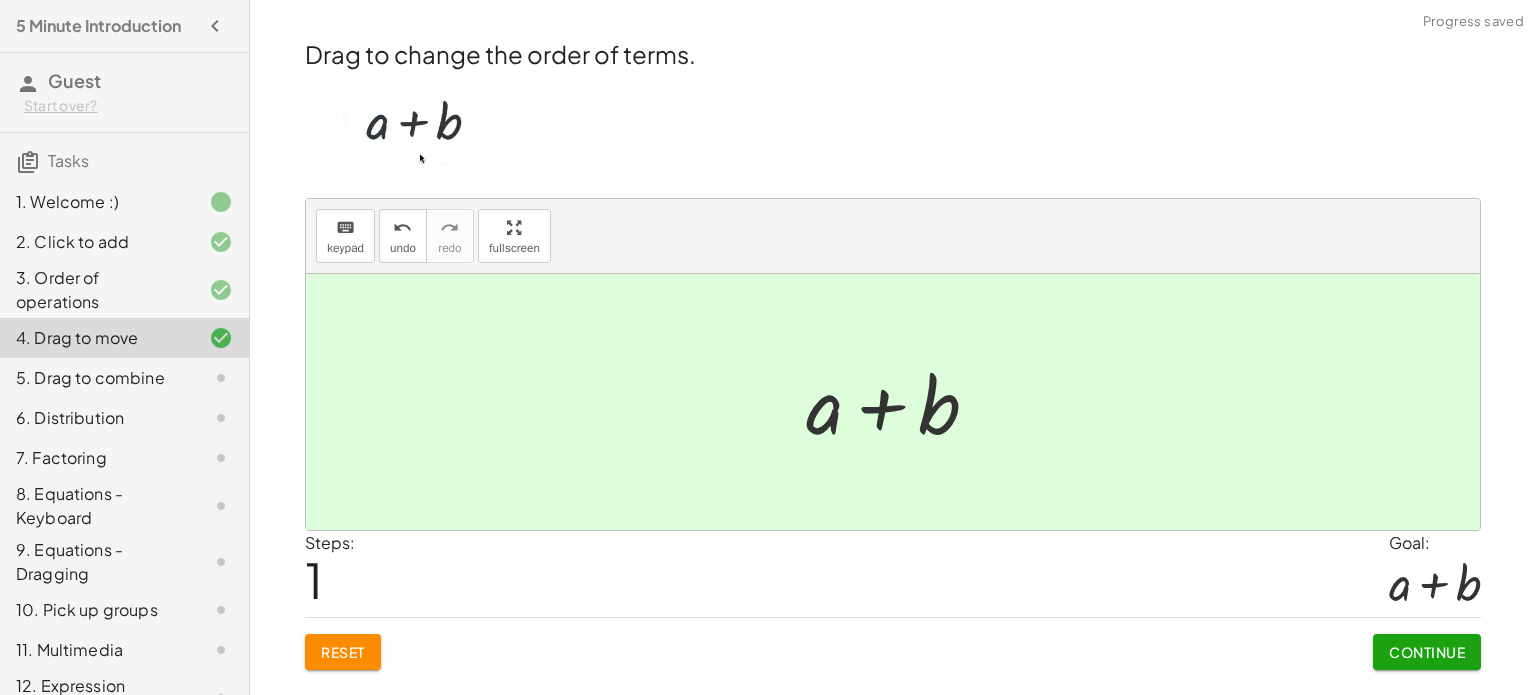 click on "Continue" at bounding box center (1427, 652) 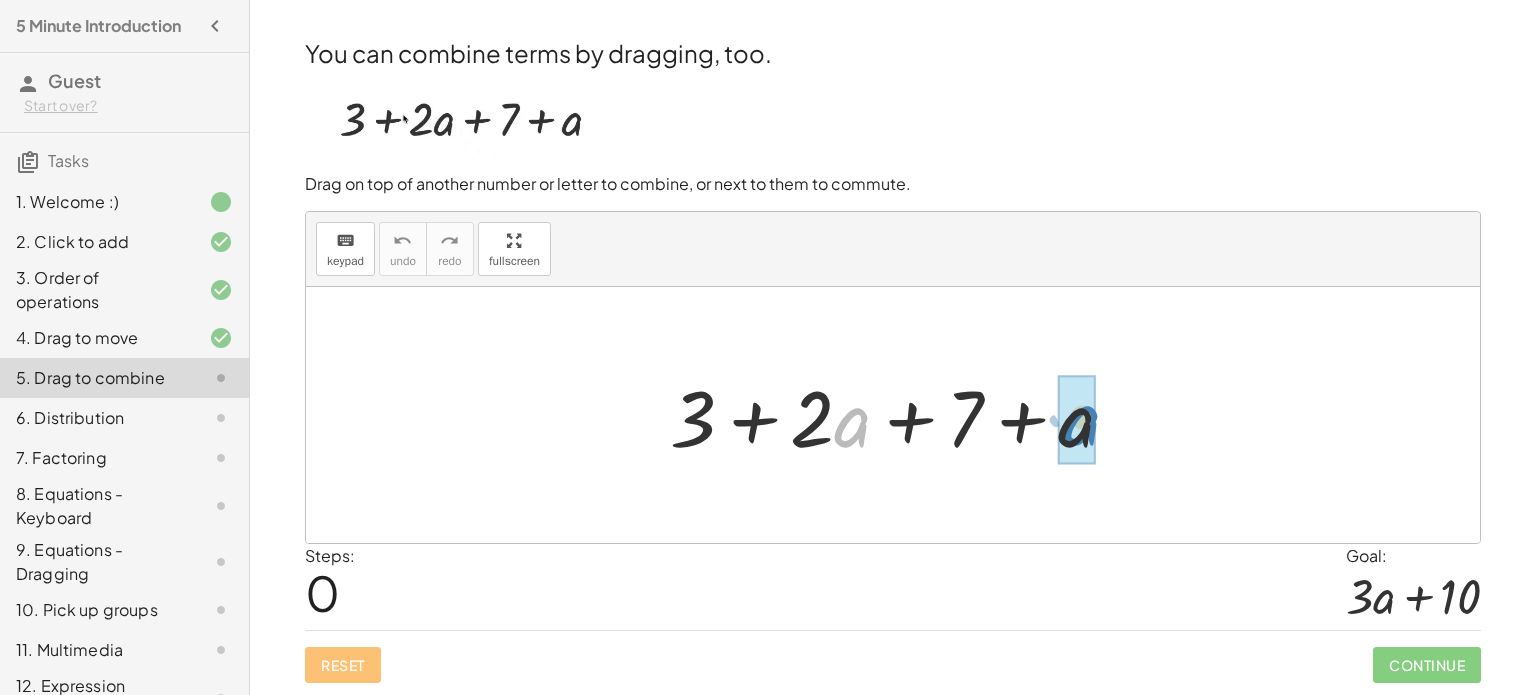 drag, startPoint x: 837, startPoint y: 424, endPoint x: 1066, endPoint y: 423, distance: 229.00218 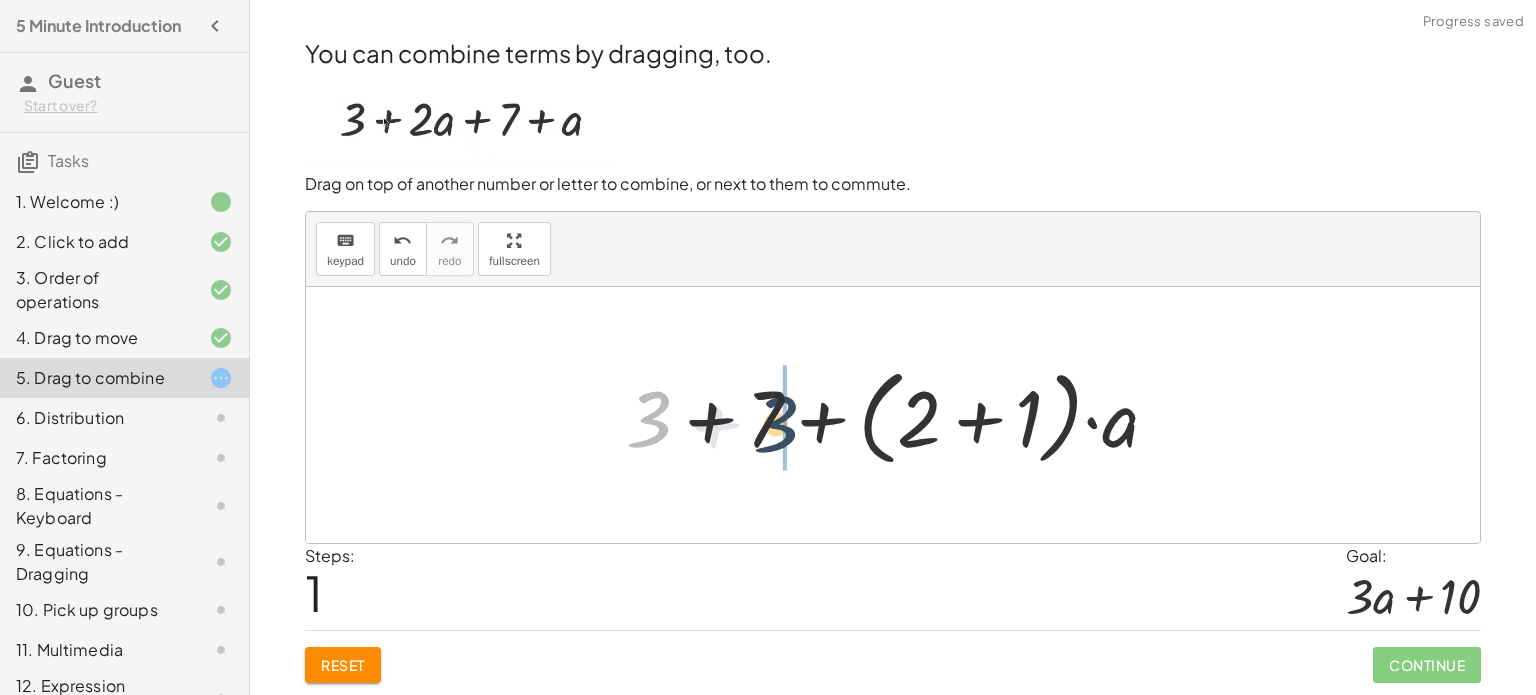 drag, startPoint x: 650, startPoint y: 411, endPoint x: 784, endPoint y: 415, distance: 134.0597 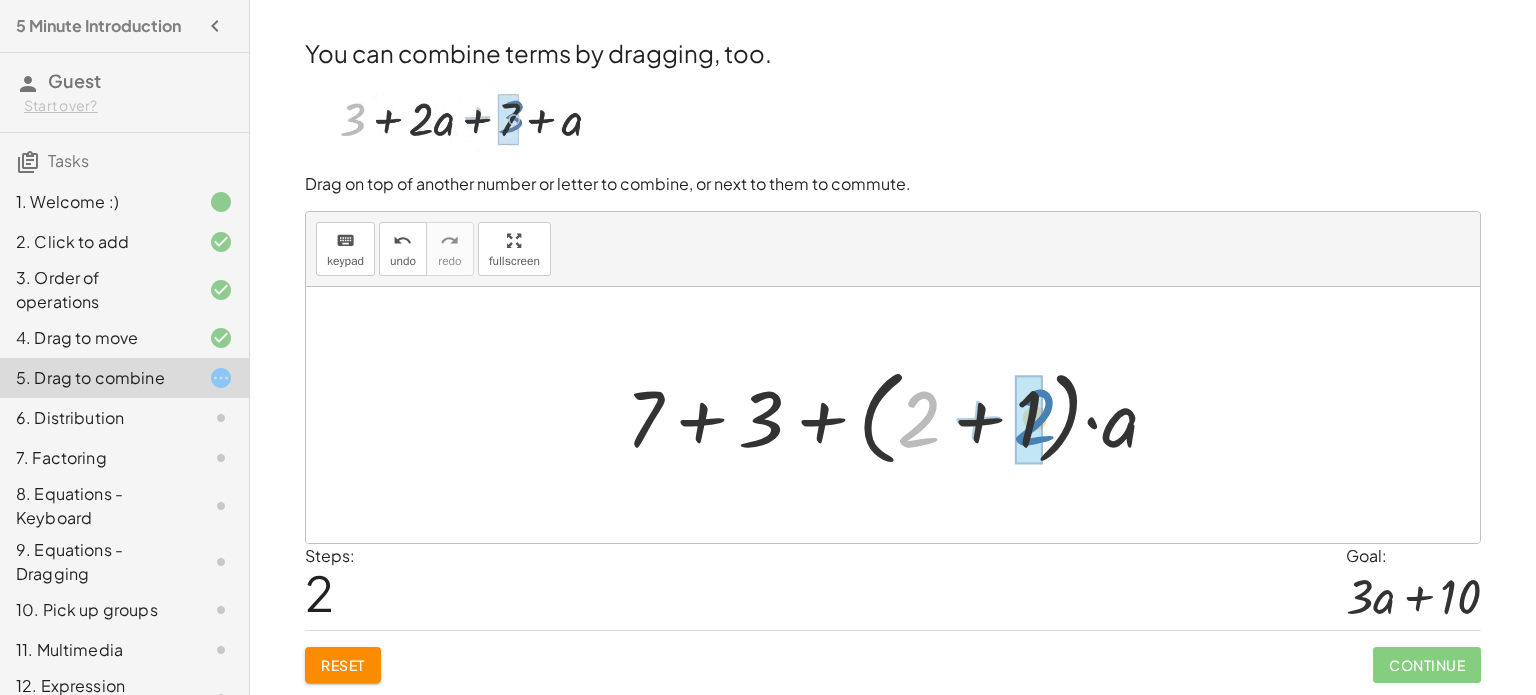 drag, startPoint x: 920, startPoint y: 420, endPoint x: 1036, endPoint y: 417, distance: 116.03879 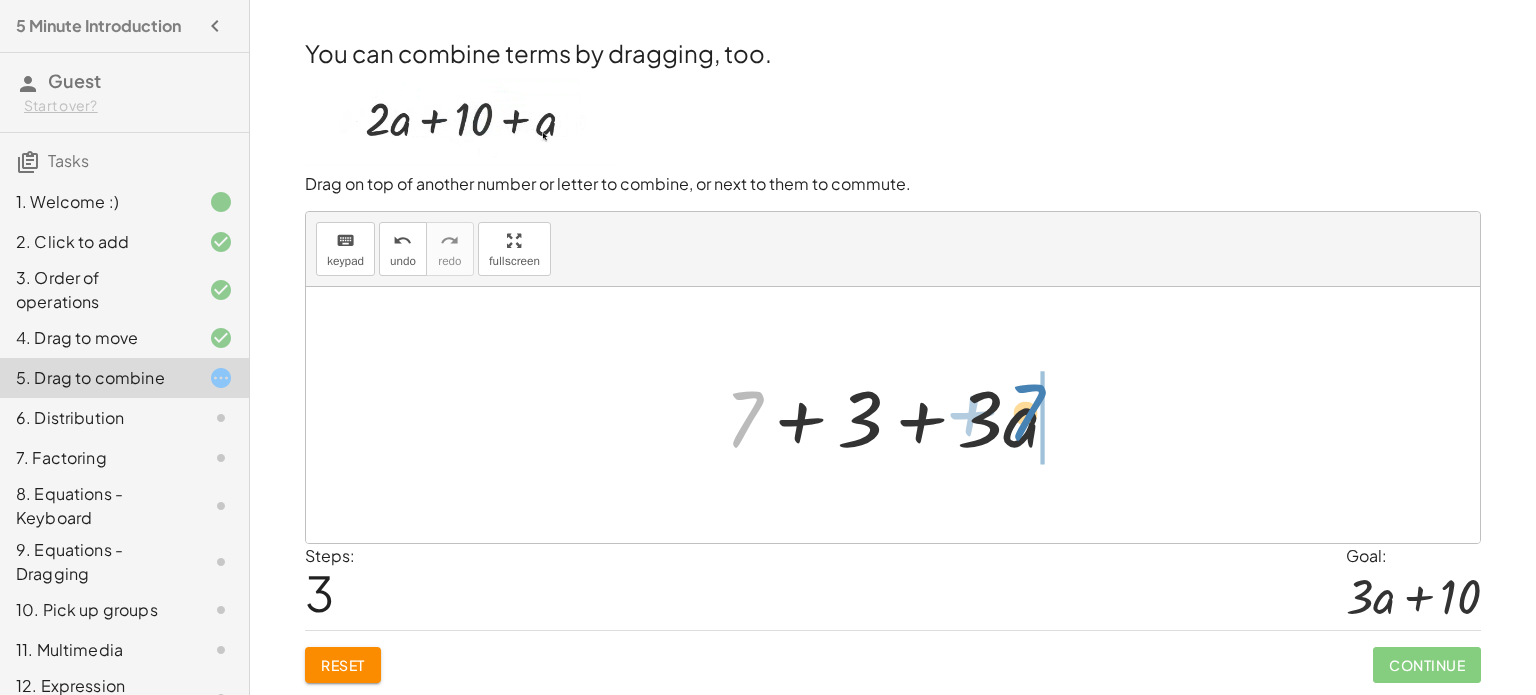 drag, startPoint x: 759, startPoint y: 413, endPoint x: 1041, endPoint y: 406, distance: 282.08685 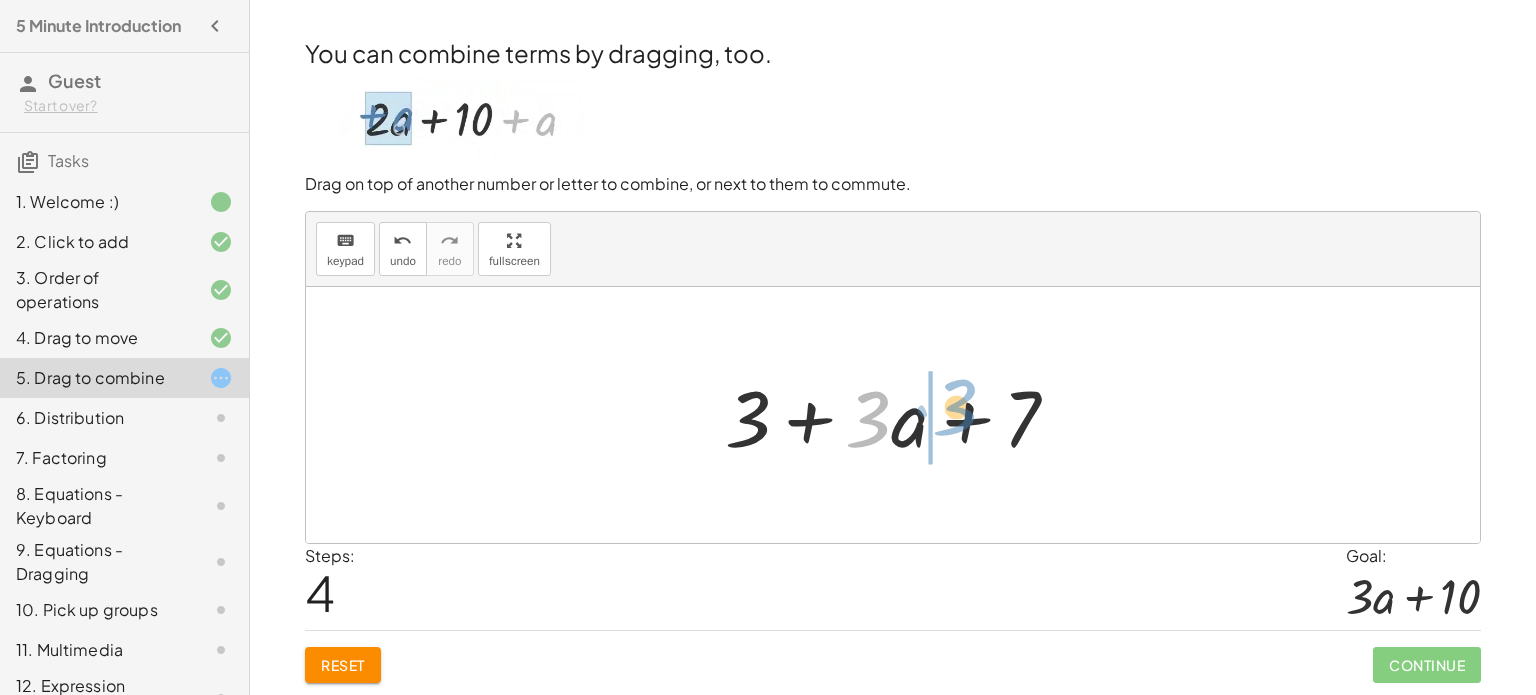 drag, startPoint x: 868, startPoint y: 409, endPoint x: 954, endPoint y: 397, distance: 86.833176 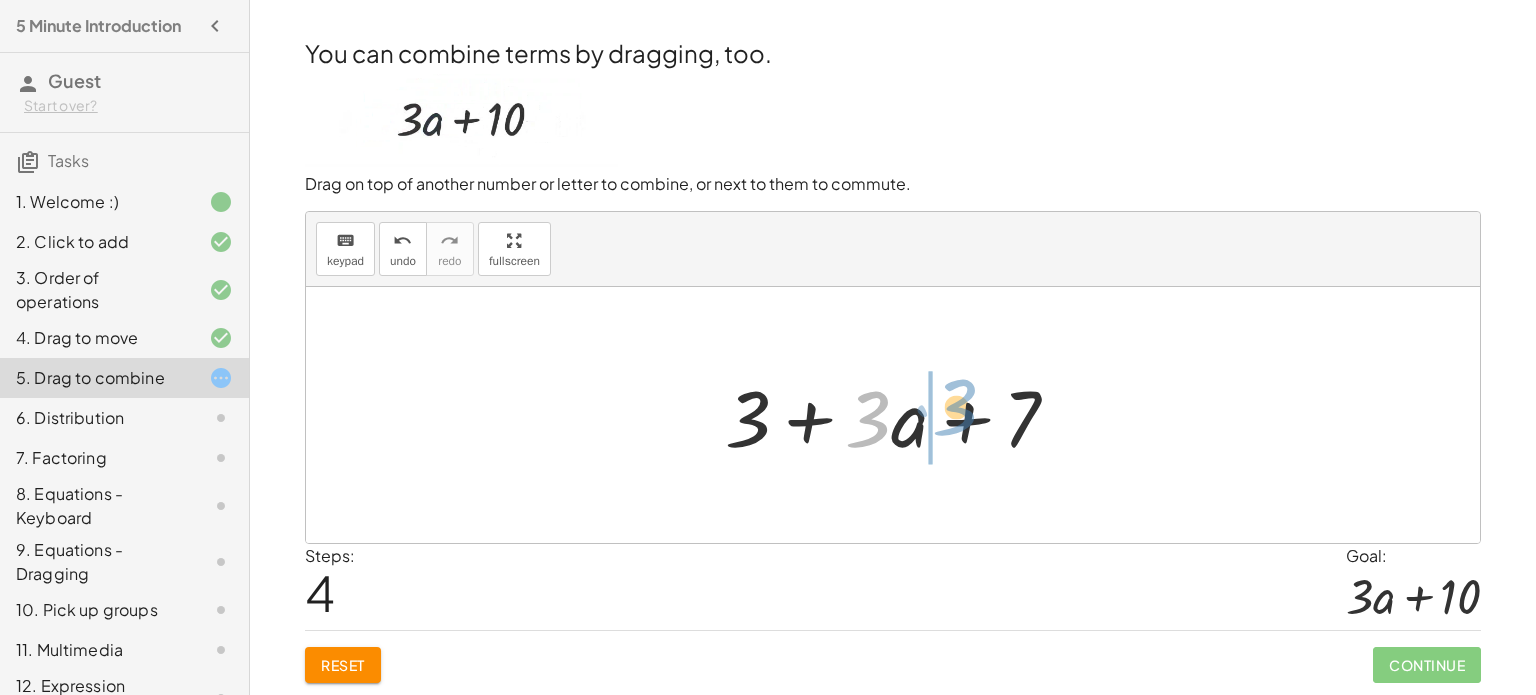 click at bounding box center (900, 415) 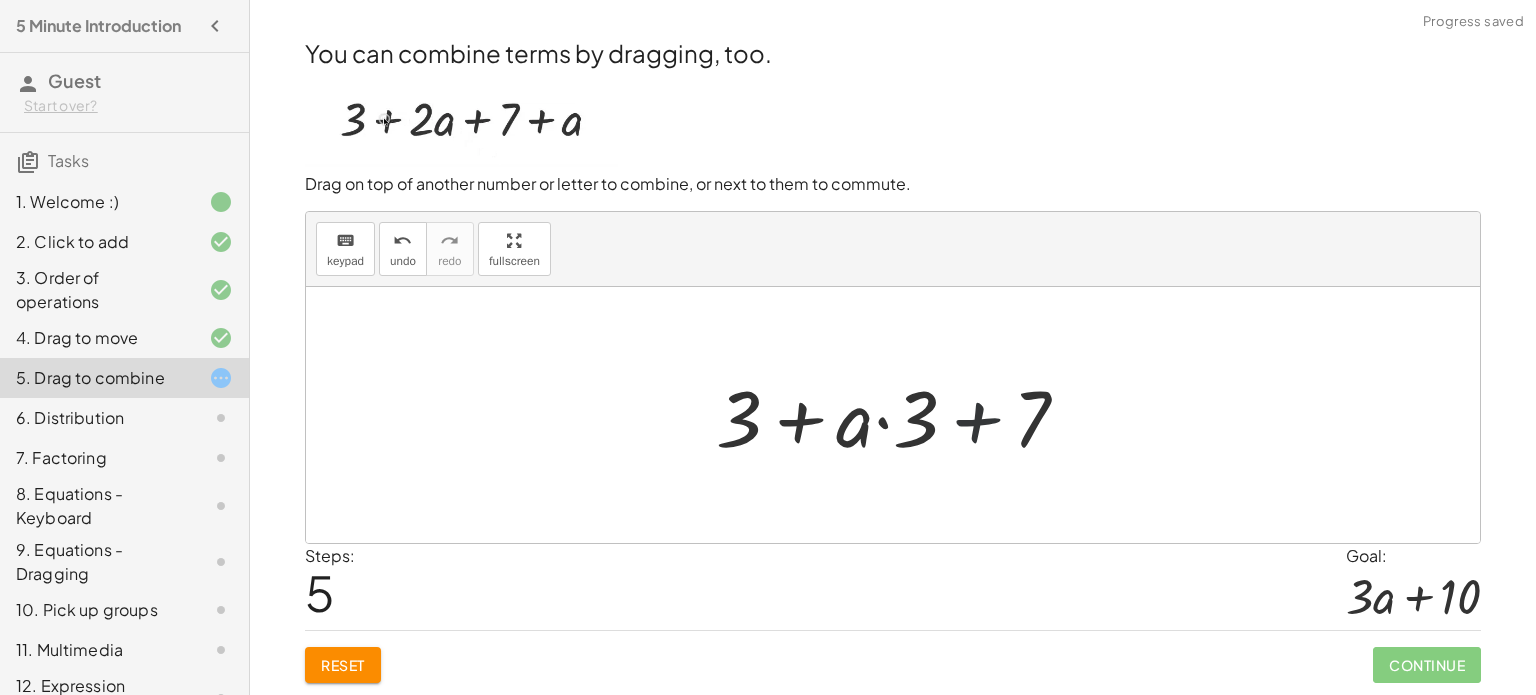 click at bounding box center [900, 415] 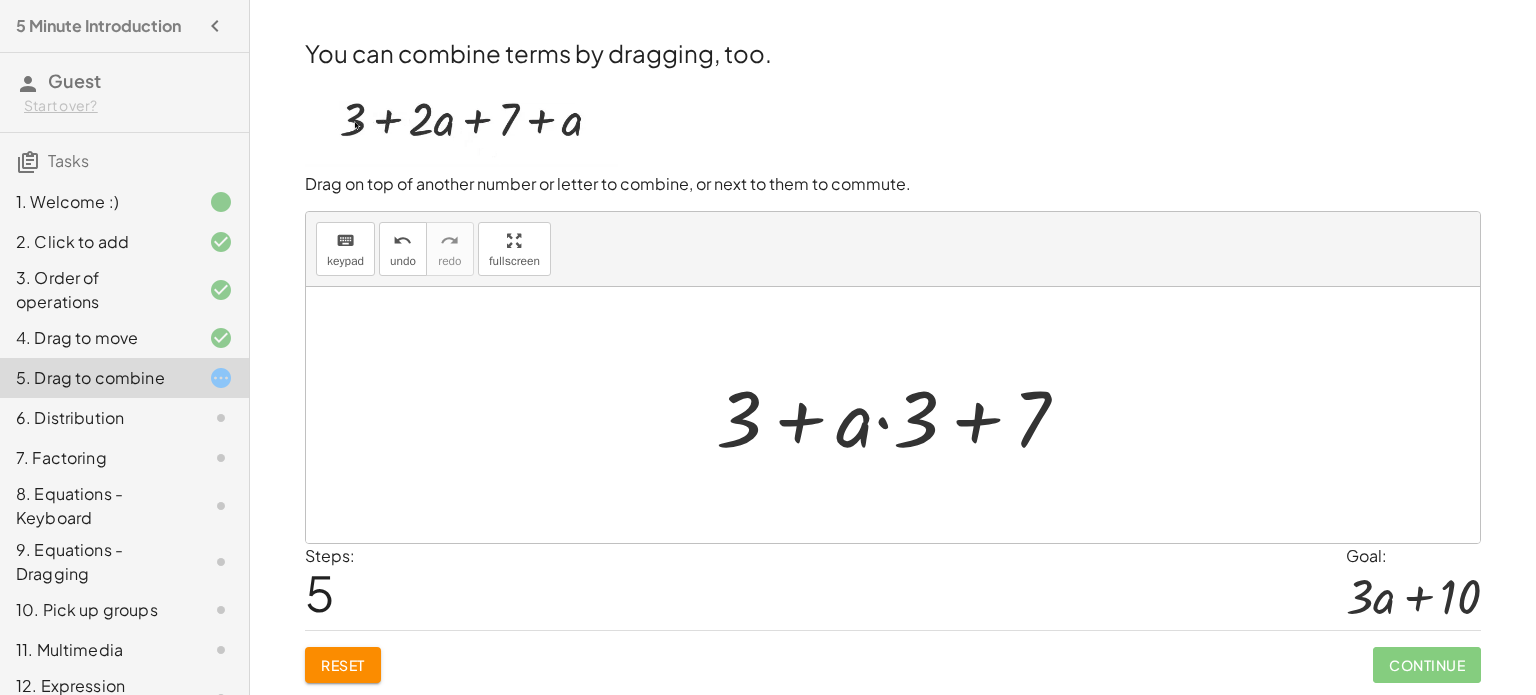 click at bounding box center (900, 415) 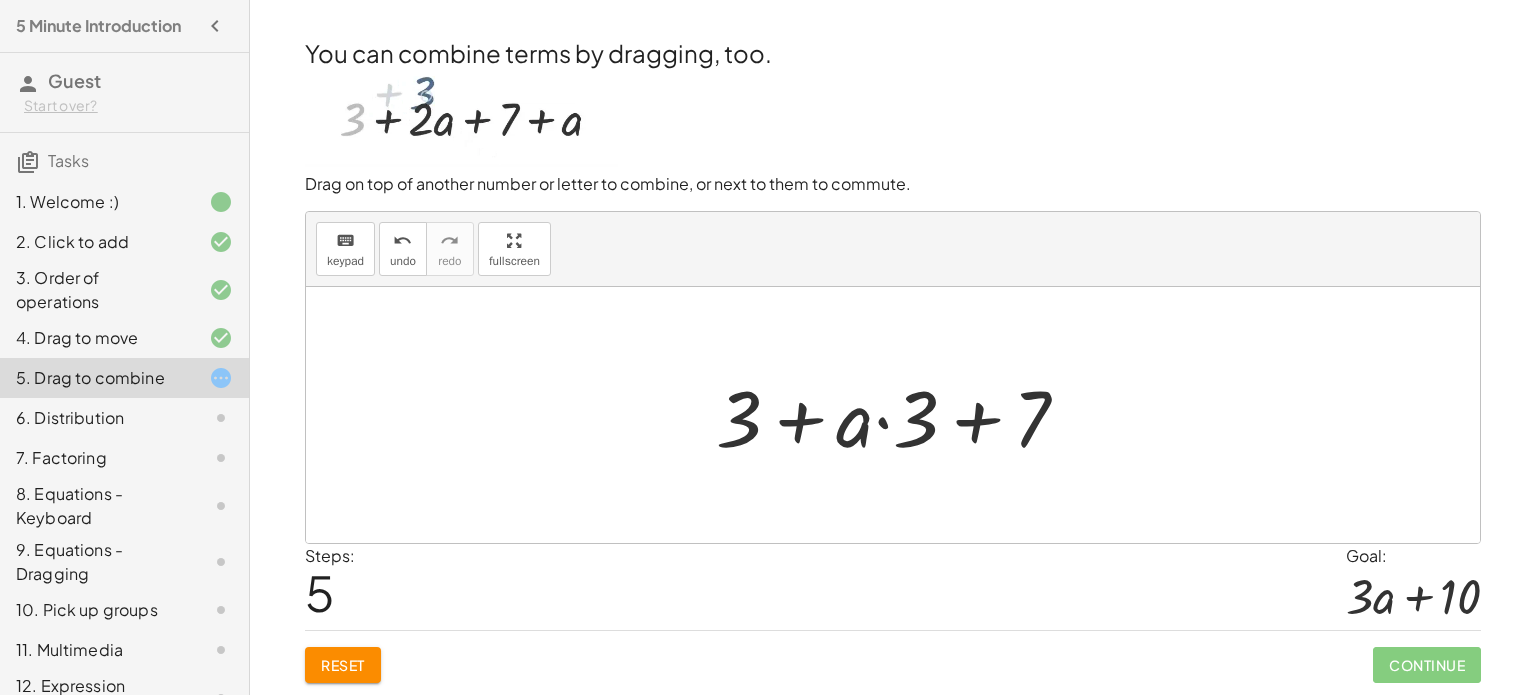click at bounding box center (900, 415) 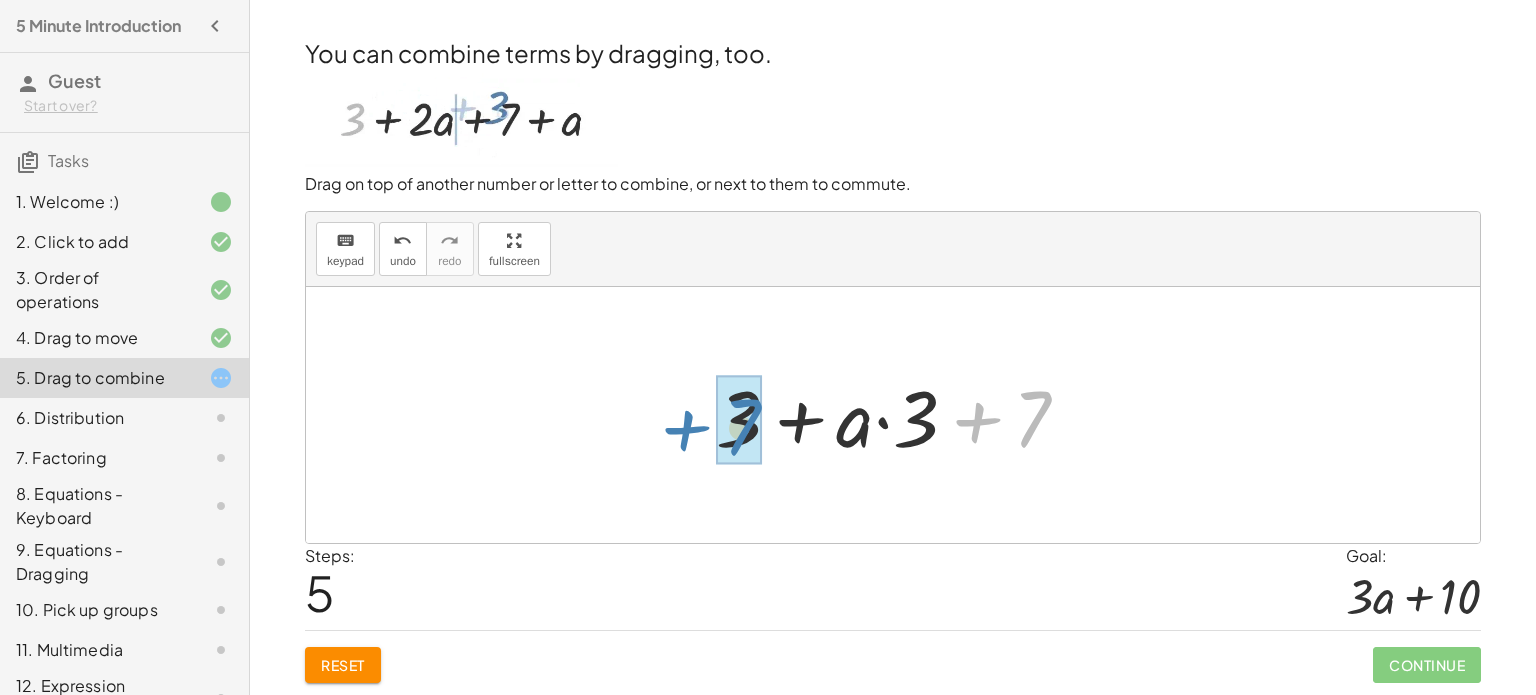 drag, startPoint x: 1042, startPoint y: 391, endPoint x: 744, endPoint y: 409, distance: 298.54312 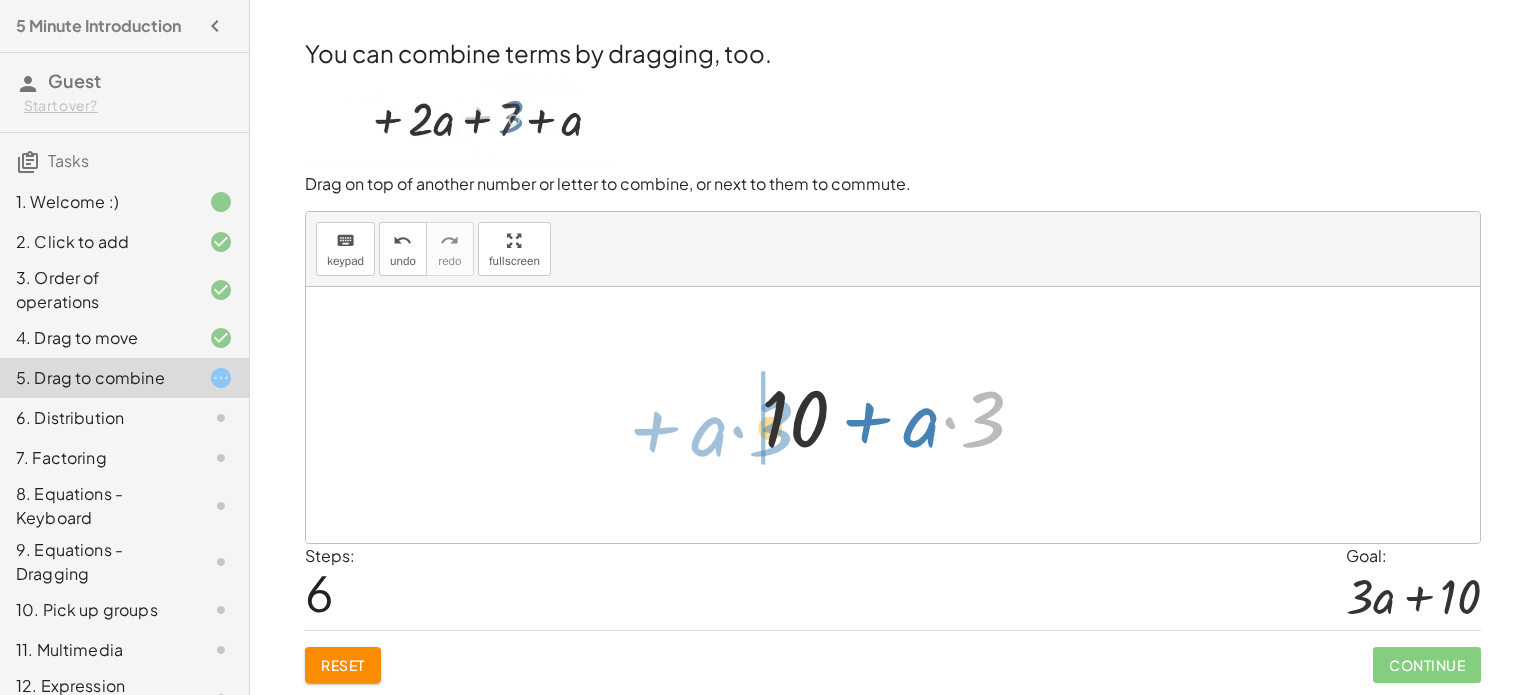 drag, startPoint x: 968, startPoint y: 410, endPoint x: 756, endPoint y: 419, distance: 212.19095 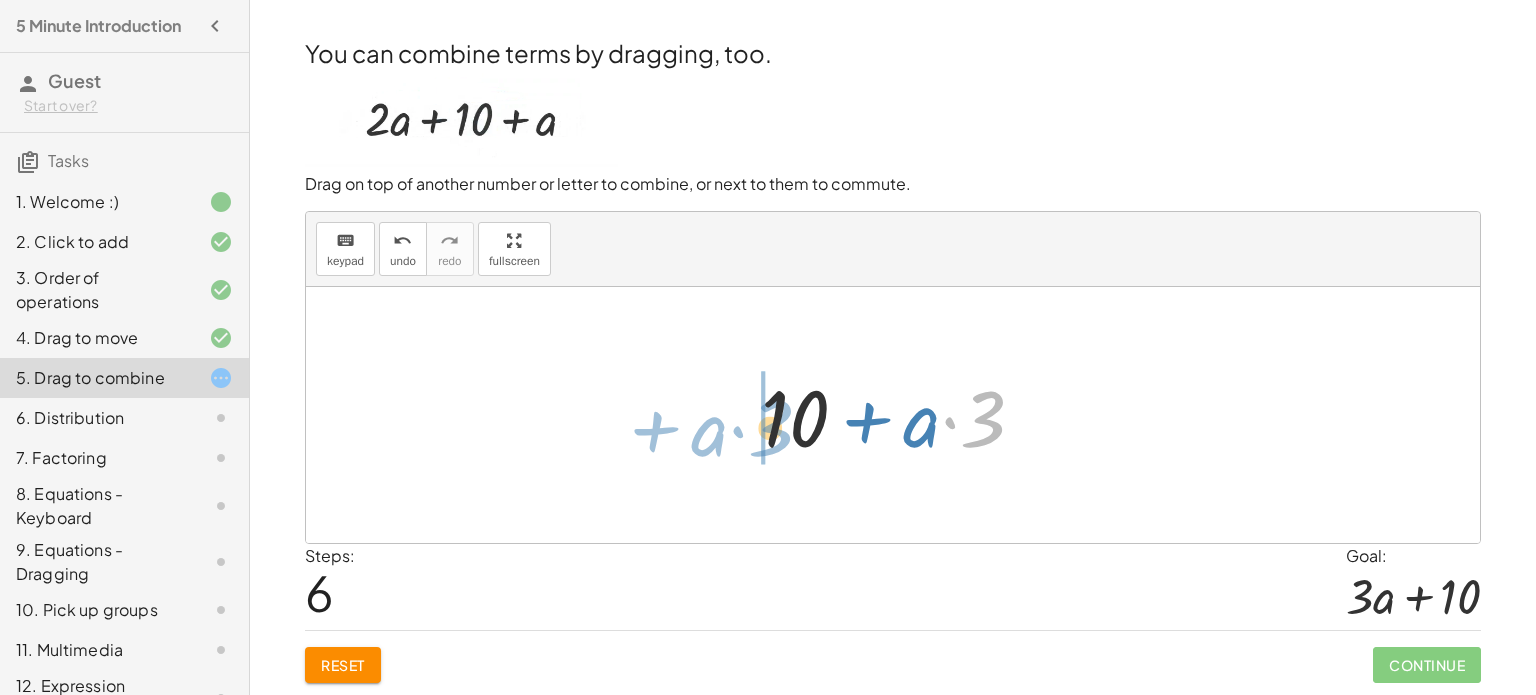 click at bounding box center (900, 415) 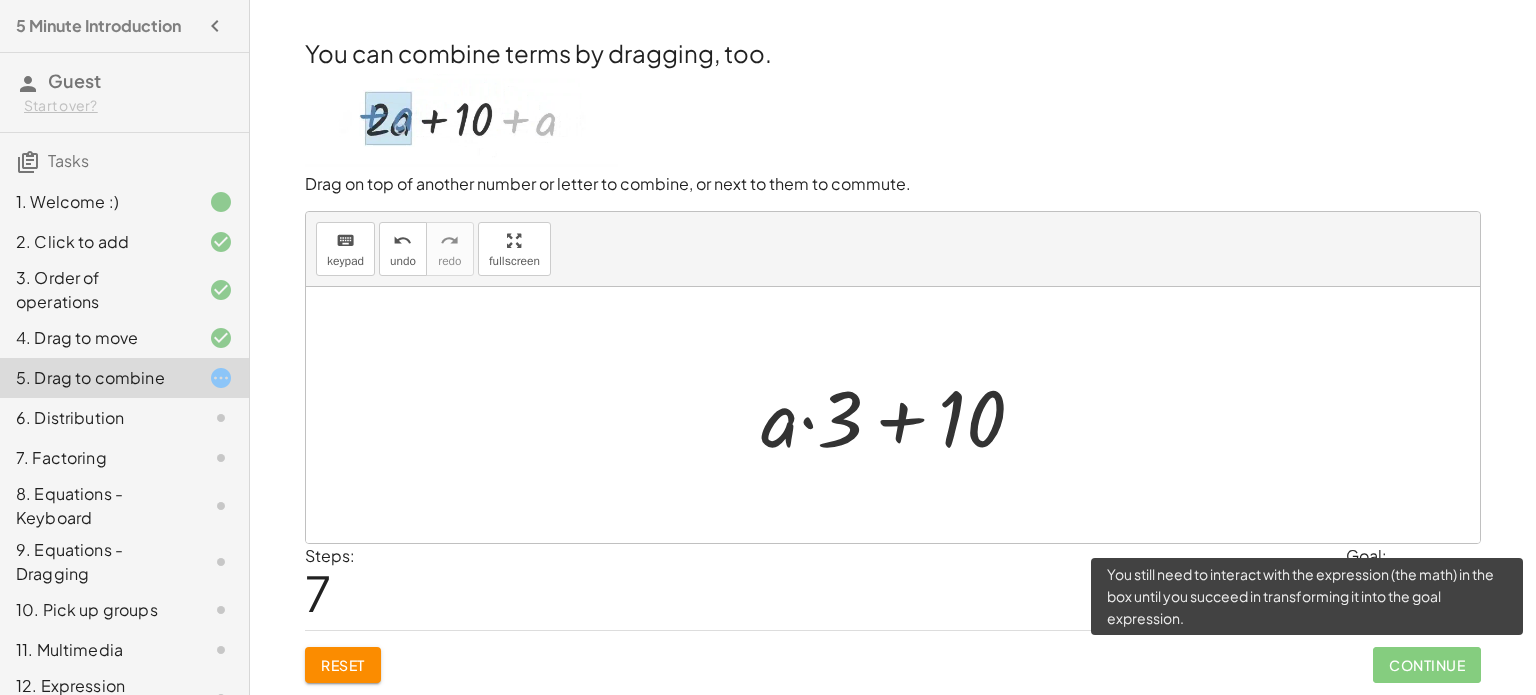 click on "Continue" 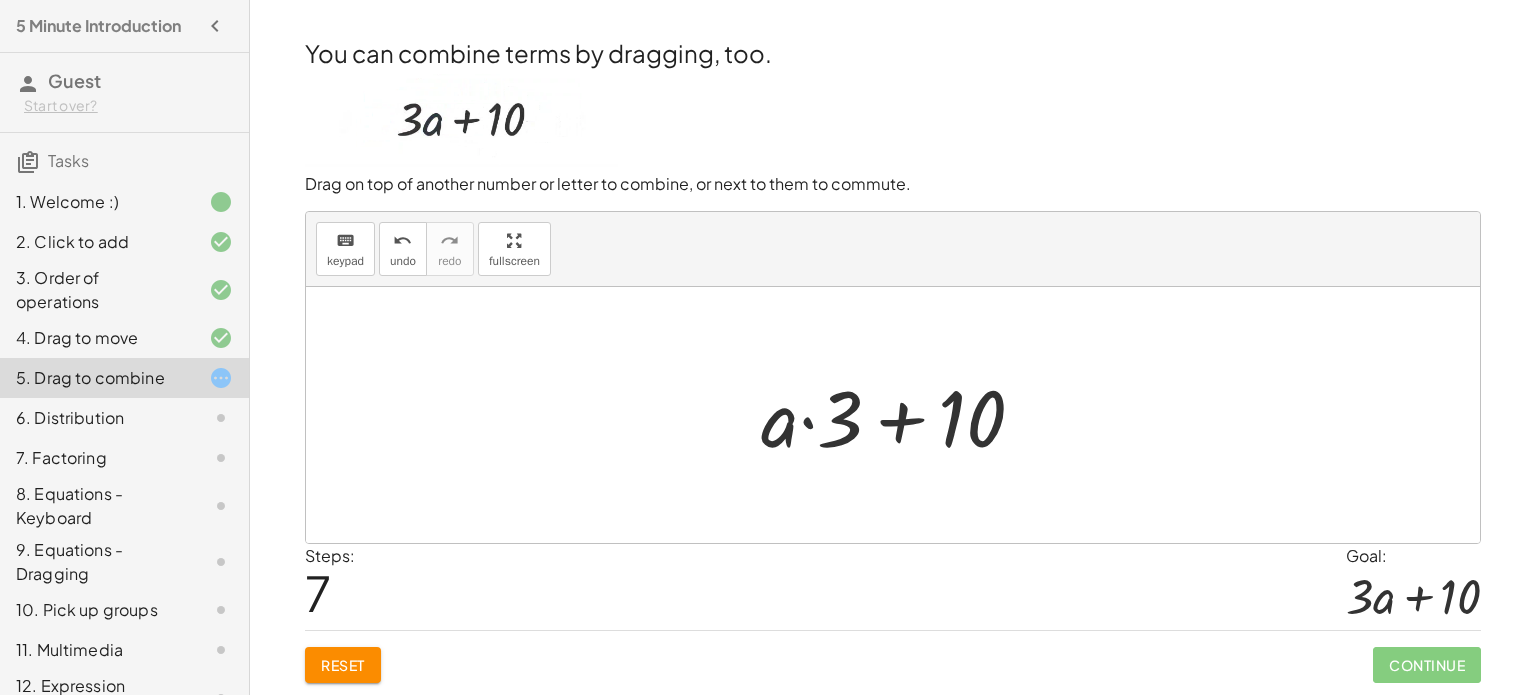 click at bounding box center (900, 415) 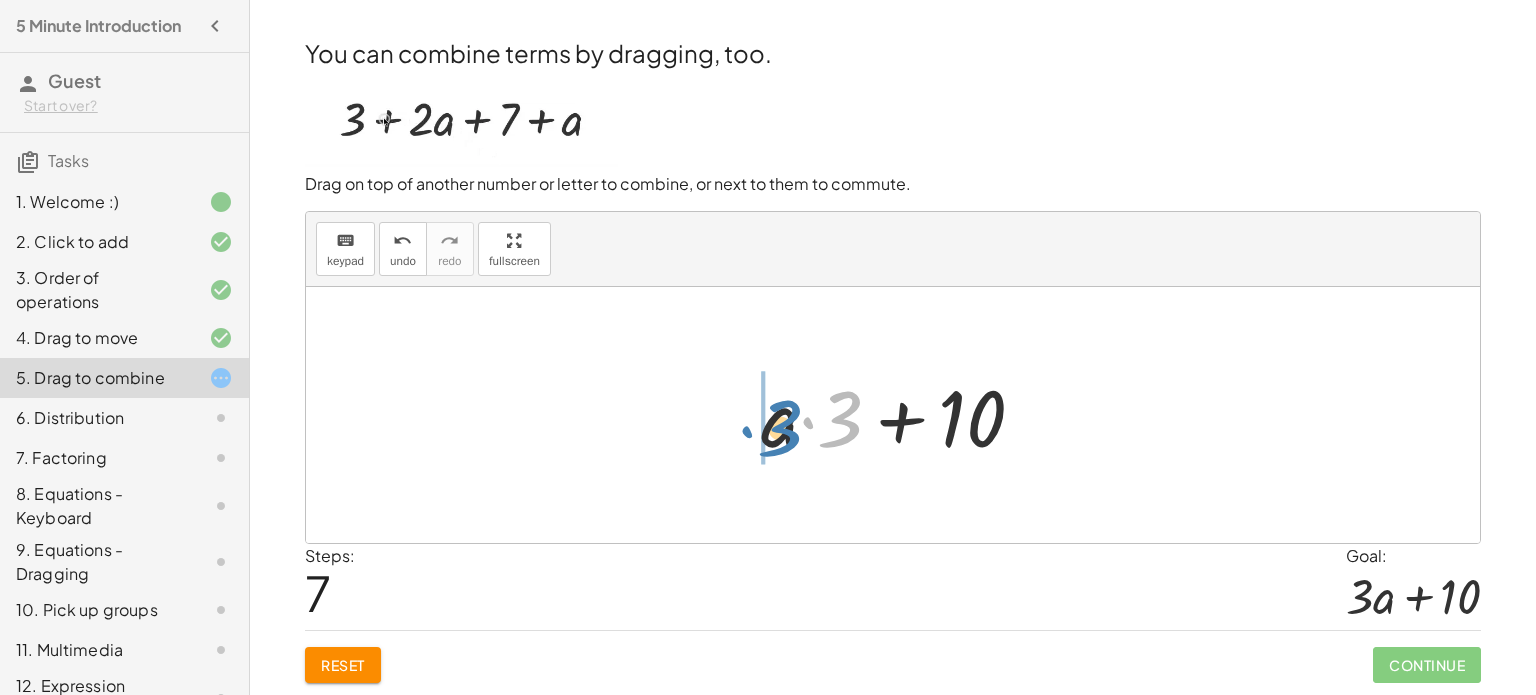drag, startPoint x: 851, startPoint y: 415, endPoint x: 790, endPoint y: 423, distance: 61.522354 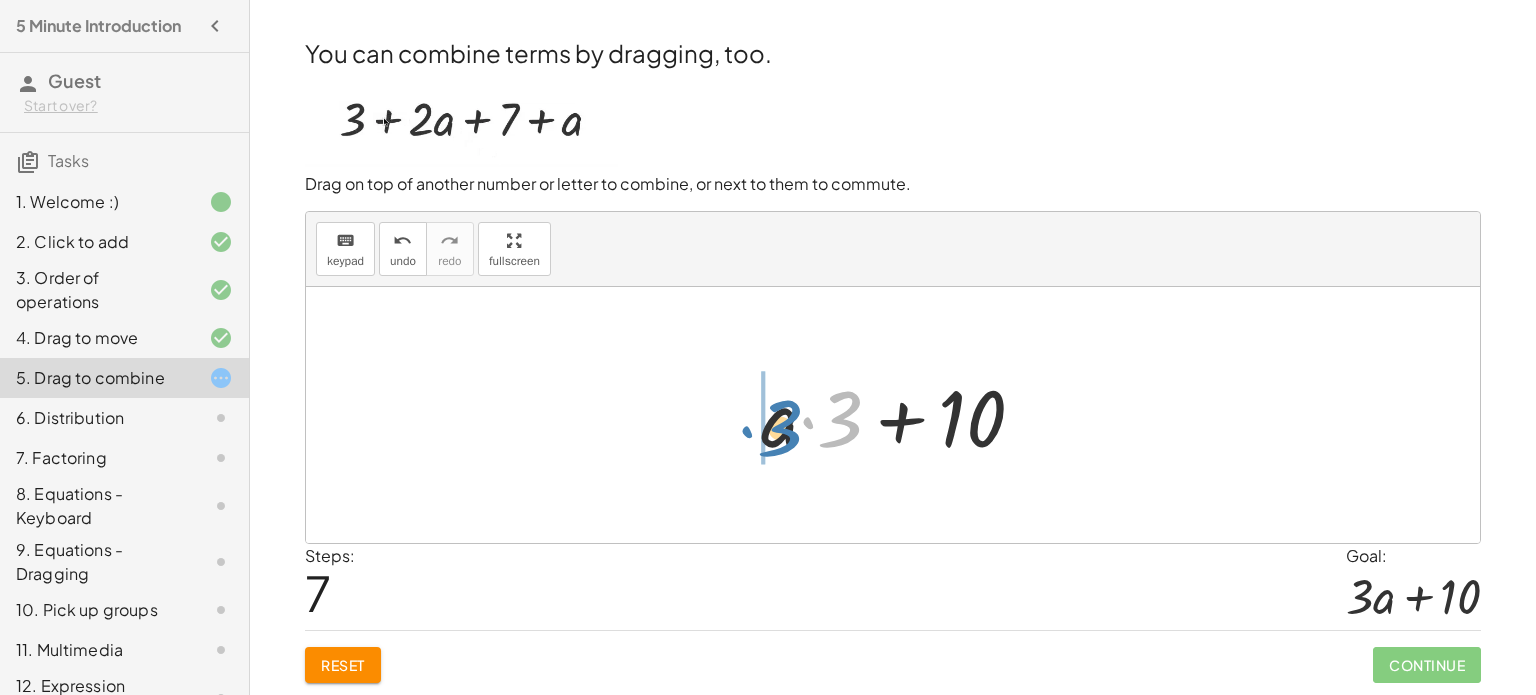 click at bounding box center [900, 415] 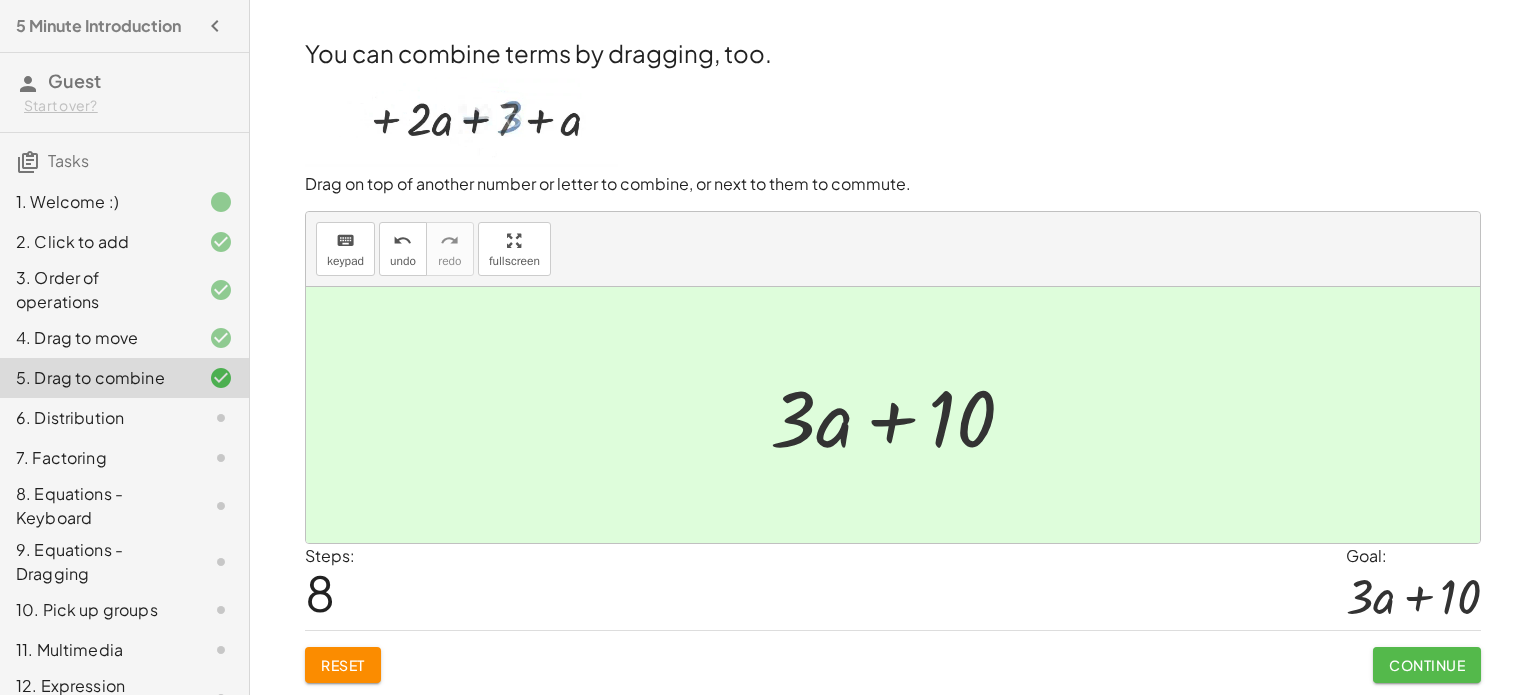 click on "Continue" at bounding box center (1427, 665) 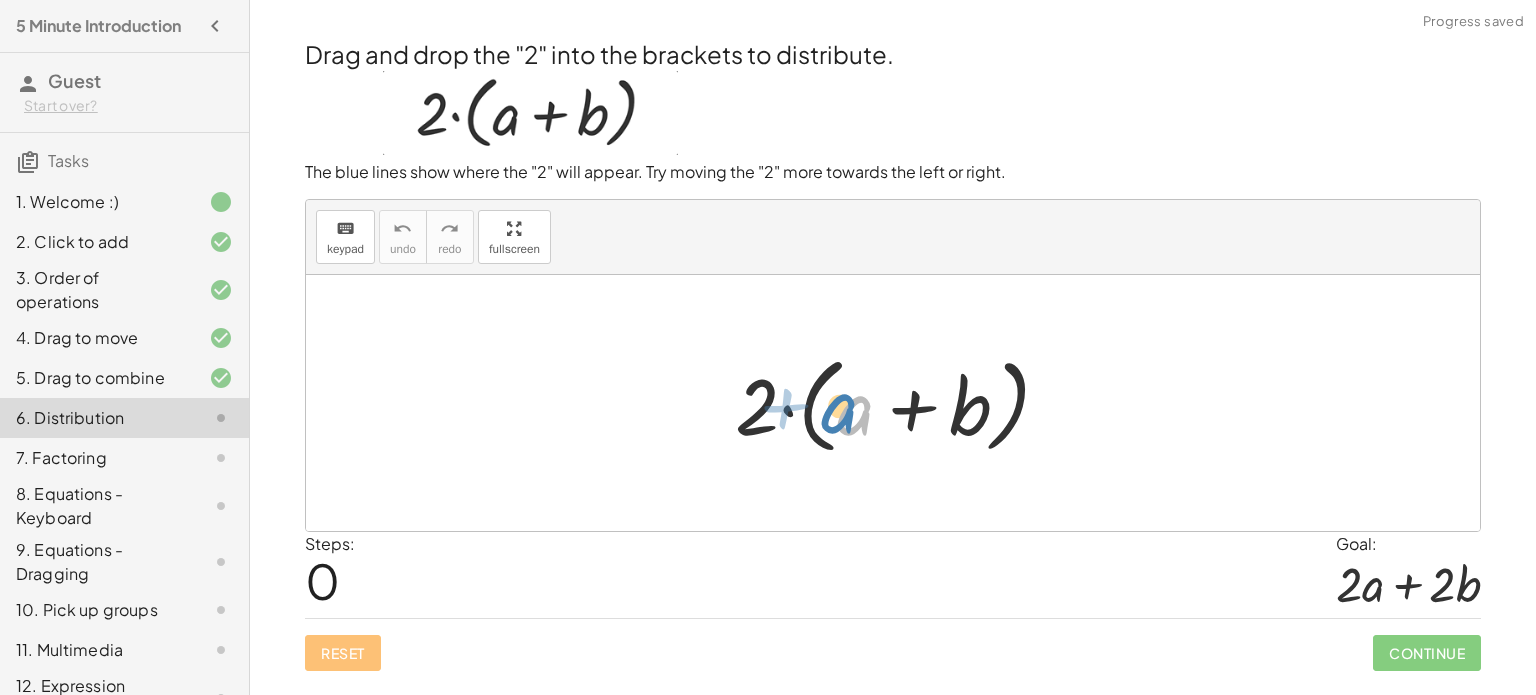 drag, startPoint x: 864, startPoint y: 409, endPoint x: 848, endPoint y: 407, distance: 16.124516 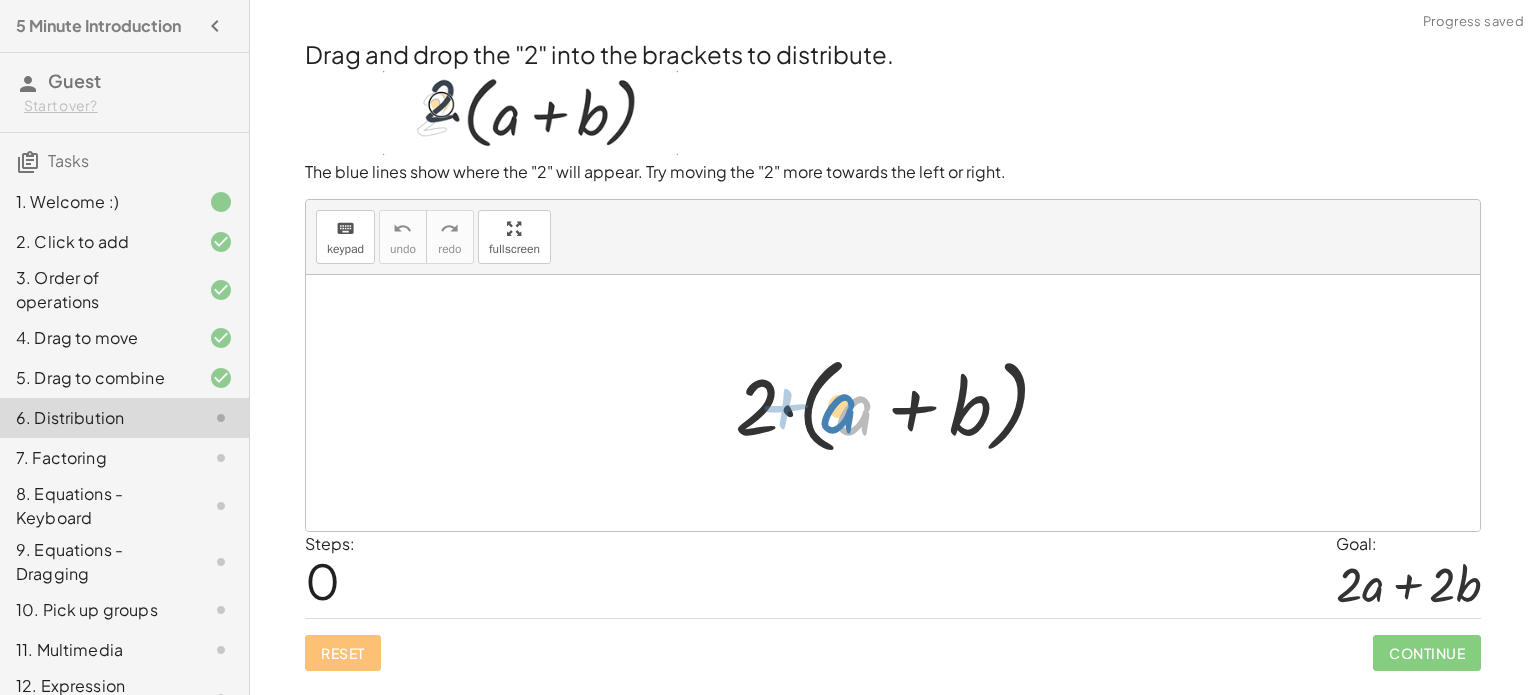 click at bounding box center [900, 403] 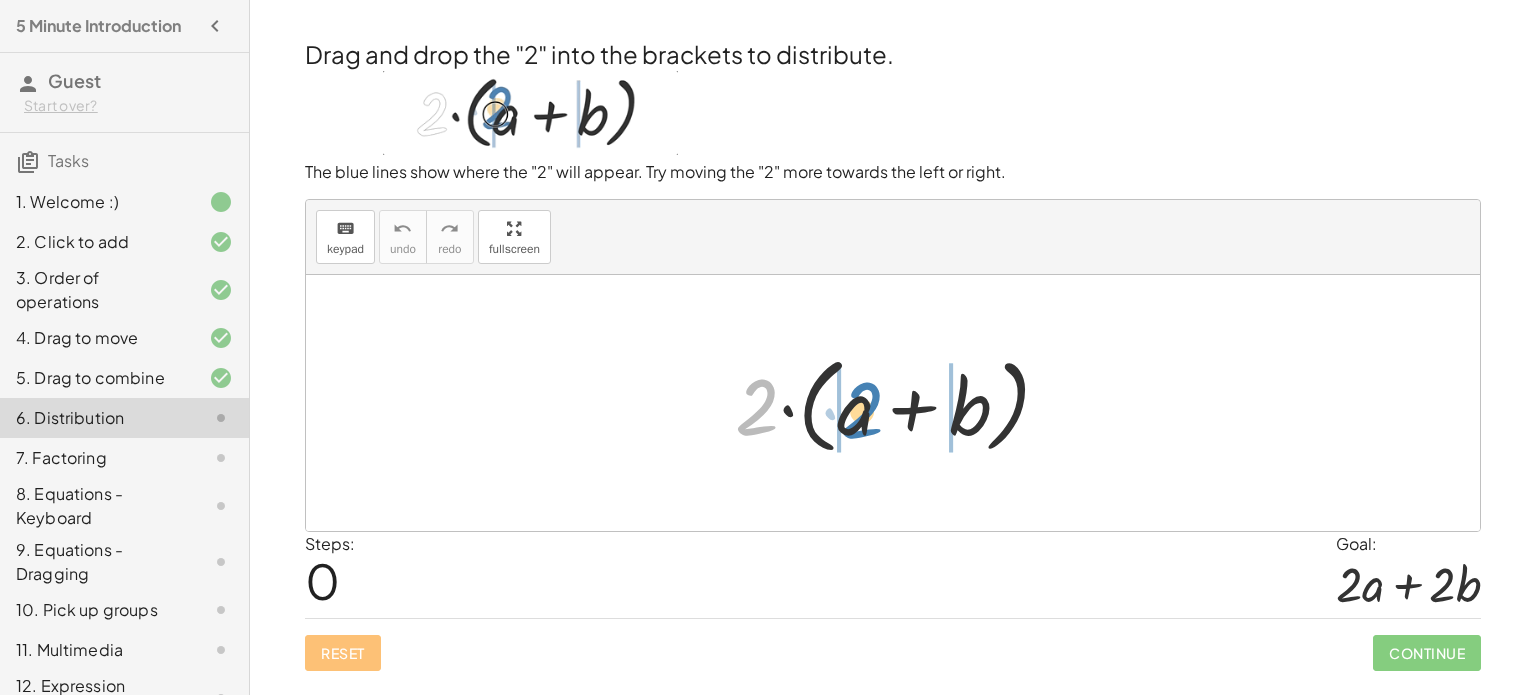 drag, startPoint x: 769, startPoint y: 401, endPoint x: 875, endPoint y: 403, distance: 106.01887 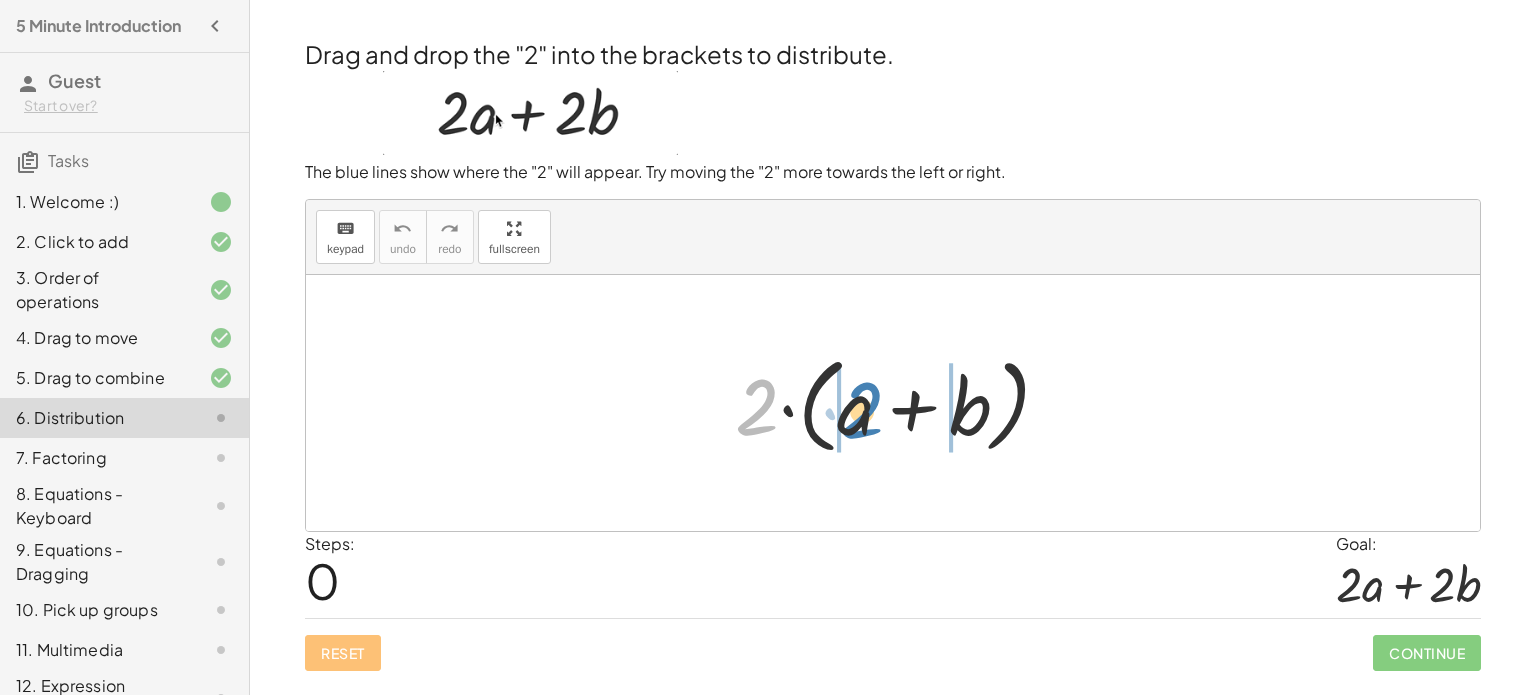 click at bounding box center [900, 403] 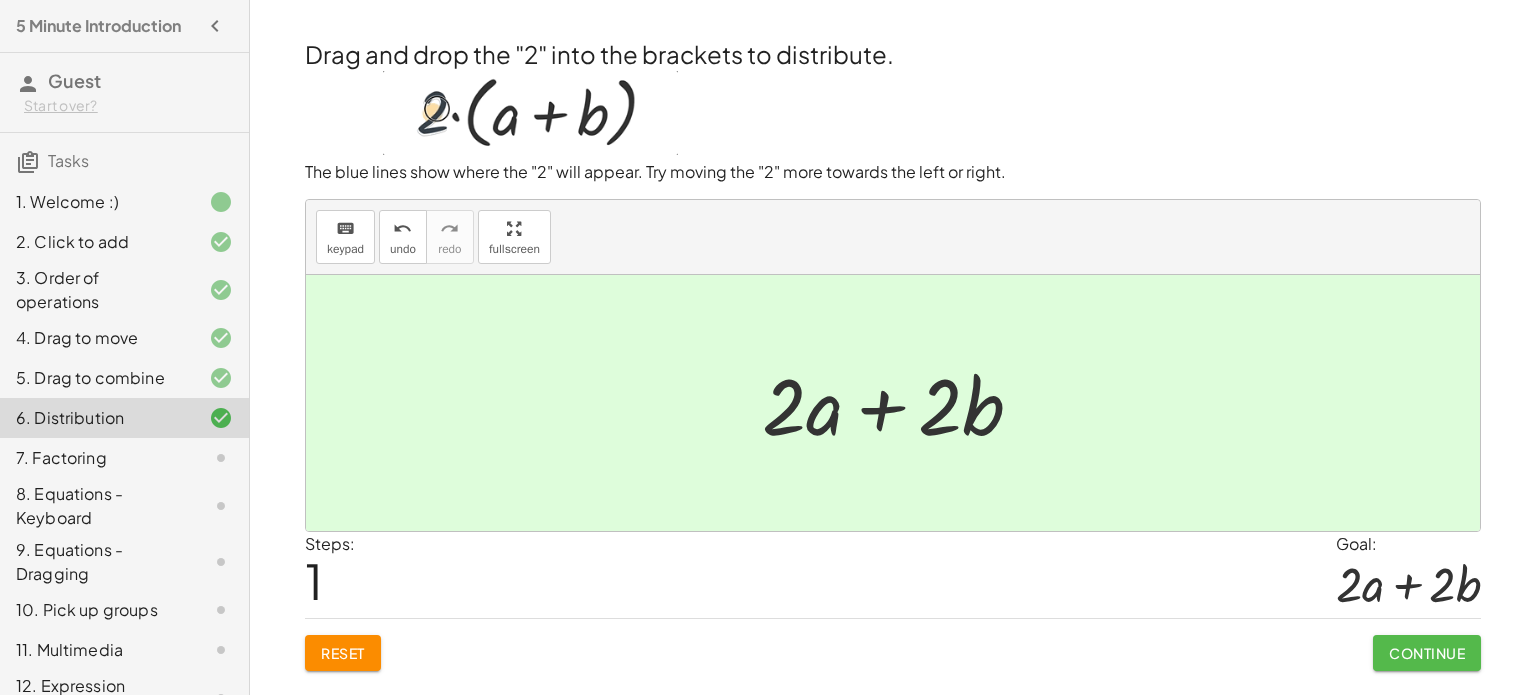 click on "Continue" 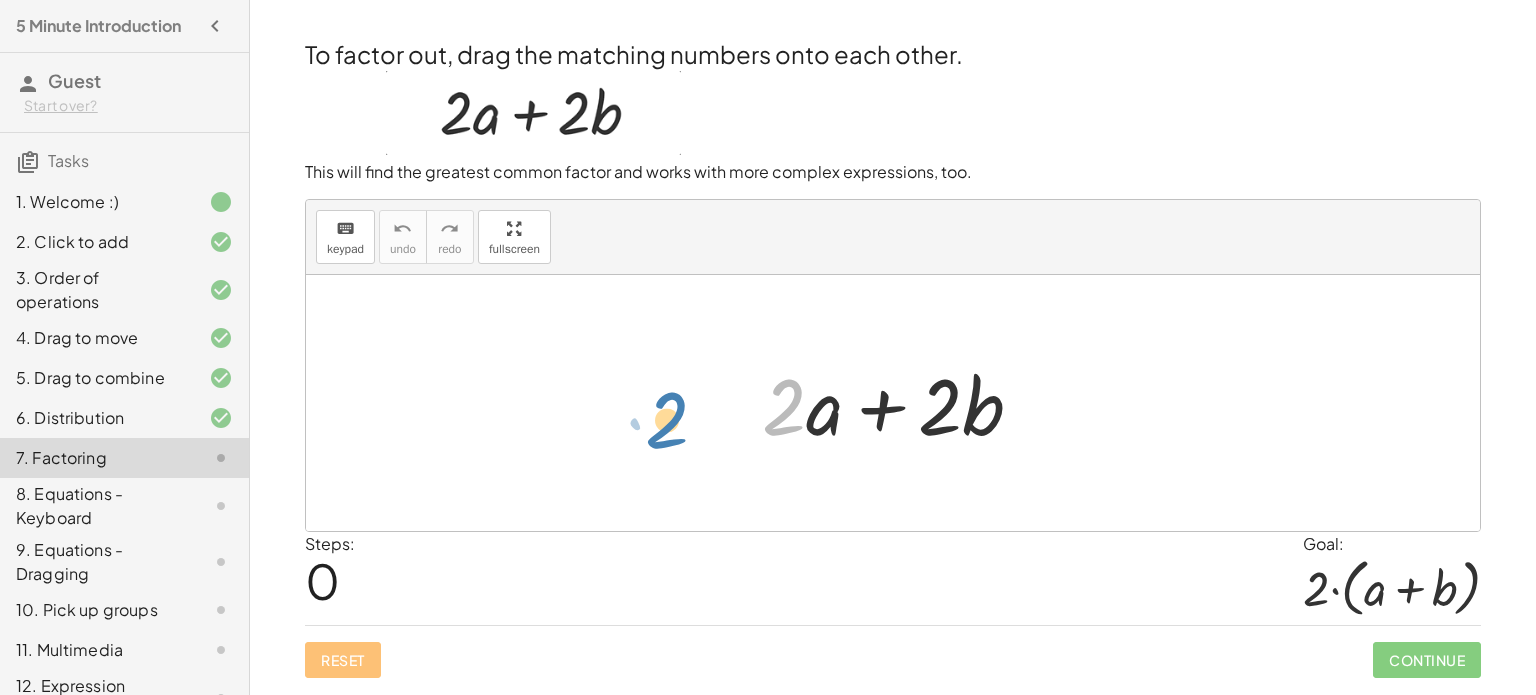 drag, startPoint x: 790, startPoint y: 381, endPoint x: 673, endPoint y: 394, distance: 117.72001 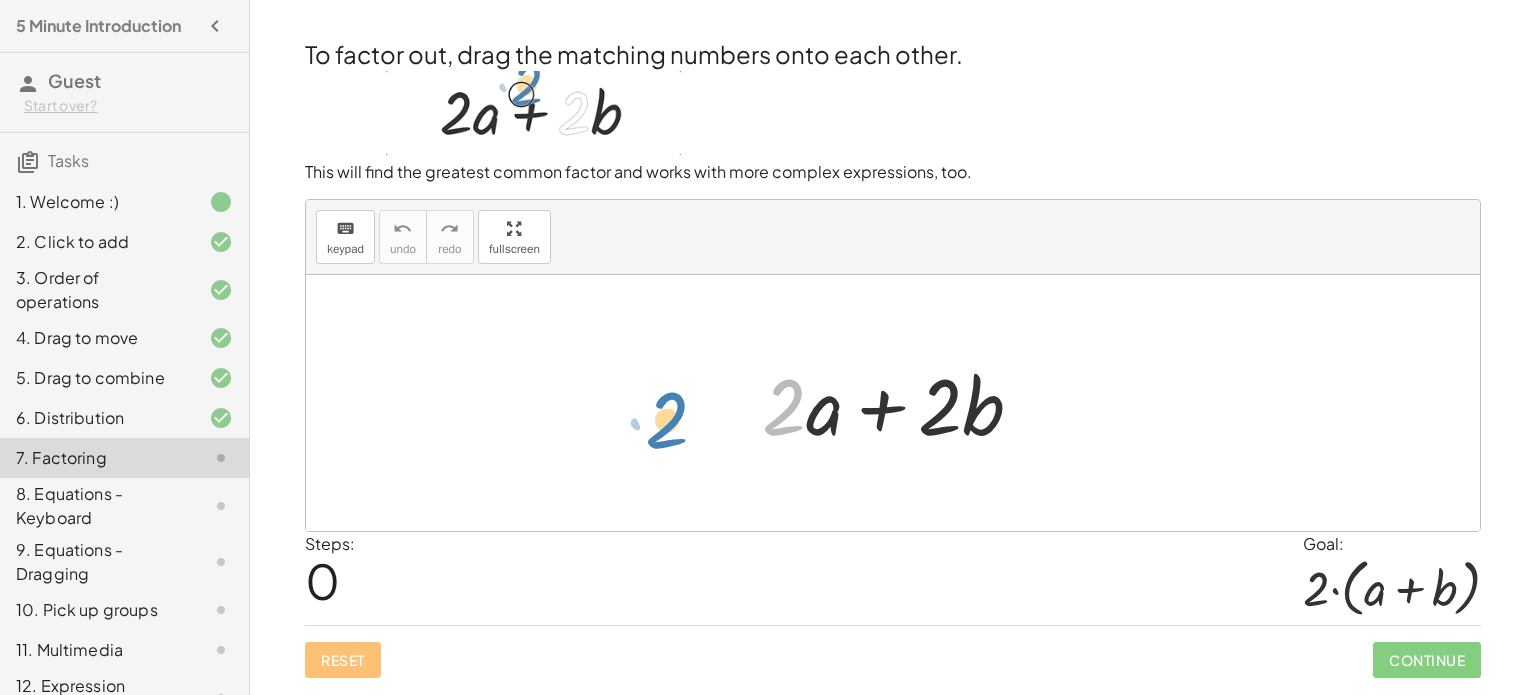 click on "· 2 + · 2 · a + · 2 · b" at bounding box center [893, 403] 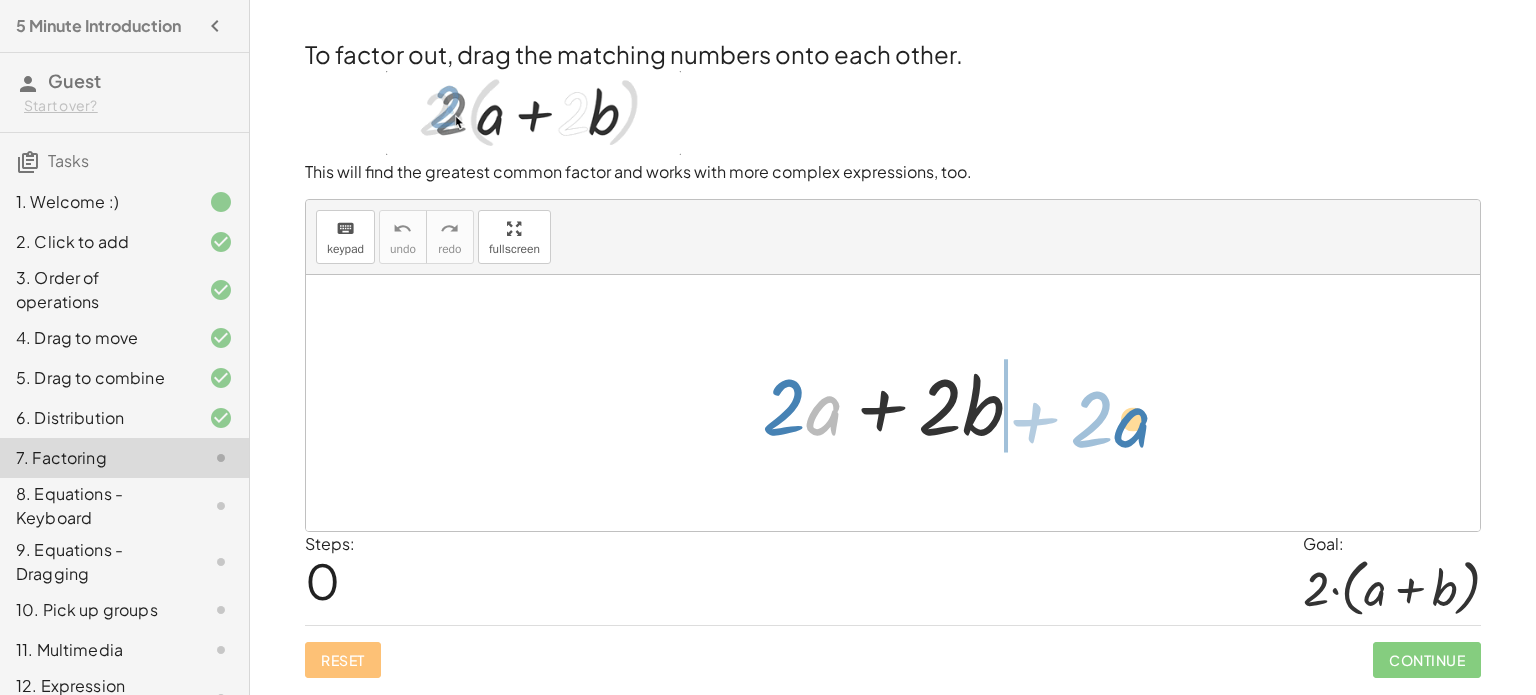 drag, startPoint x: 816, startPoint y: 404, endPoint x: 1124, endPoint y: 415, distance: 308.19638 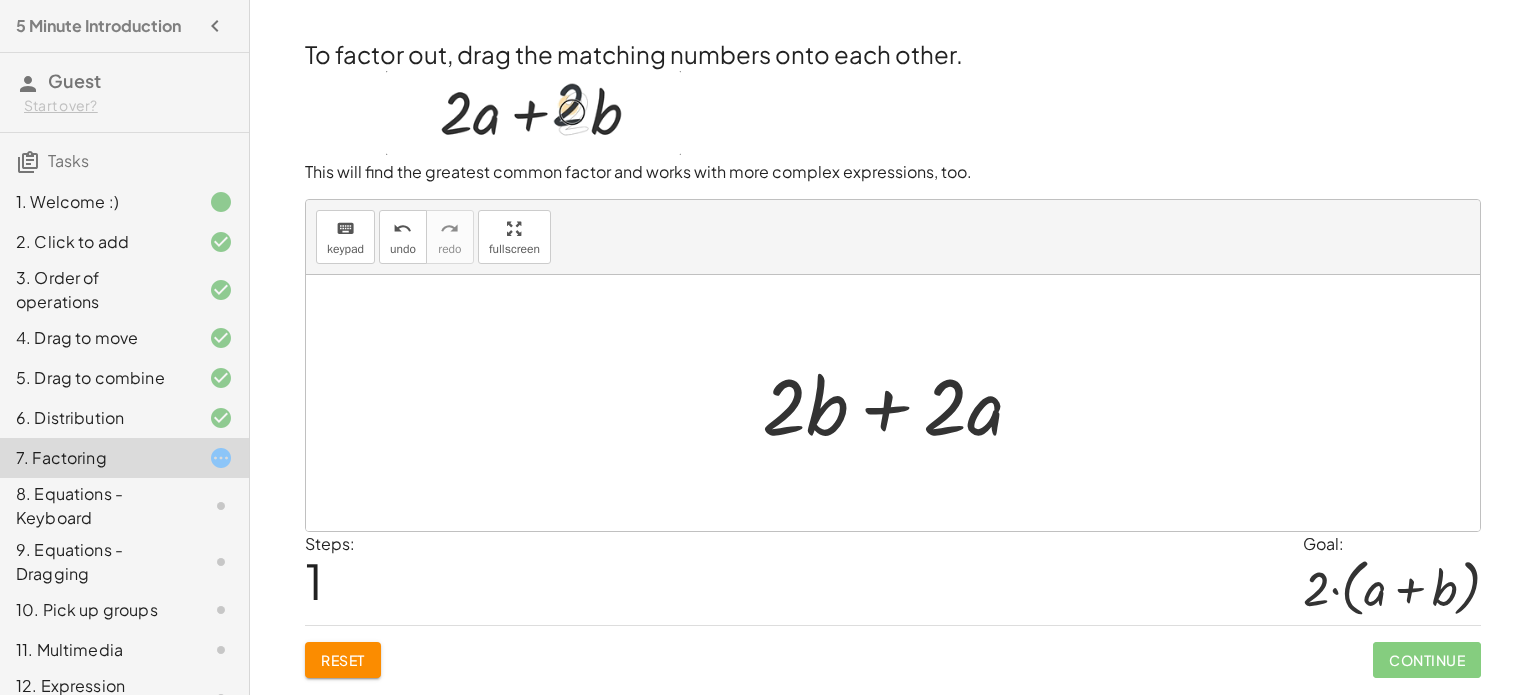 click at bounding box center (900, 403) 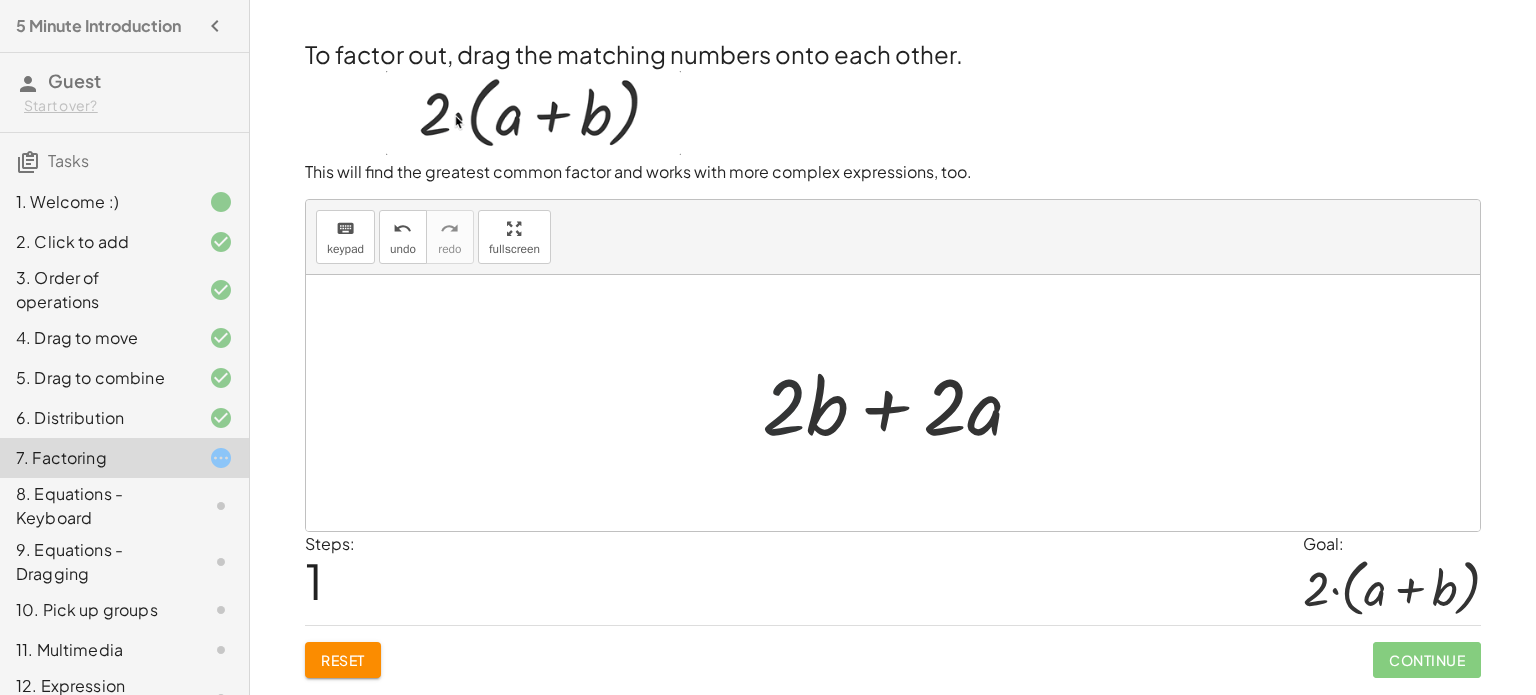 click at bounding box center [900, 403] 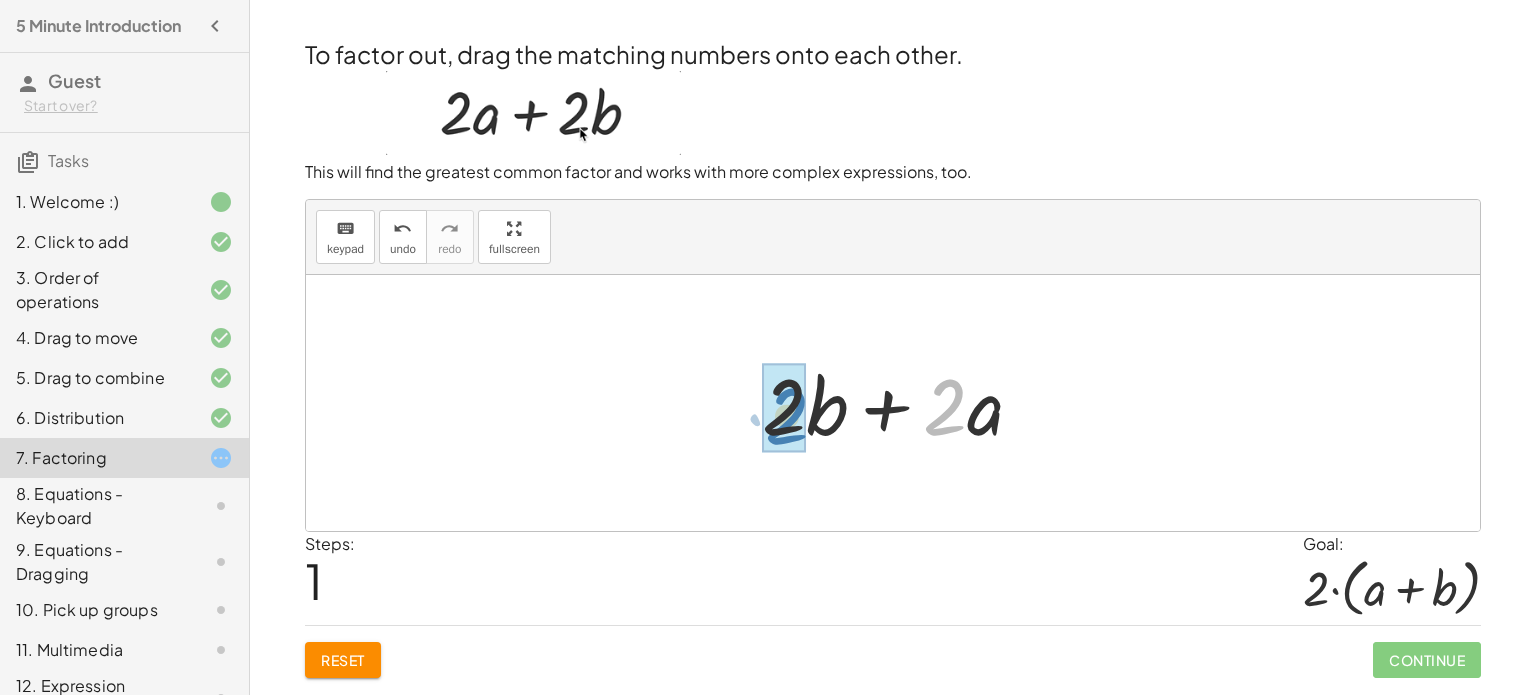 drag, startPoint x: 950, startPoint y: 379, endPoint x: 791, endPoint y: 388, distance: 159.25452 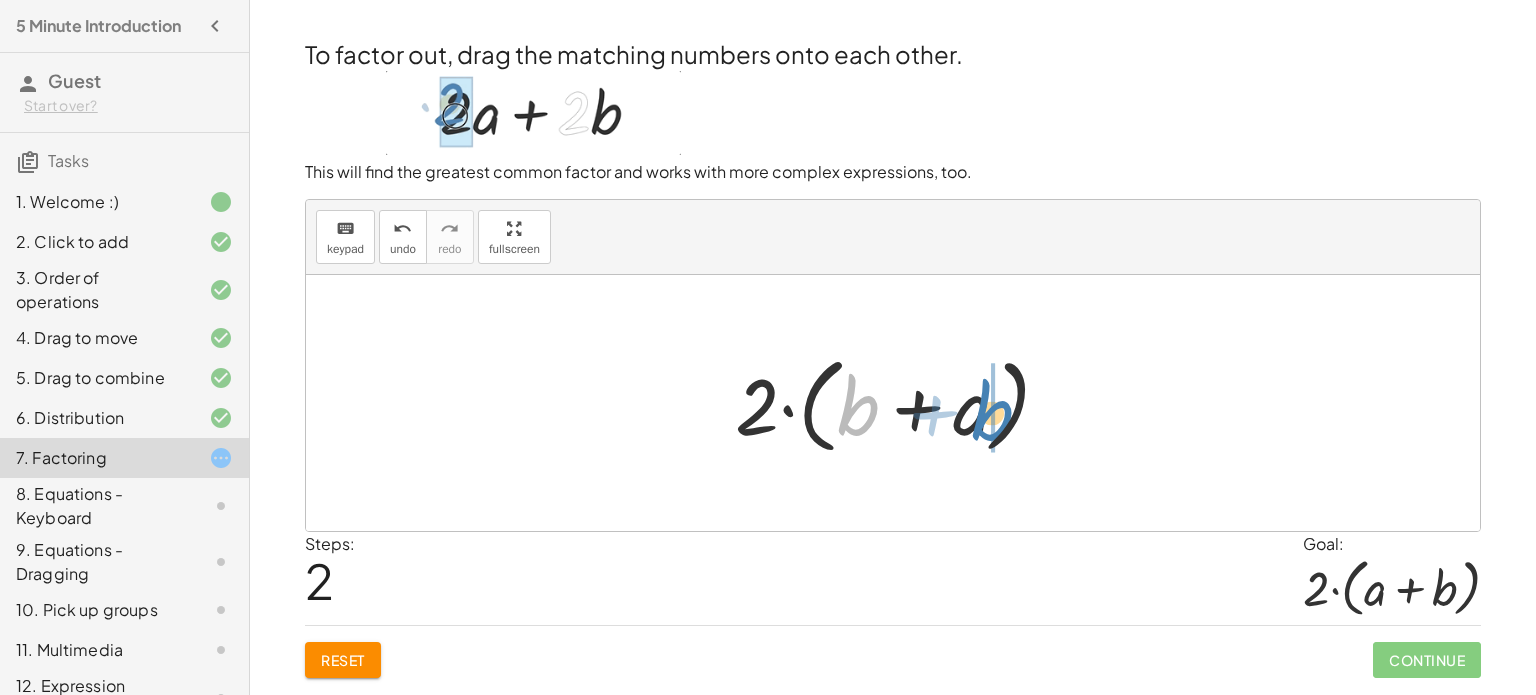 drag, startPoint x: 863, startPoint y: 411, endPoint x: 996, endPoint y: 416, distance: 133.09395 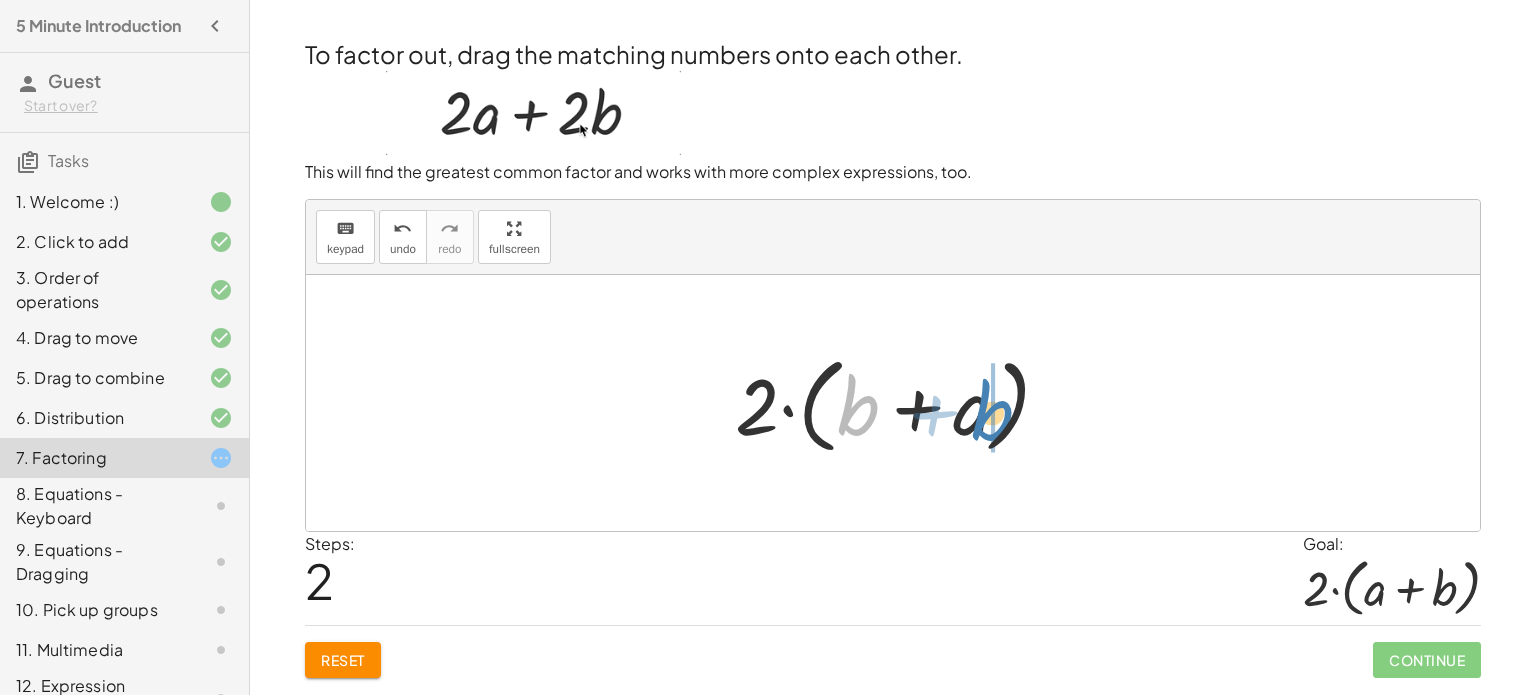 click at bounding box center (900, 403) 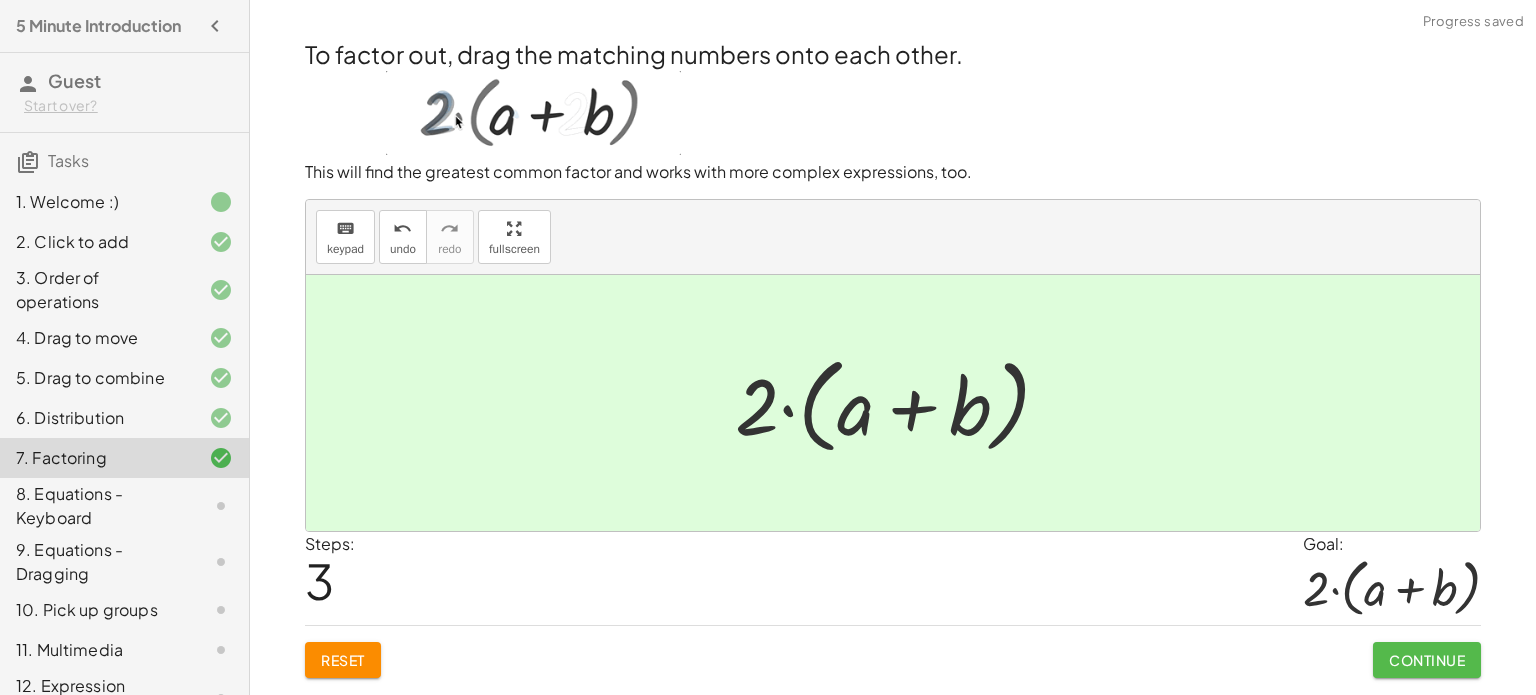 click on "Continue" at bounding box center [1427, 660] 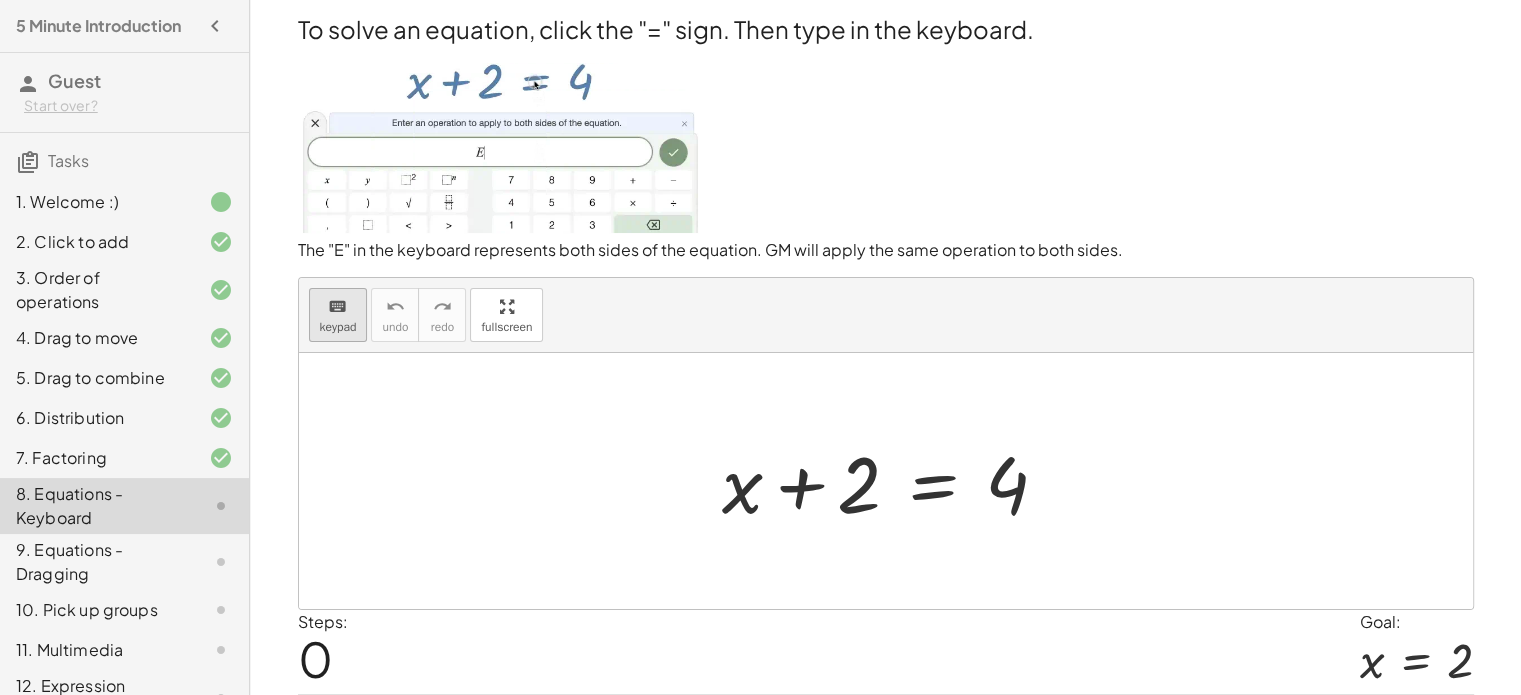 click on "keypad" at bounding box center (338, 327) 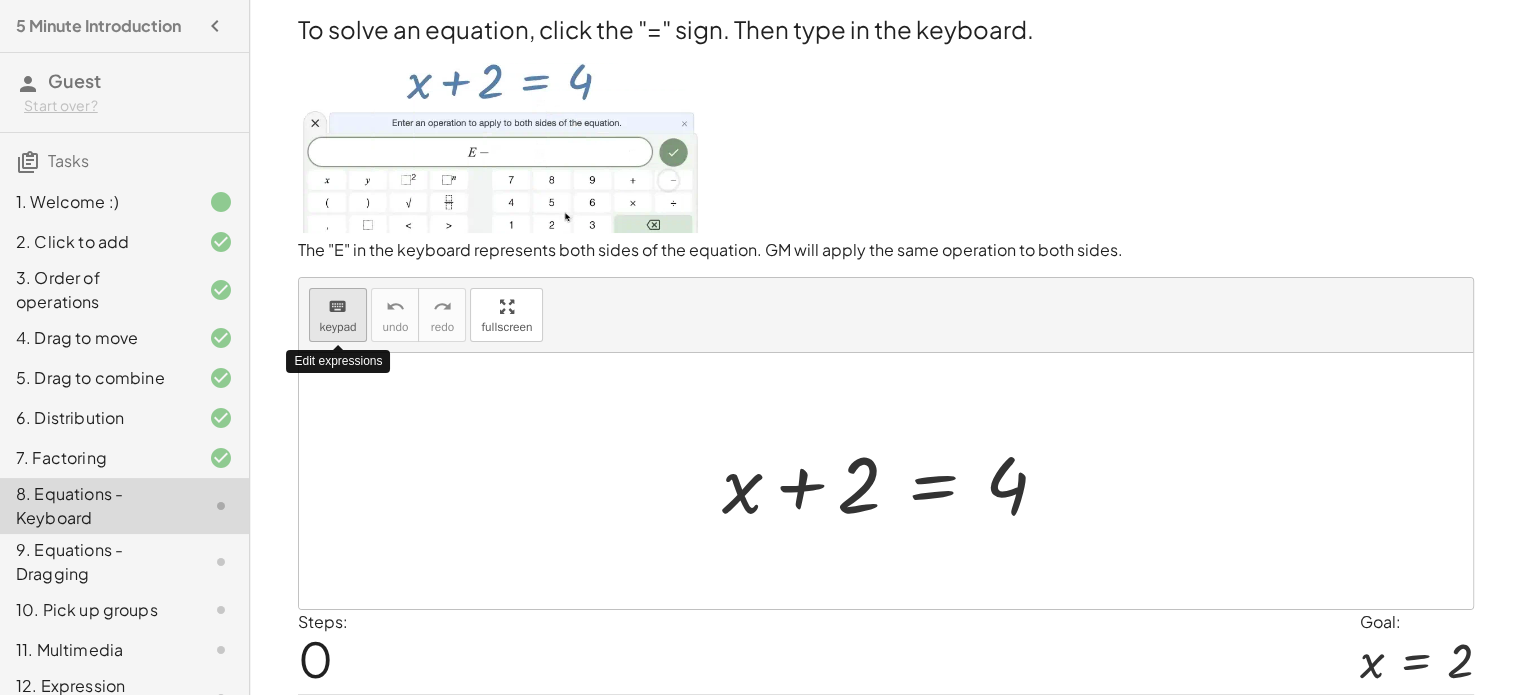 click on "keypad" at bounding box center (338, 327) 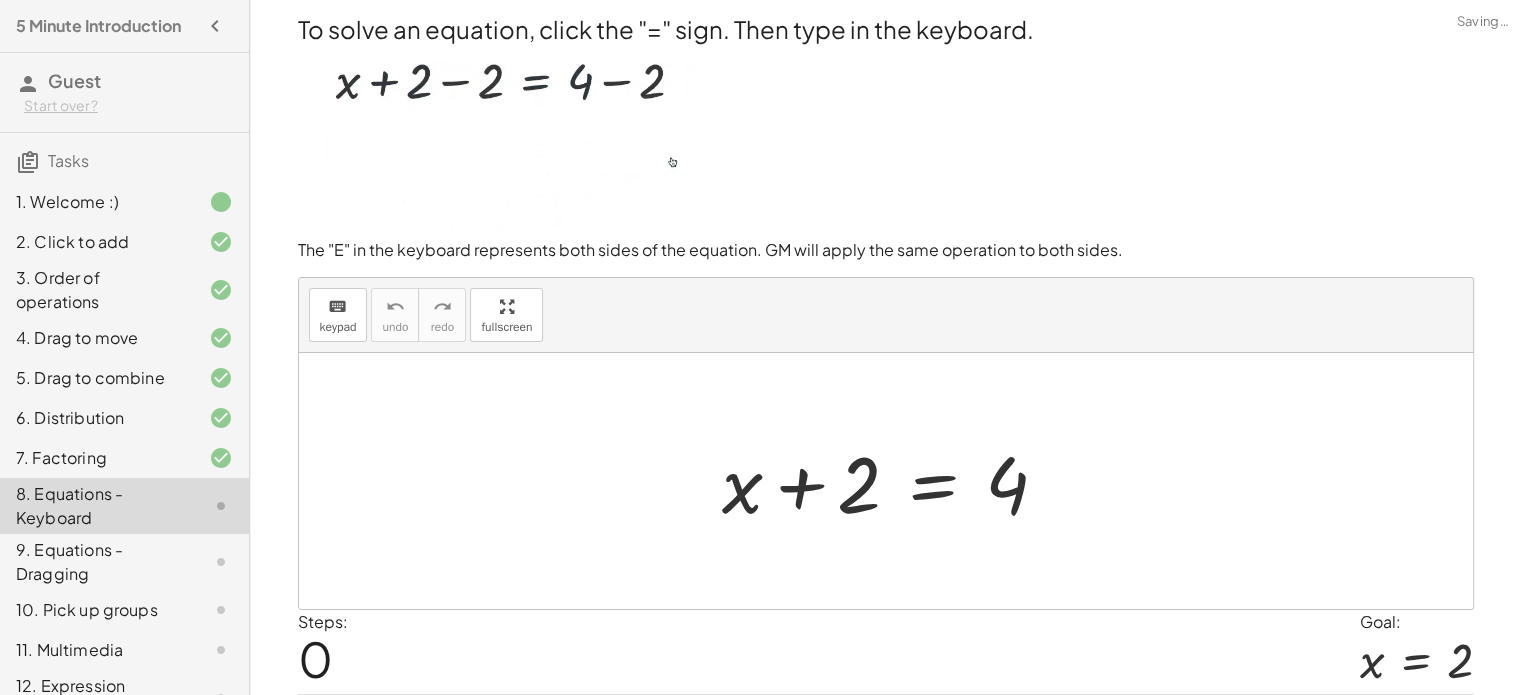click at bounding box center [893, 481] 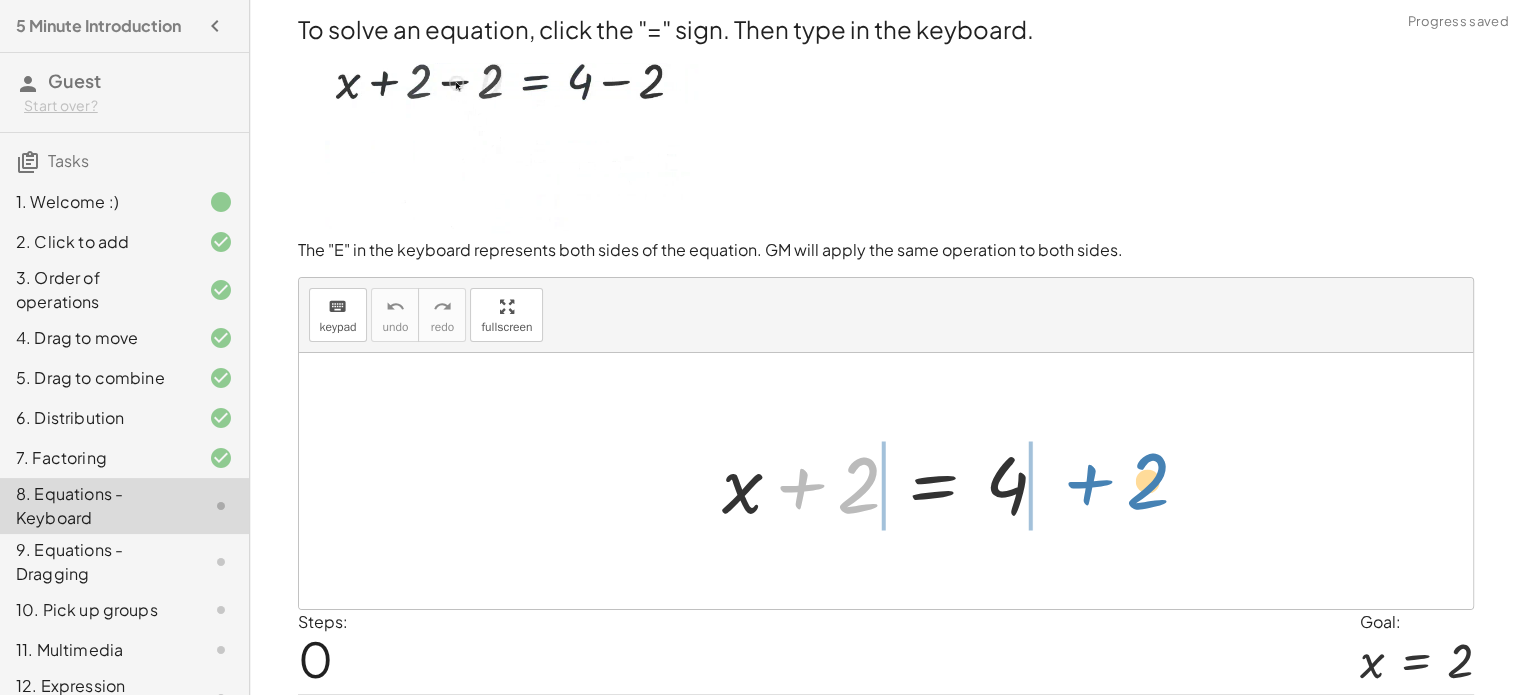 drag, startPoint x: 867, startPoint y: 464, endPoint x: 1156, endPoint y: 459, distance: 289.04324 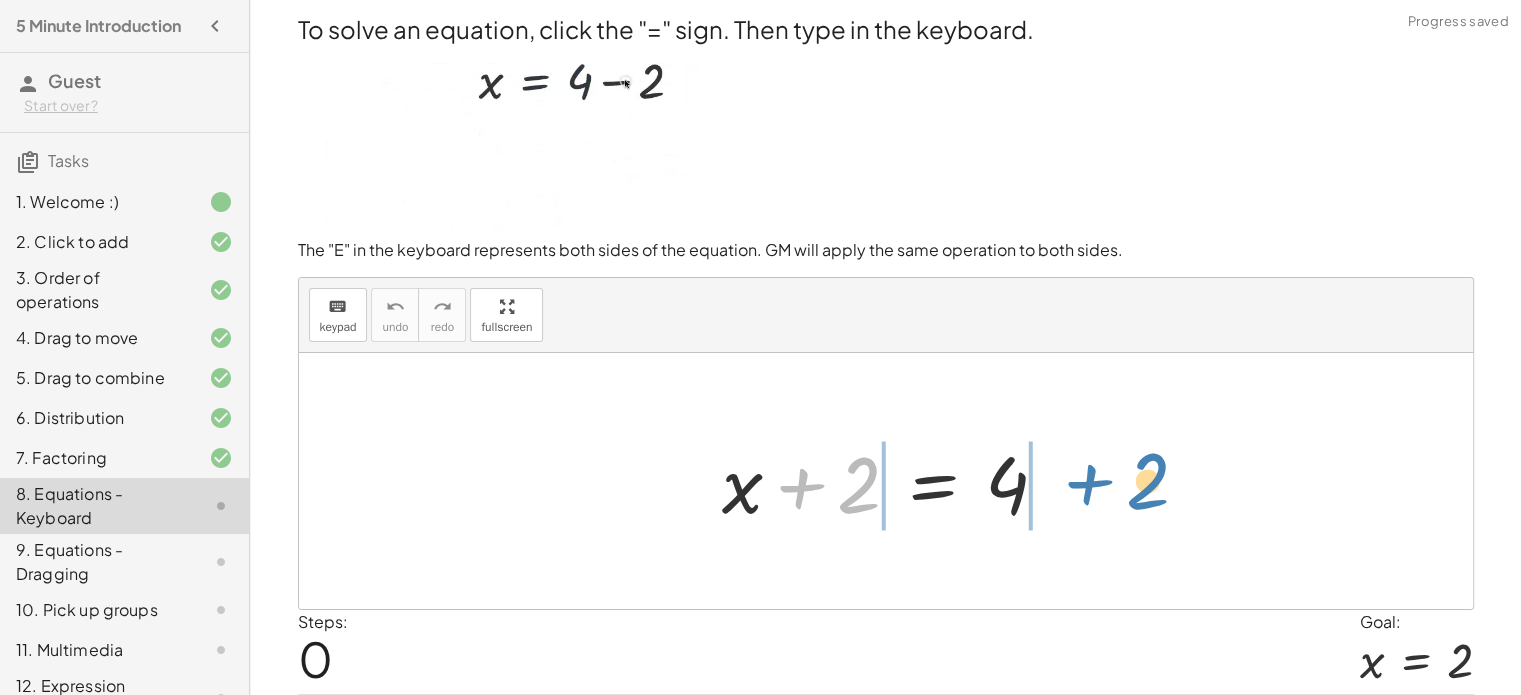 click on "+ 2 + x + 2 = 4" at bounding box center (886, 481) 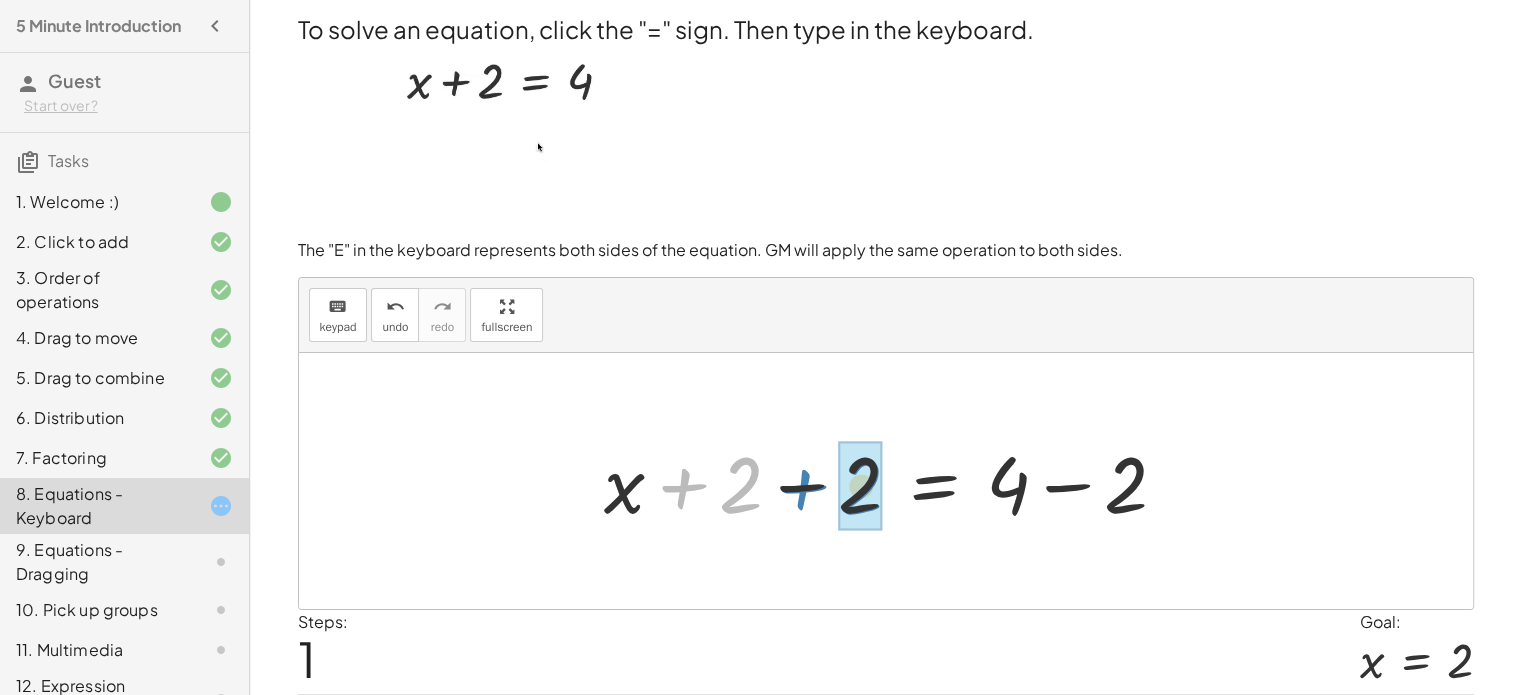 drag, startPoint x: 744, startPoint y: 465, endPoint x: 867, endPoint y: 466, distance: 123.00407 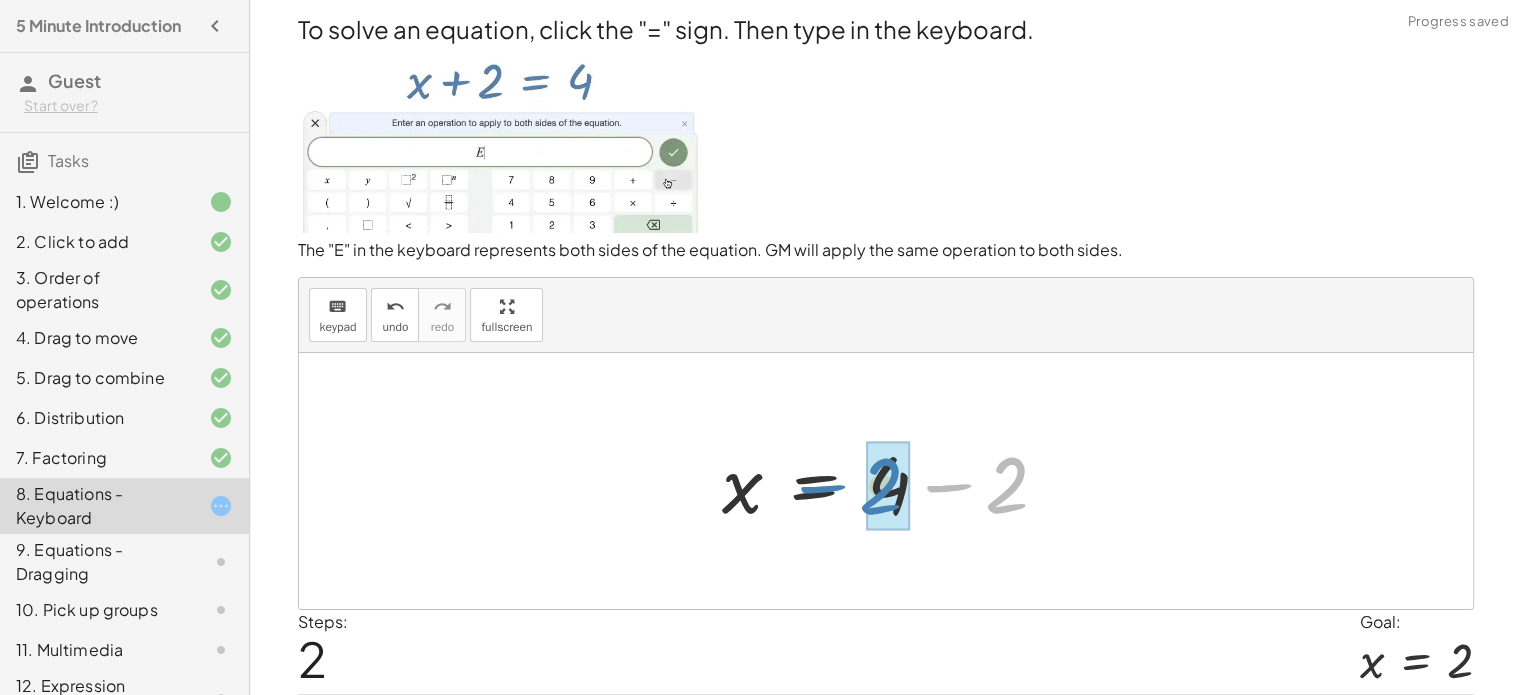 drag, startPoint x: 1021, startPoint y: 474, endPoint x: 896, endPoint y: 475, distance: 125.004 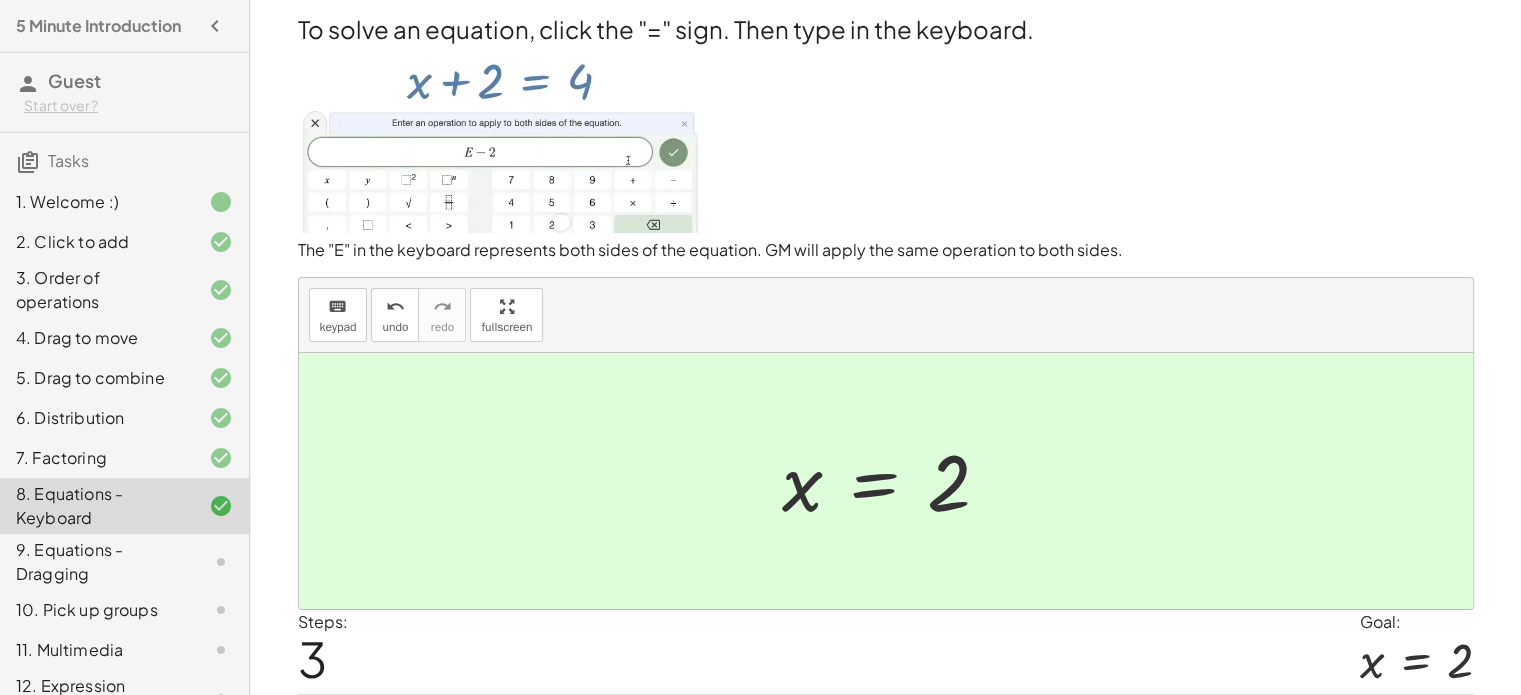 scroll, scrollTop: 61, scrollLeft: 0, axis: vertical 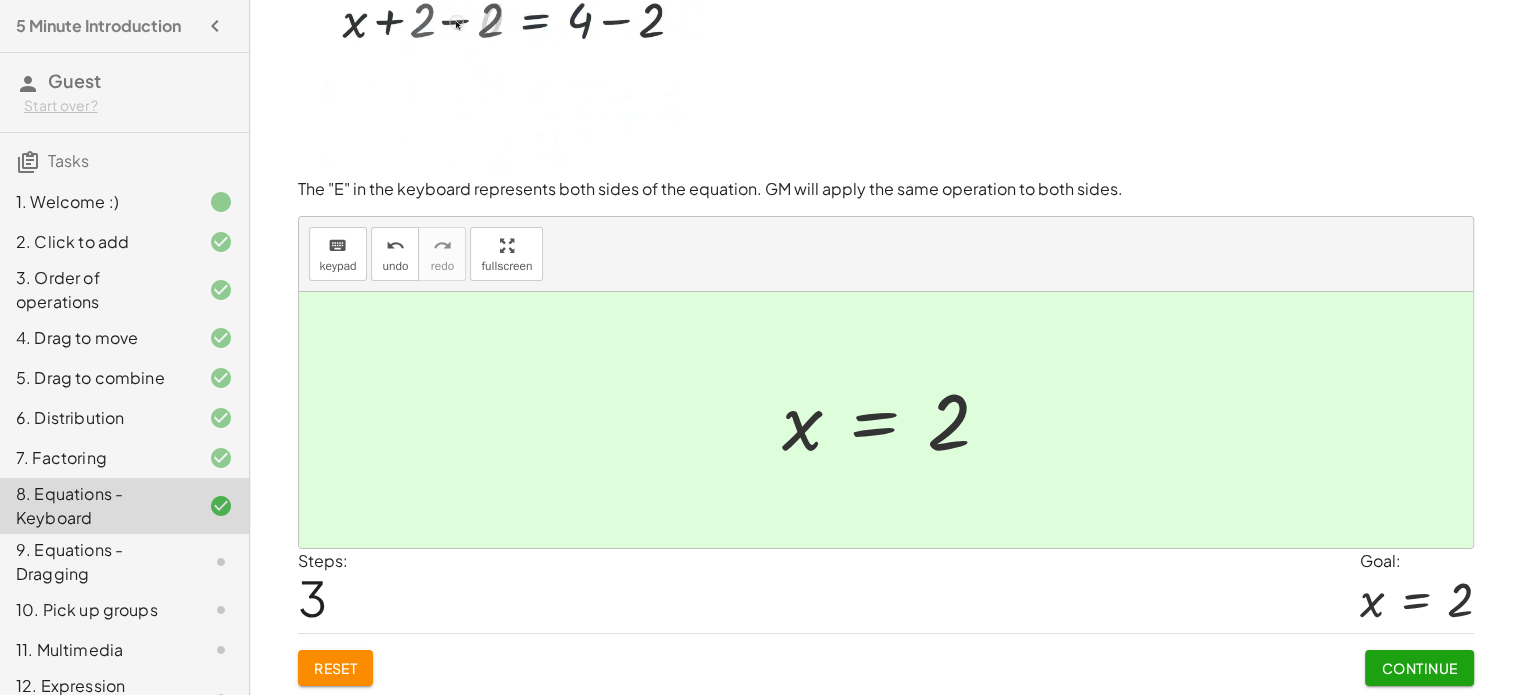 click on "Continue" 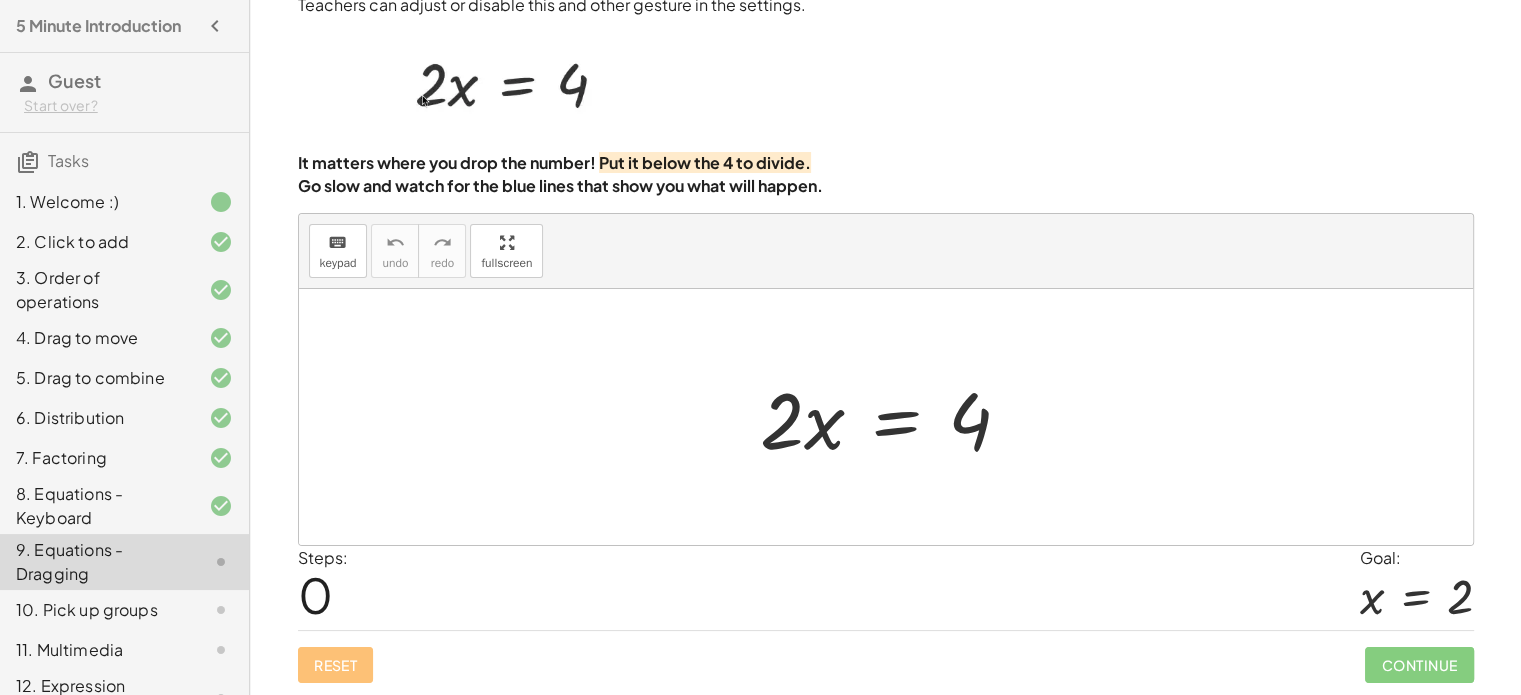 scroll, scrollTop: 48, scrollLeft: 0, axis: vertical 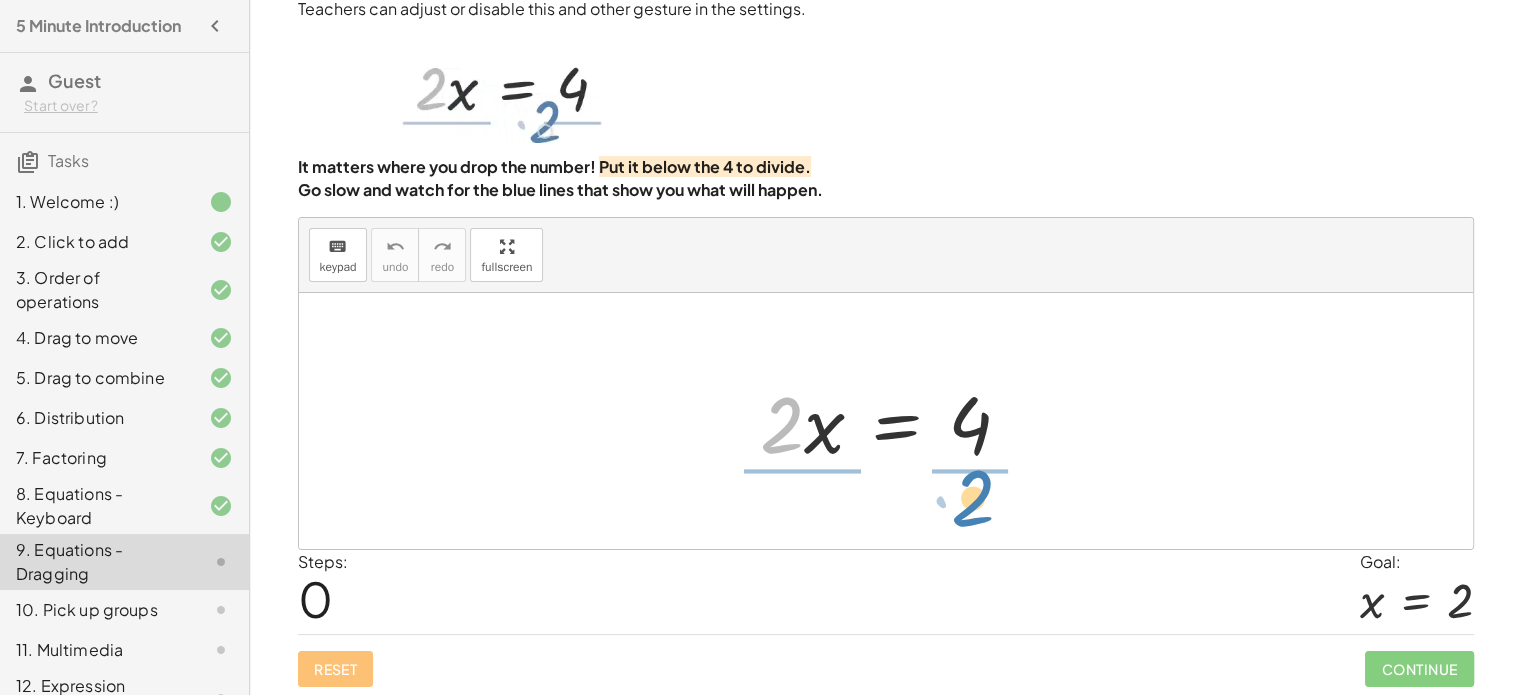 drag, startPoint x: 776, startPoint y: 418, endPoint x: 965, endPoint y: 492, distance: 202.97044 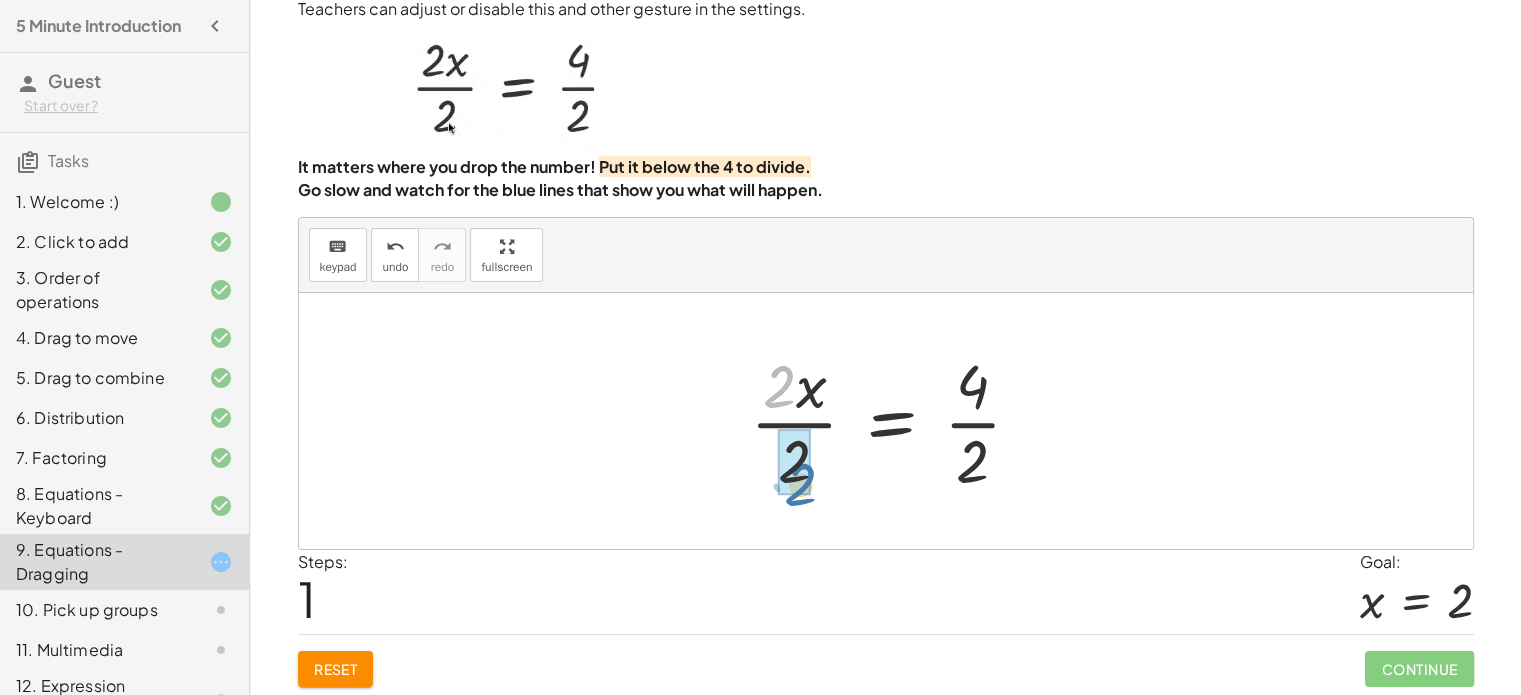 drag, startPoint x: 782, startPoint y: 371, endPoint x: 804, endPoint y: 469, distance: 100.43903 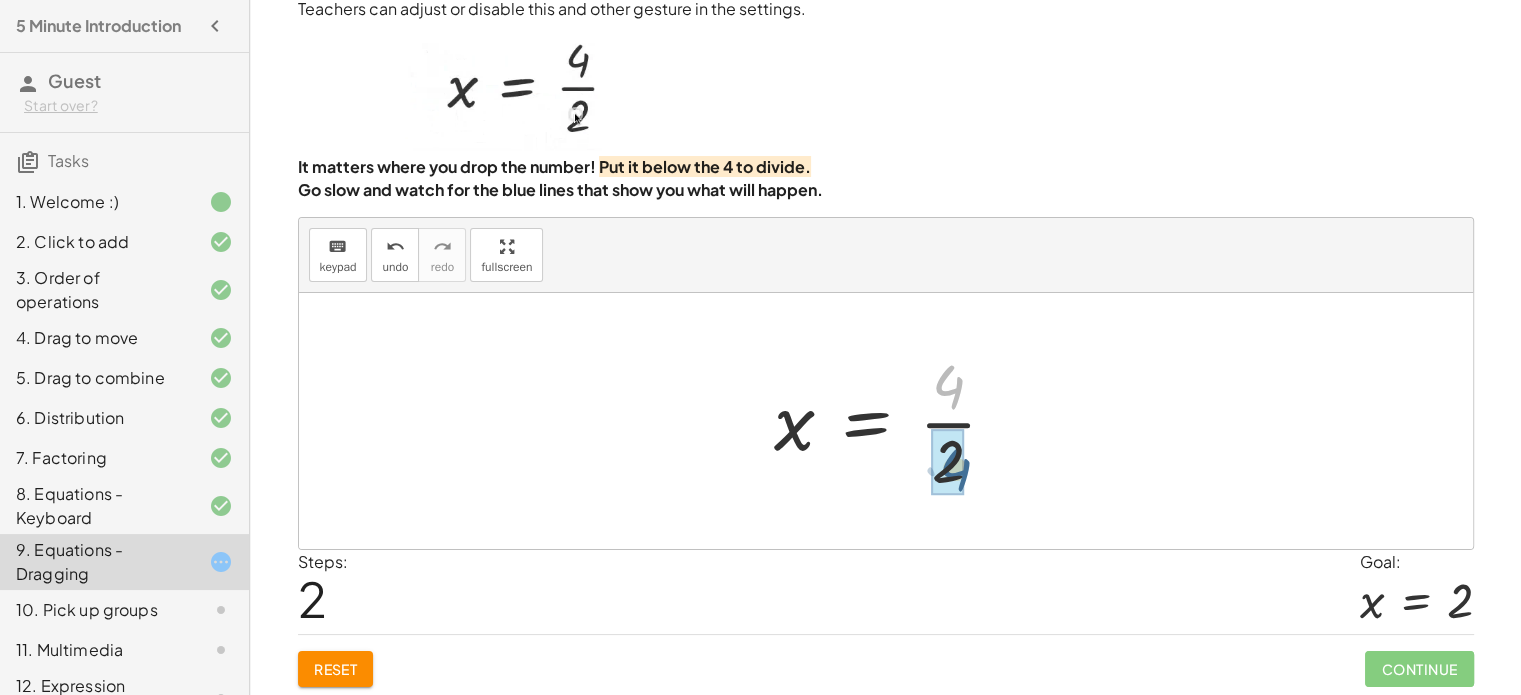 drag, startPoint x: 954, startPoint y: 373, endPoint x: 961, endPoint y: 456, distance: 83.294655 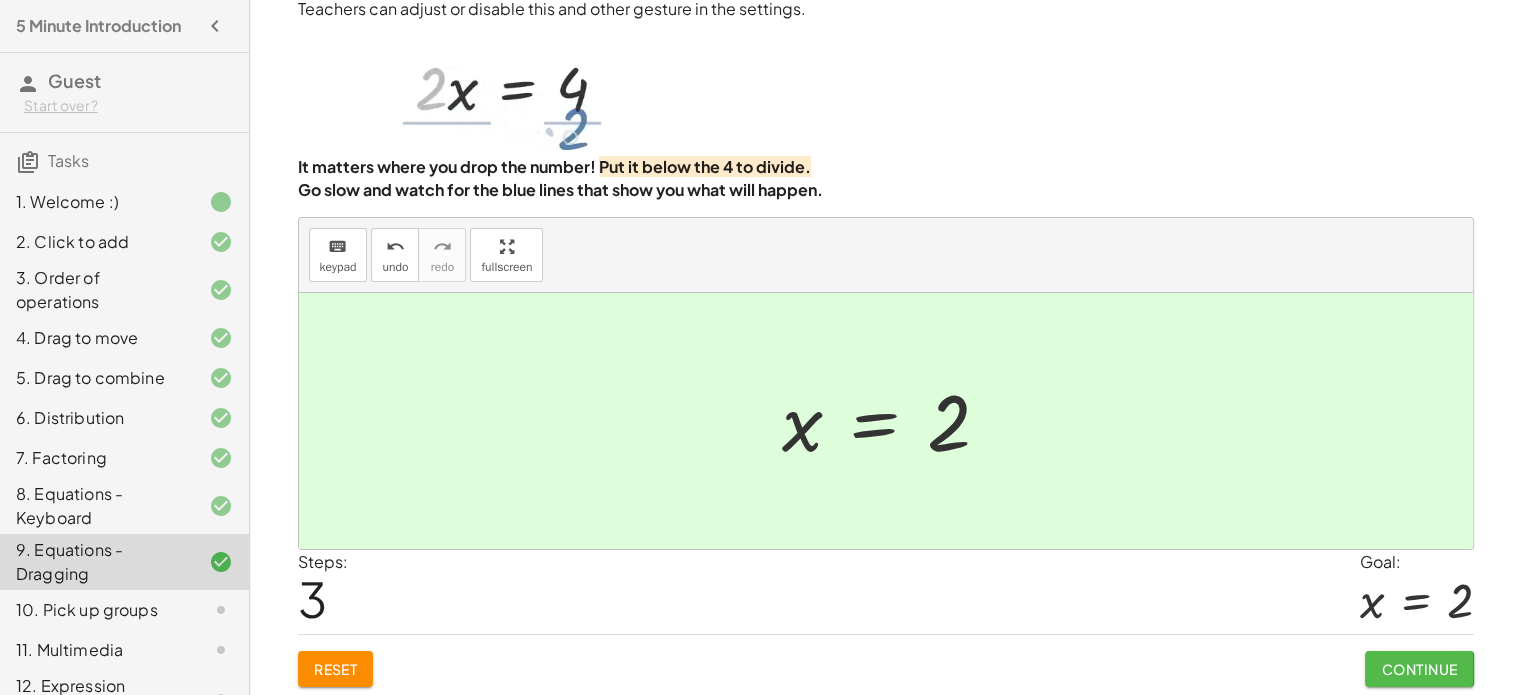 click on "Continue" 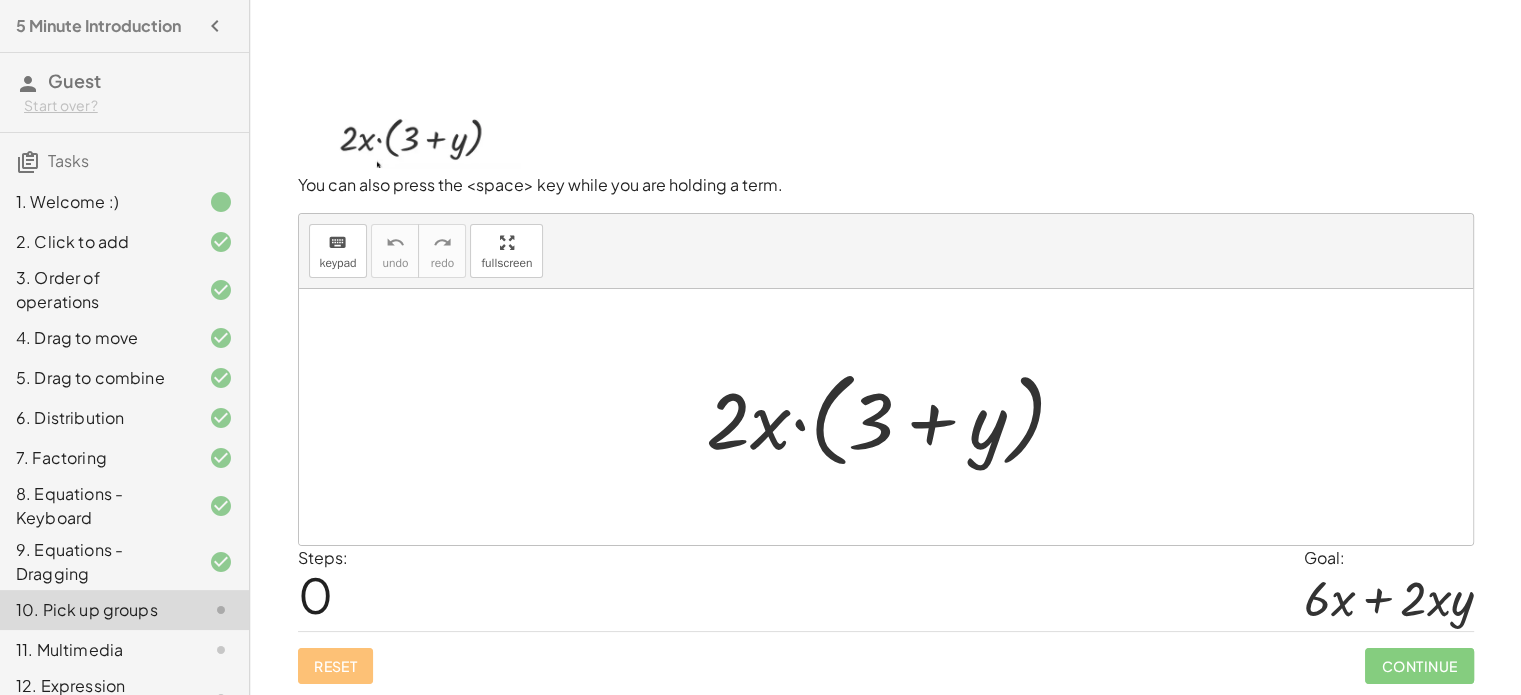 scroll, scrollTop: 47, scrollLeft: 0, axis: vertical 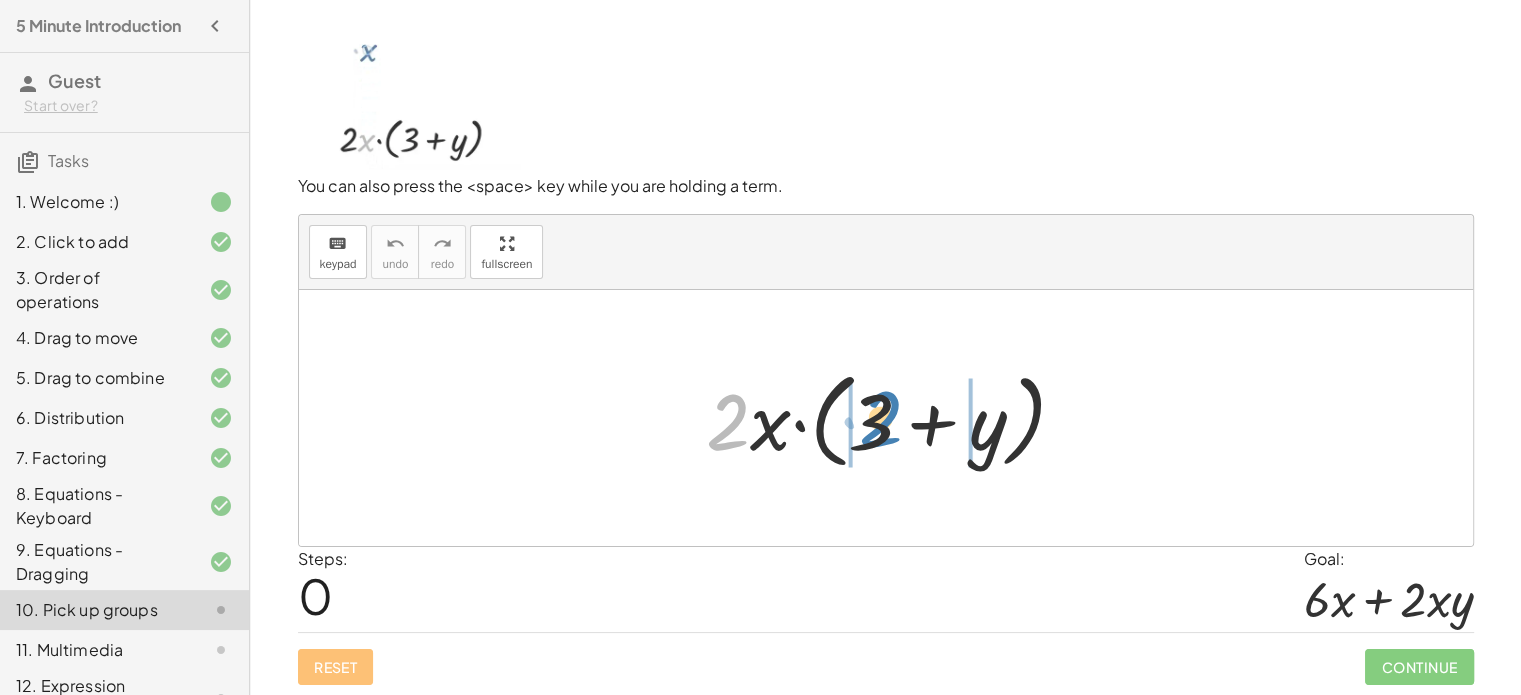 drag, startPoint x: 743, startPoint y: 424, endPoint x: 895, endPoint y: 420, distance: 152.05263 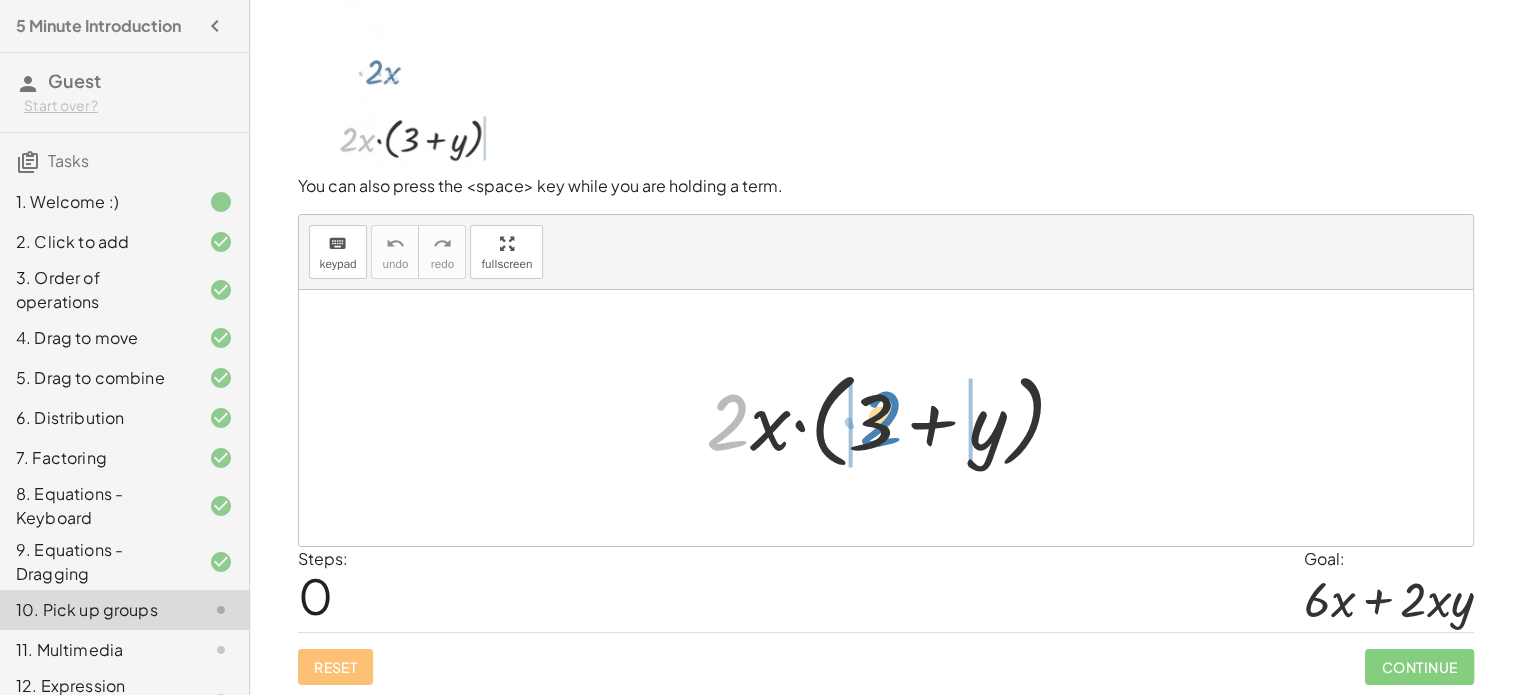 click at bounding box center [894, 418] 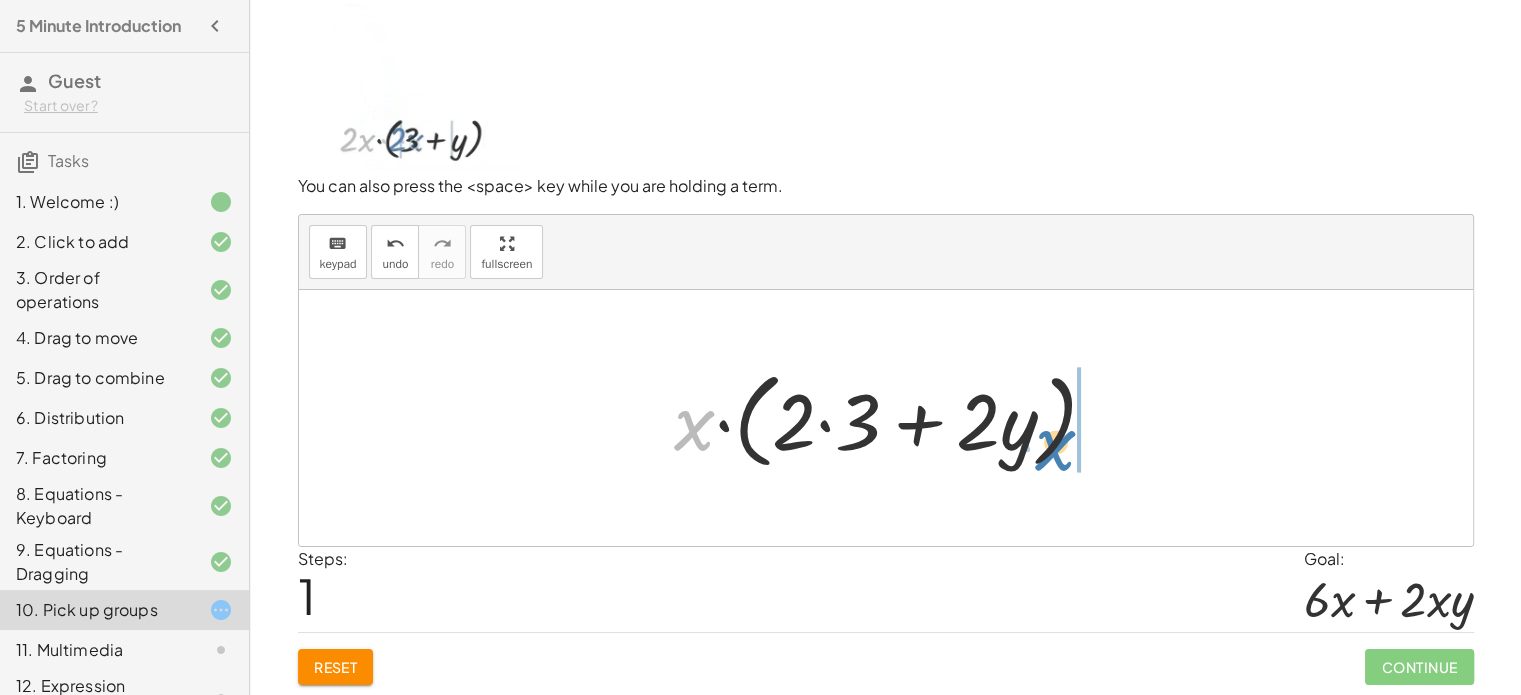 drag, startPoint x: 699, startPoint y: 427, endPoint x: 1061, endPoint y: 447, distance: 362.55206 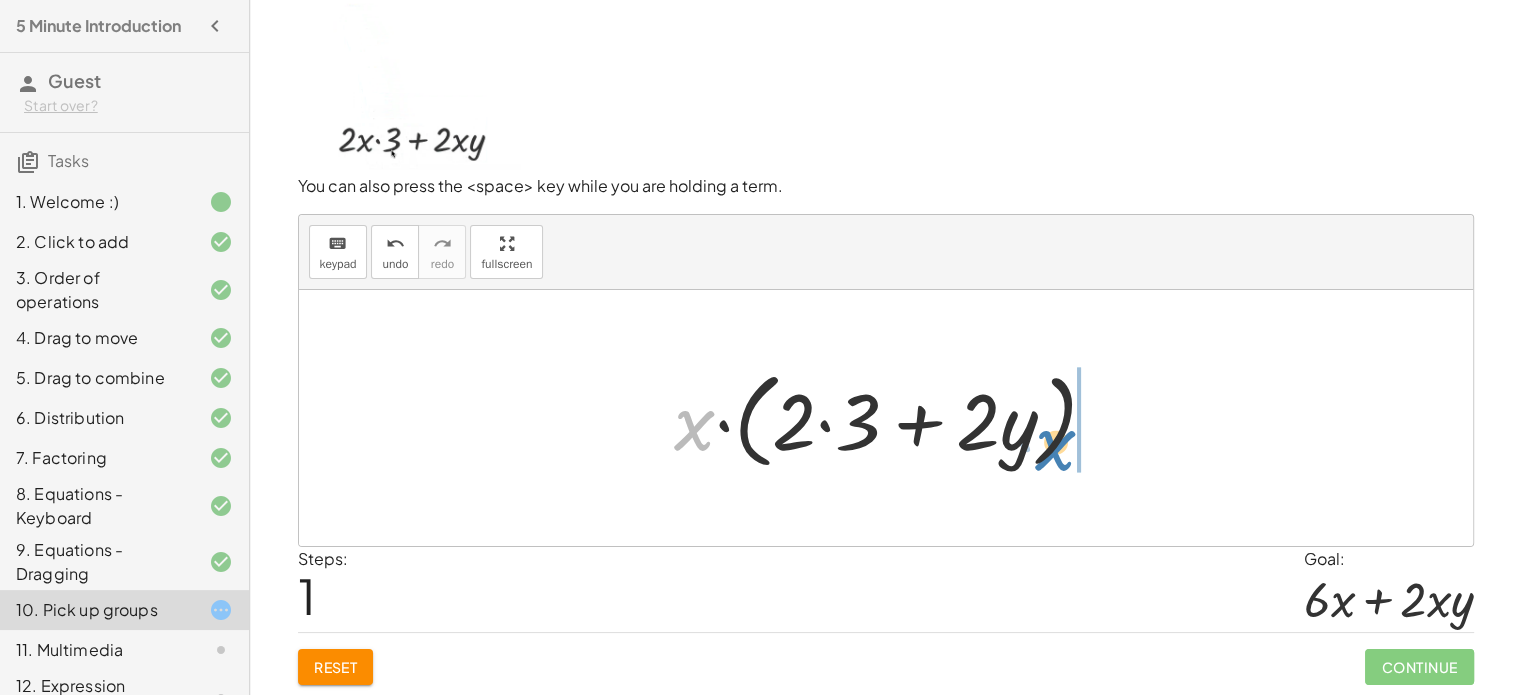 click at bounding box center (893, 418) 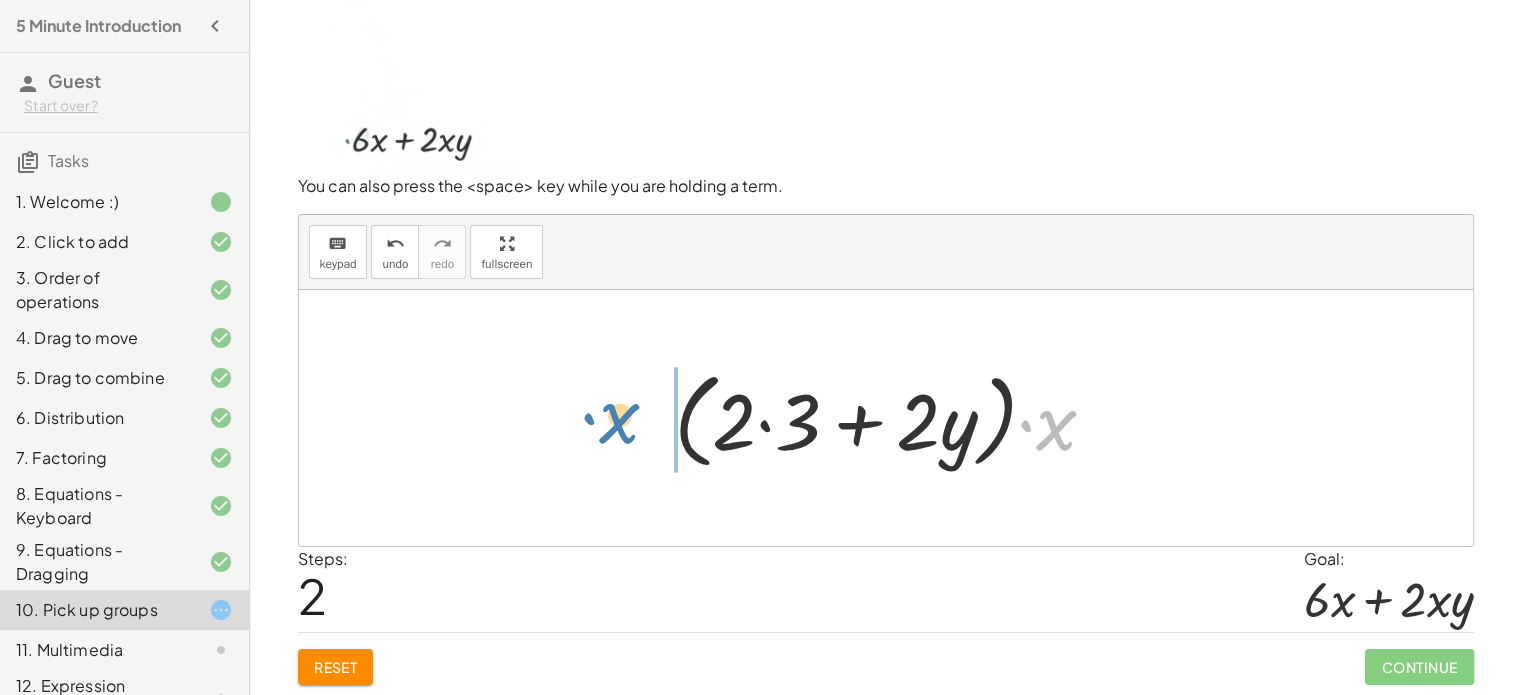drag, startPoint x: 1058, startPoint y: 428, endPoint x: 621, endPoint y: 421, distance: 437.05606 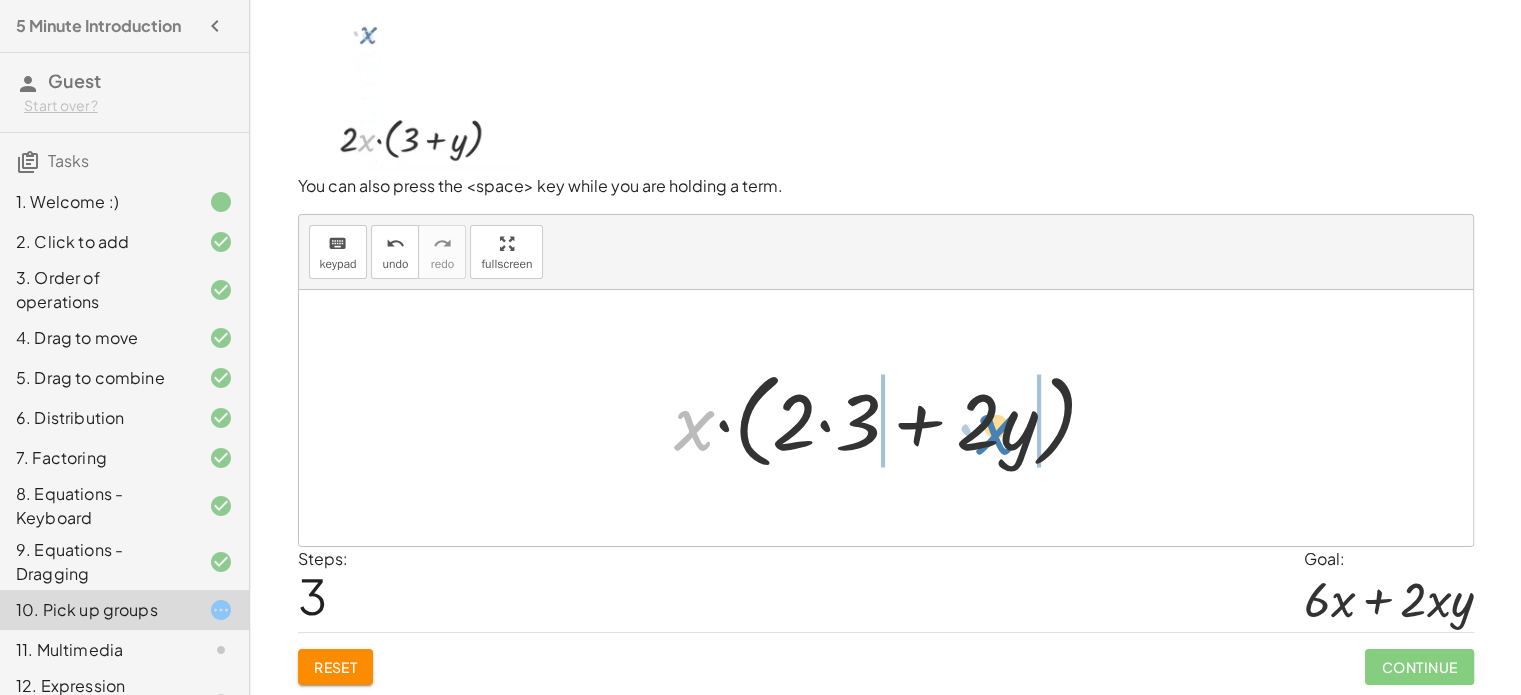 drag, startPoint x: 697, startPoint y: 422, endPoint x: 999, endPoint y: 426, distance: 302.0265 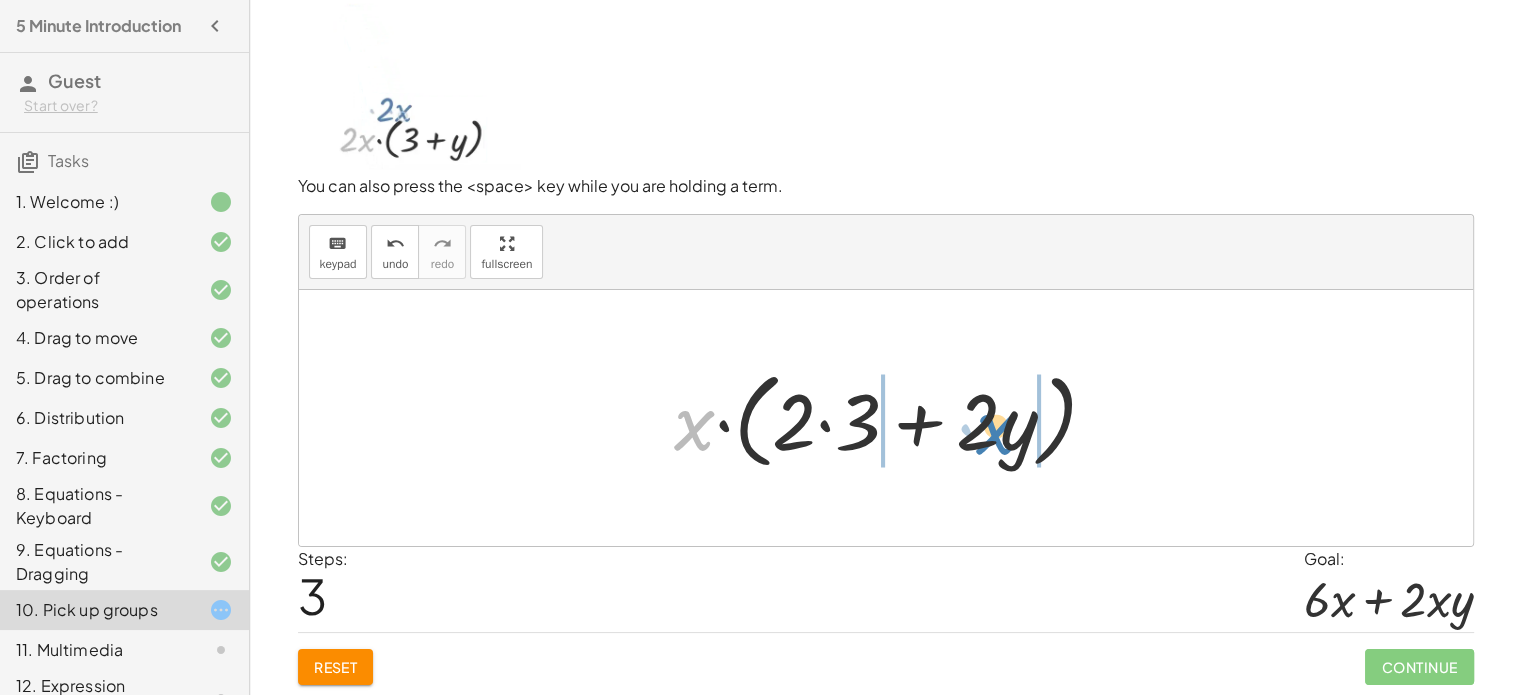 click at bounding box center (893, 418) 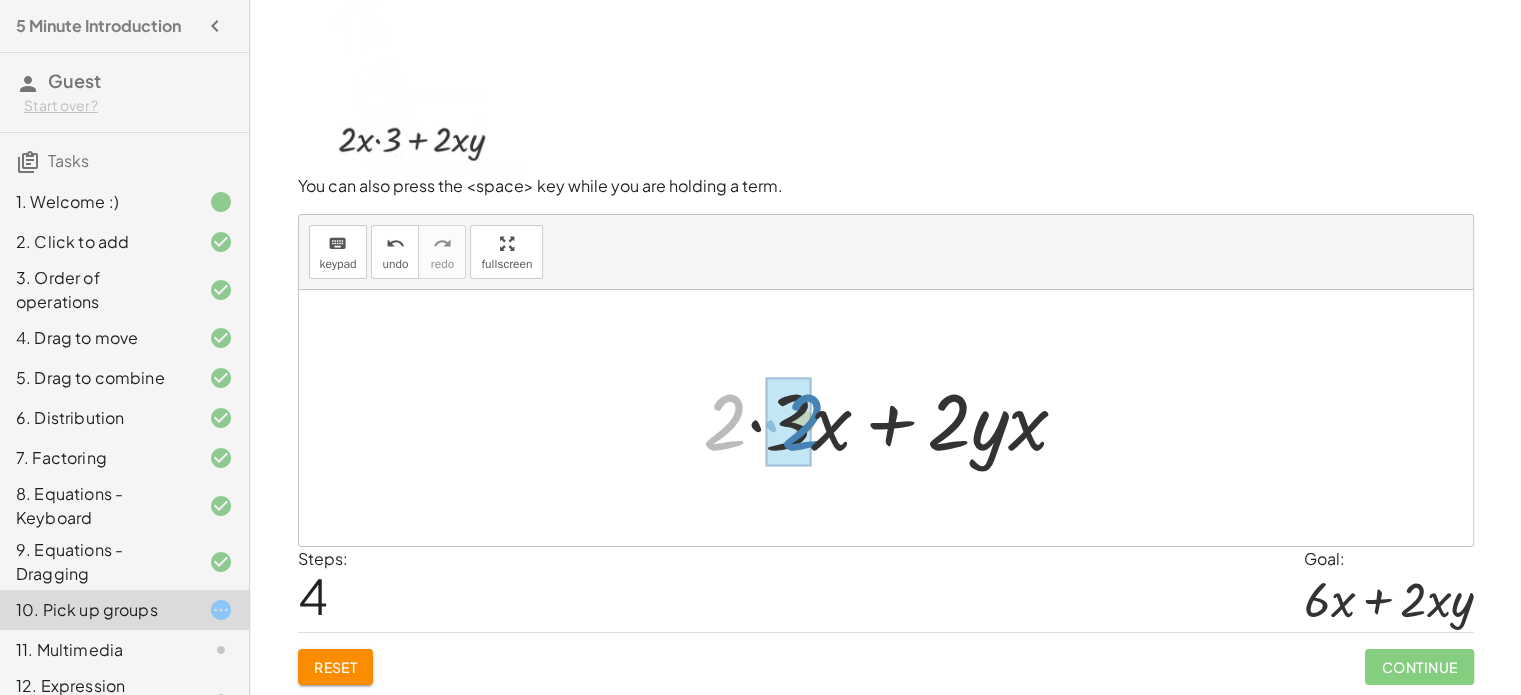 drag, startPoint x: 731, startPoint y: 415, endPoint x: 808, endPoint y: 415, distance: 77 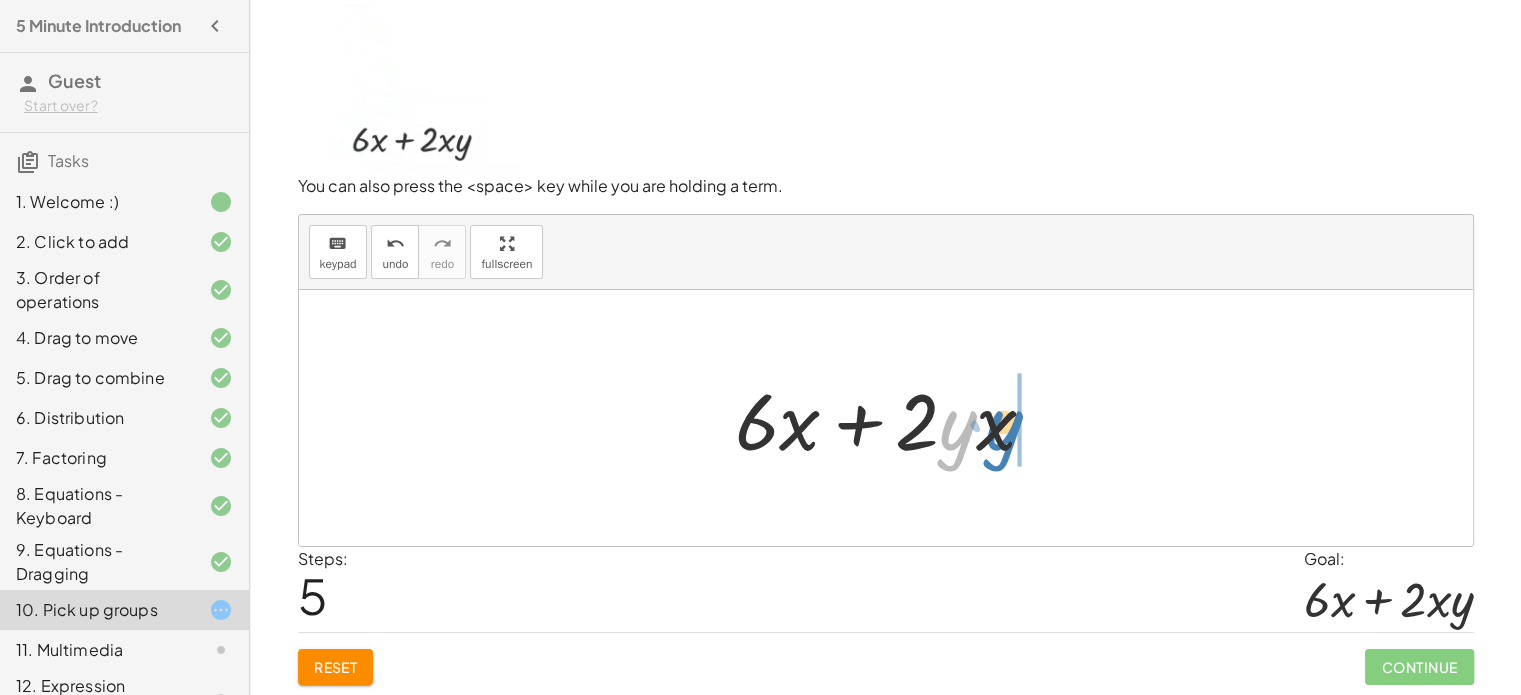 drag, startPoint x: 954, startPoint y: 419, endPoint x: 1000, endPoint y: 419, distance: 46 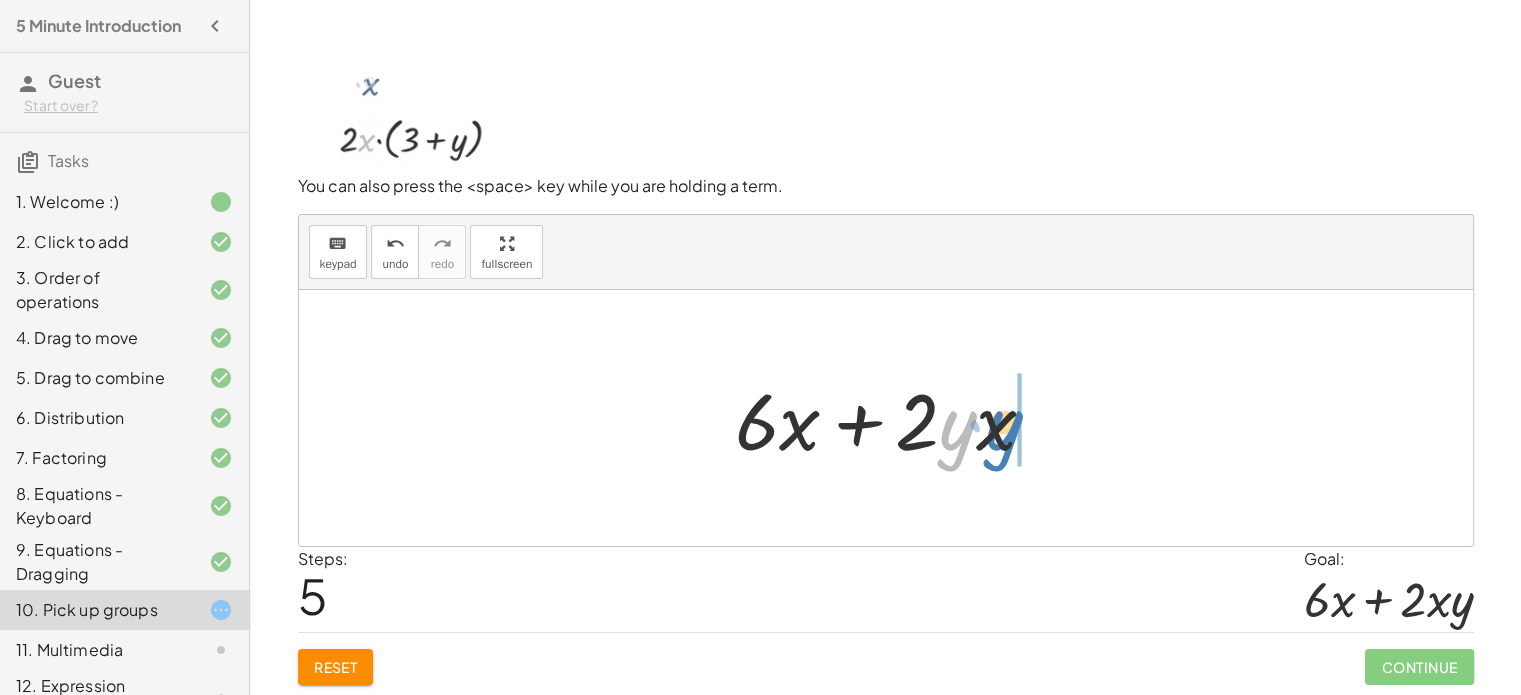 click at bounding box center (894, 418) 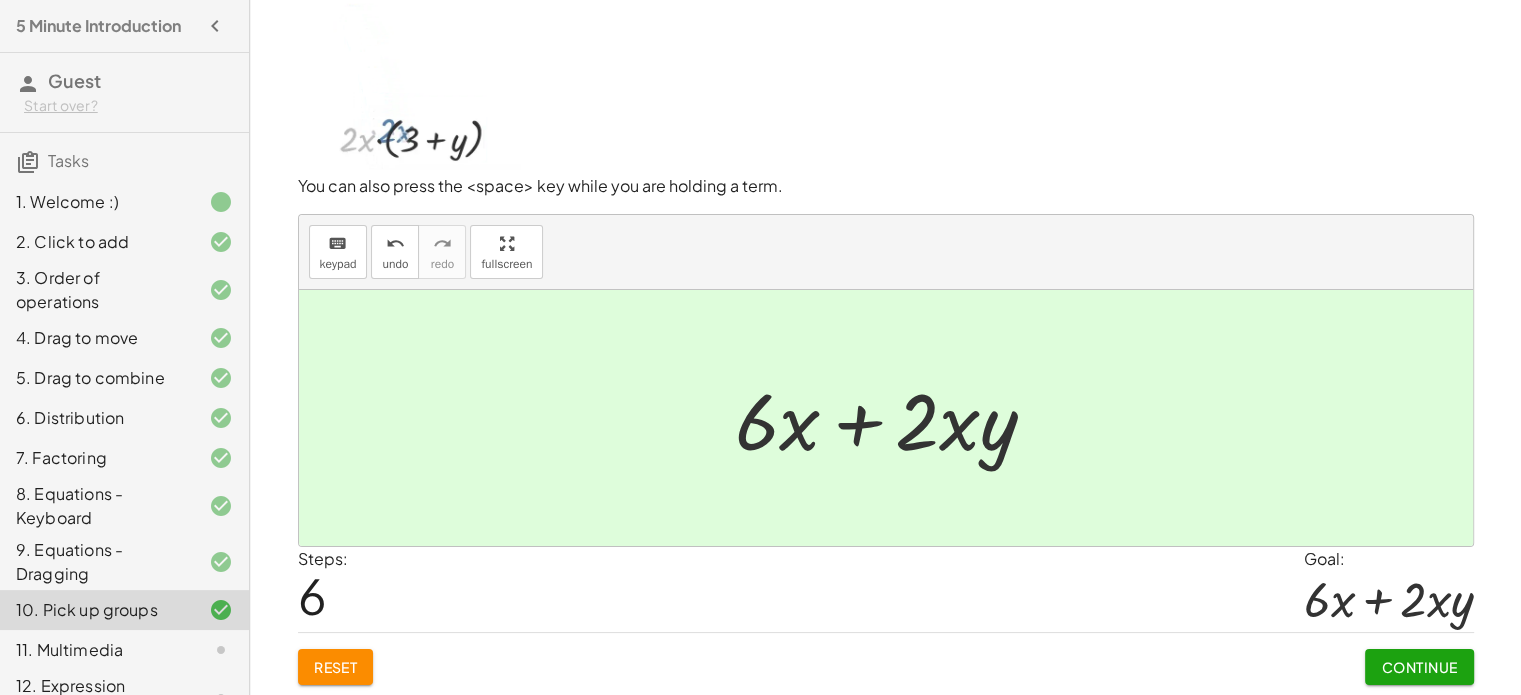 click on "Continue" 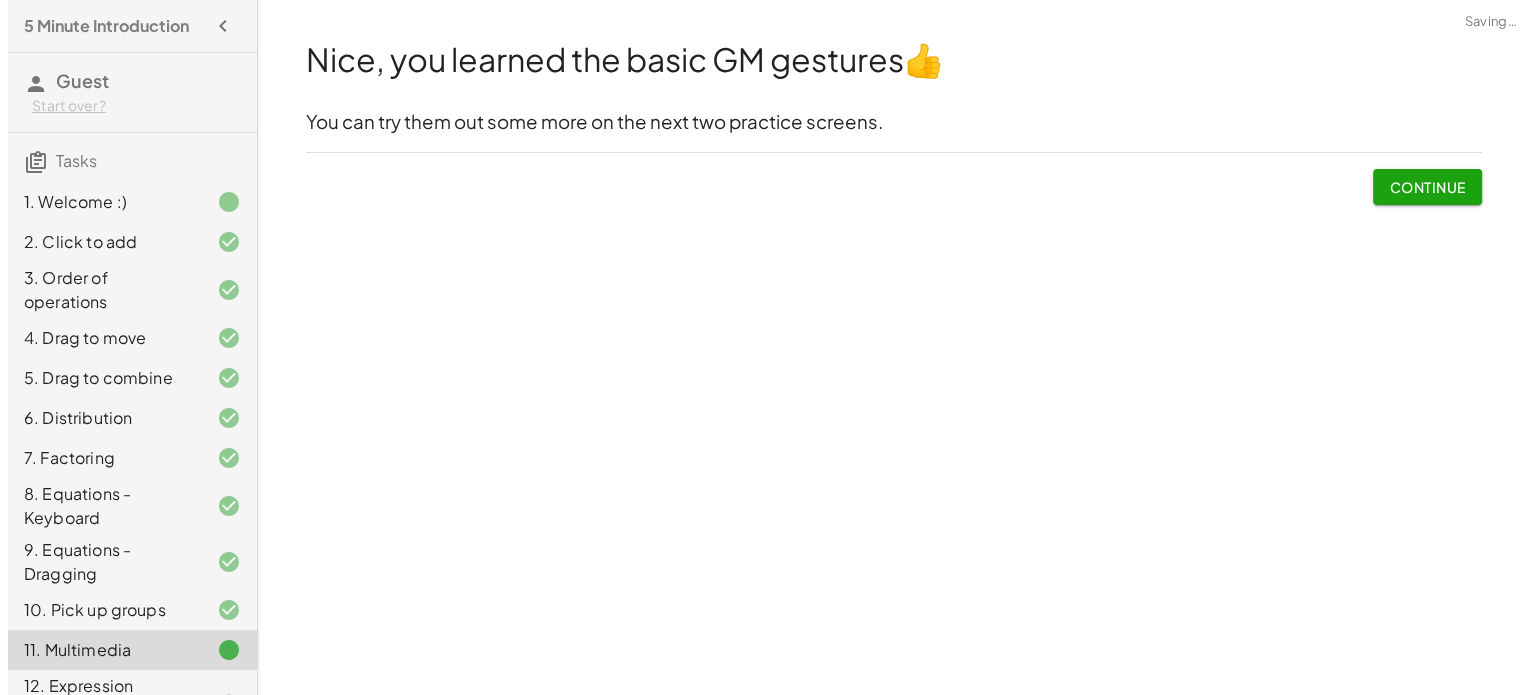 scroll, scrollTop: 0, scrollLeft: 0, axis: both 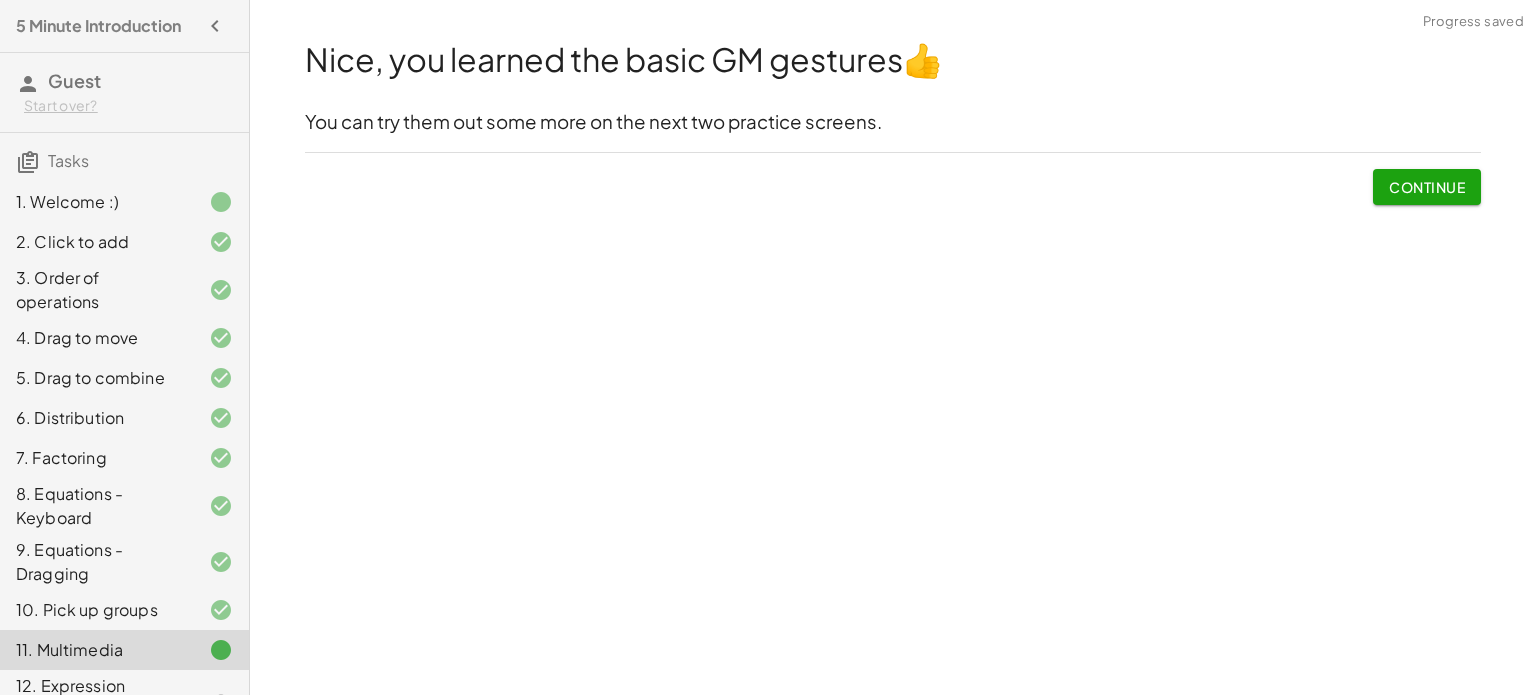 click on "Continue" 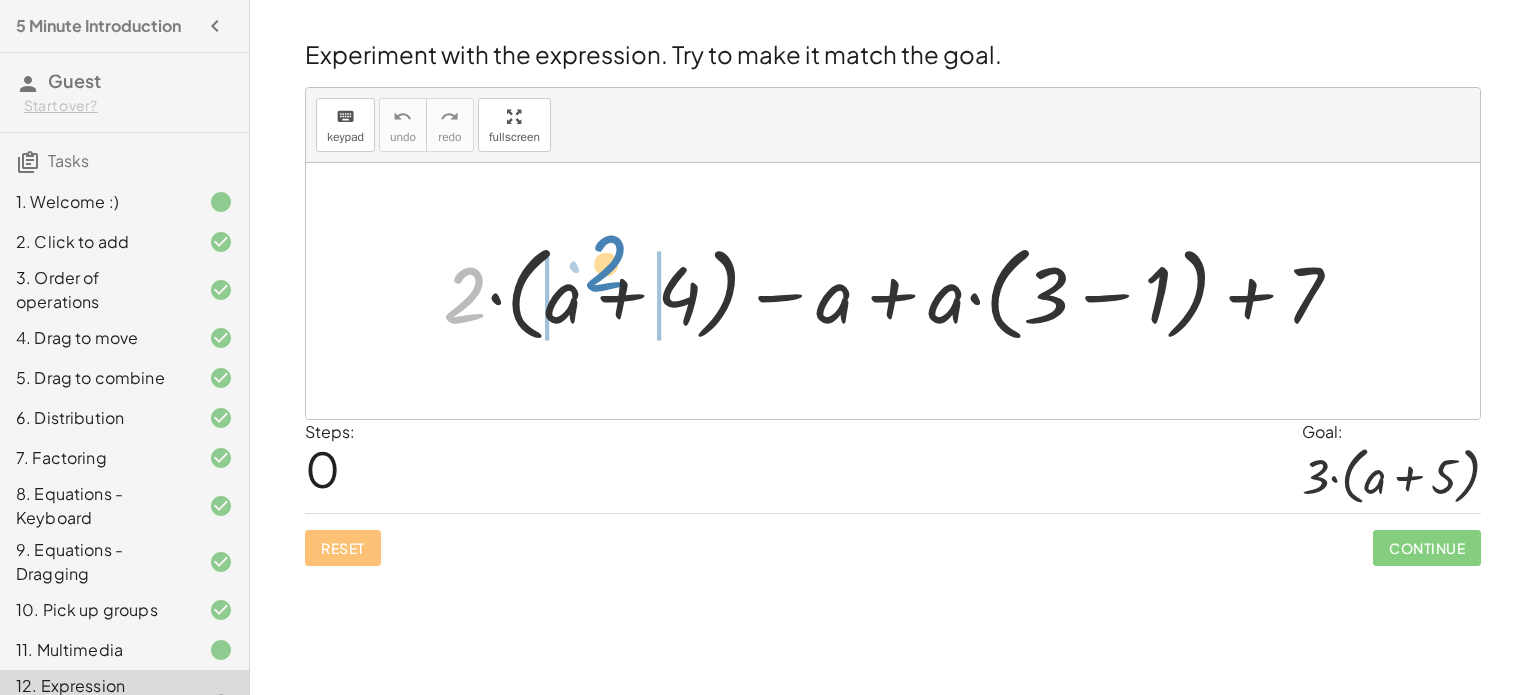 drag, startPoint x: 464, startPoint y: 280, endPoint x: 605, endPoint y: 248, distance: 144.58562 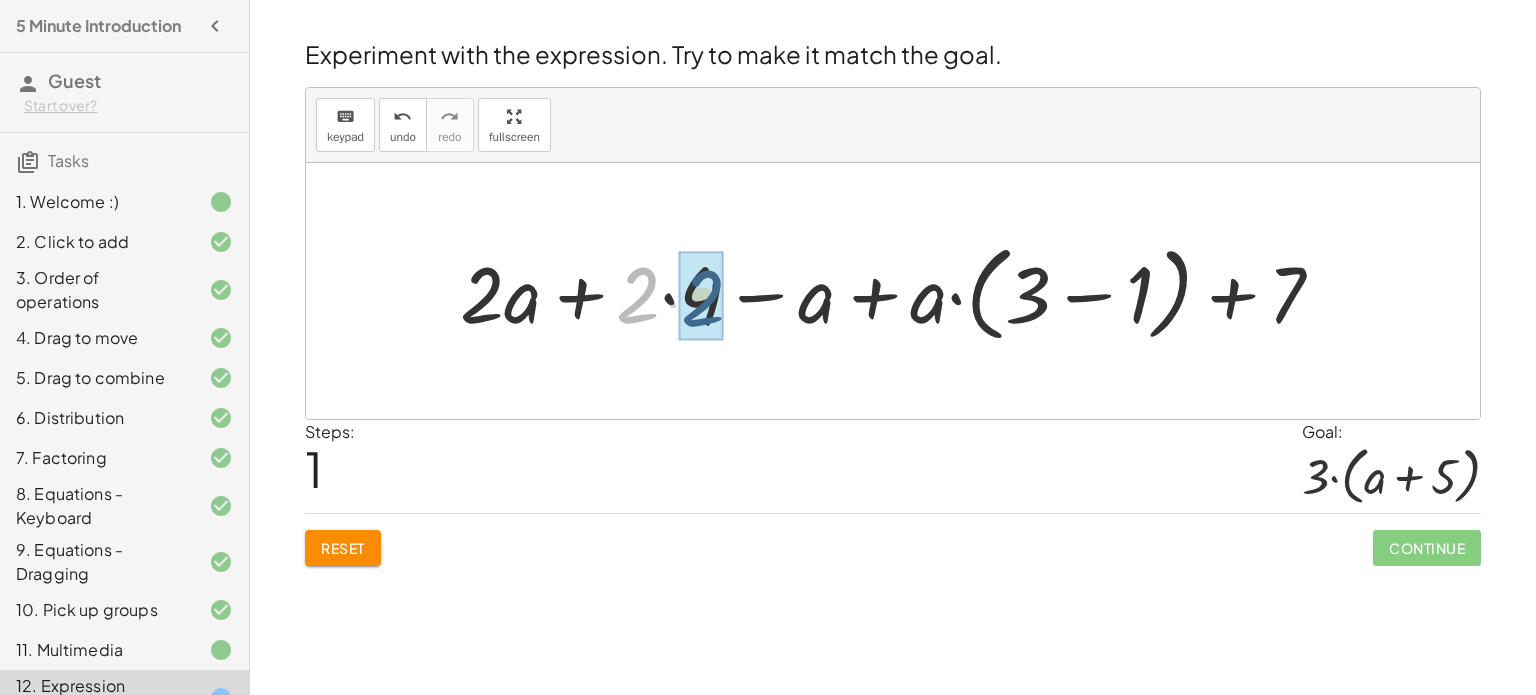drag, startPoint x: 648, startPoint y: 292, endPoint x: 713, endPoint y: 295, distance: 65.06919 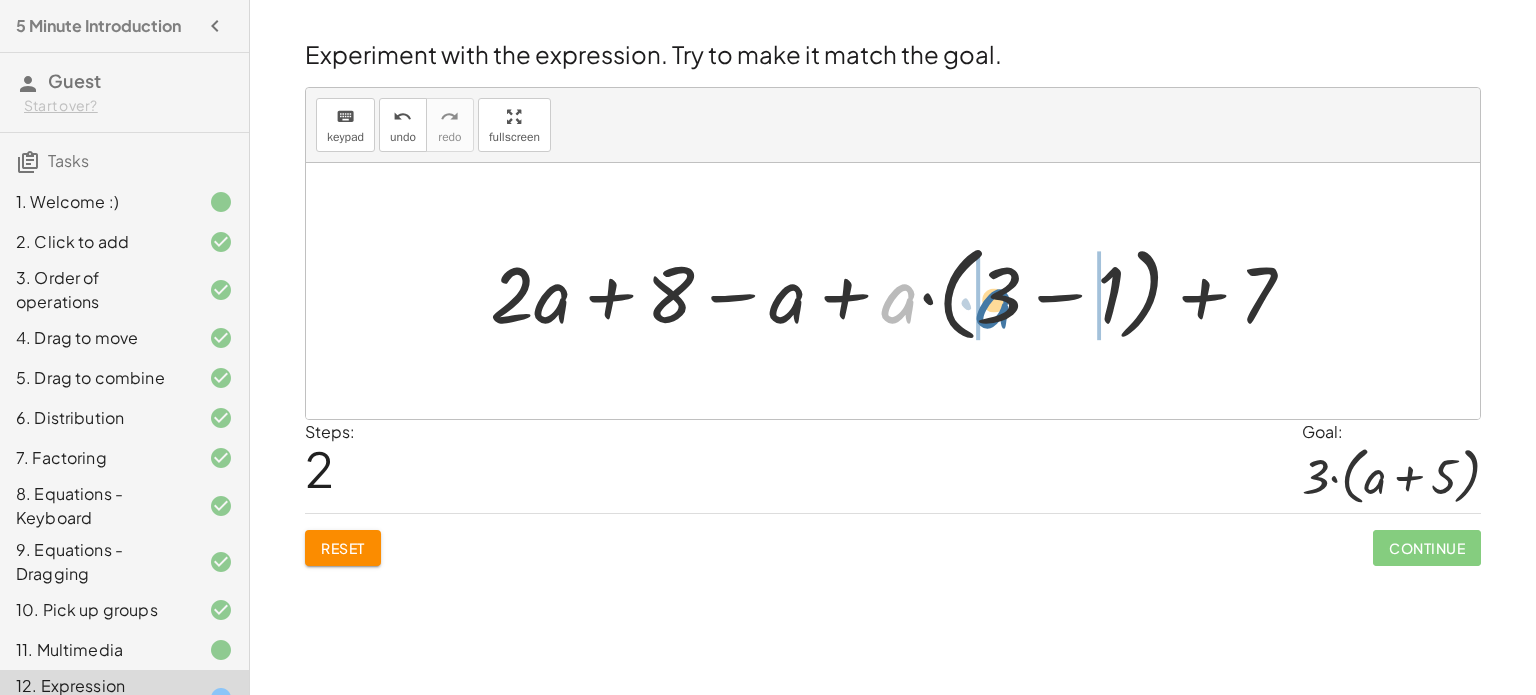 drag, startPoint x: 903, startPoint y: 304, endPoint x: 1000, endPoint y: 305, distance: 97.00516 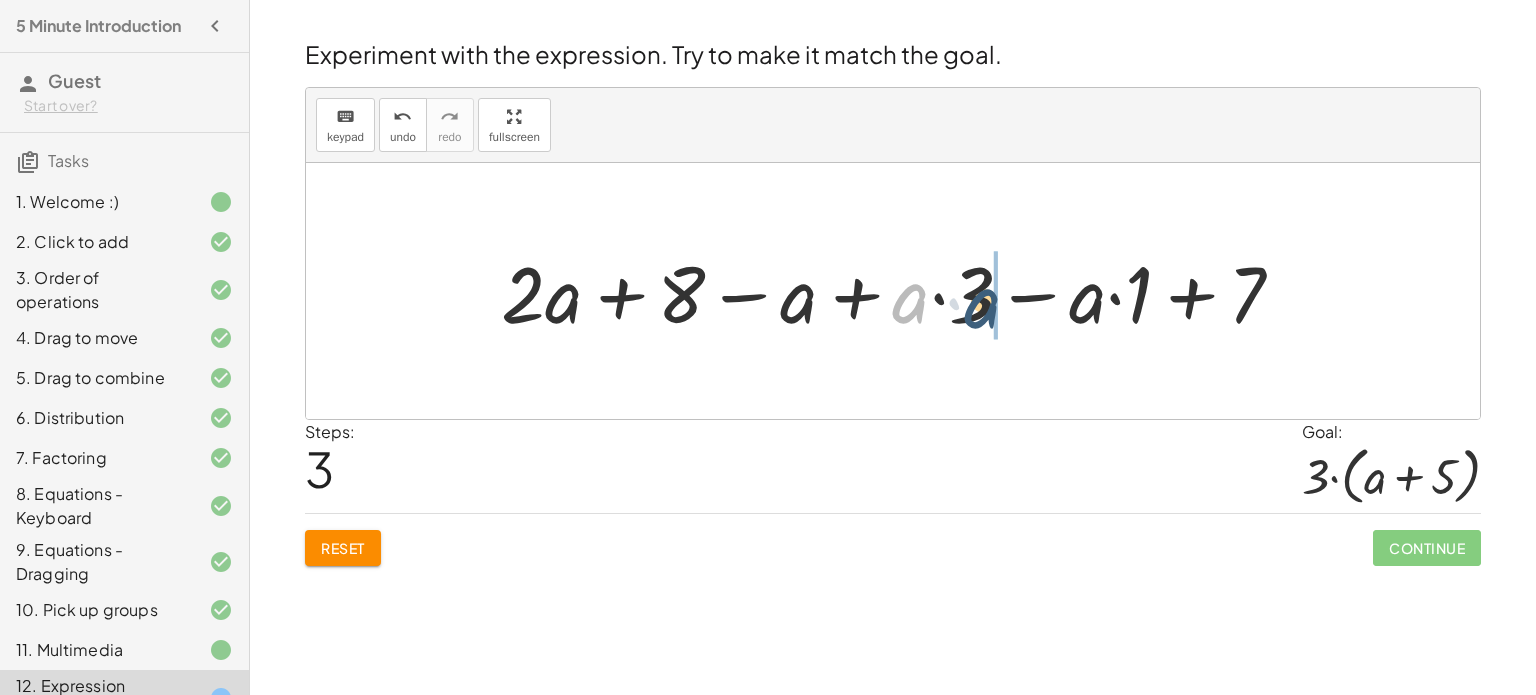 drag, startPoint x: 908, startPoint y: 296, endPoint x: 981, endPoint y: 301, distance: 73.171036 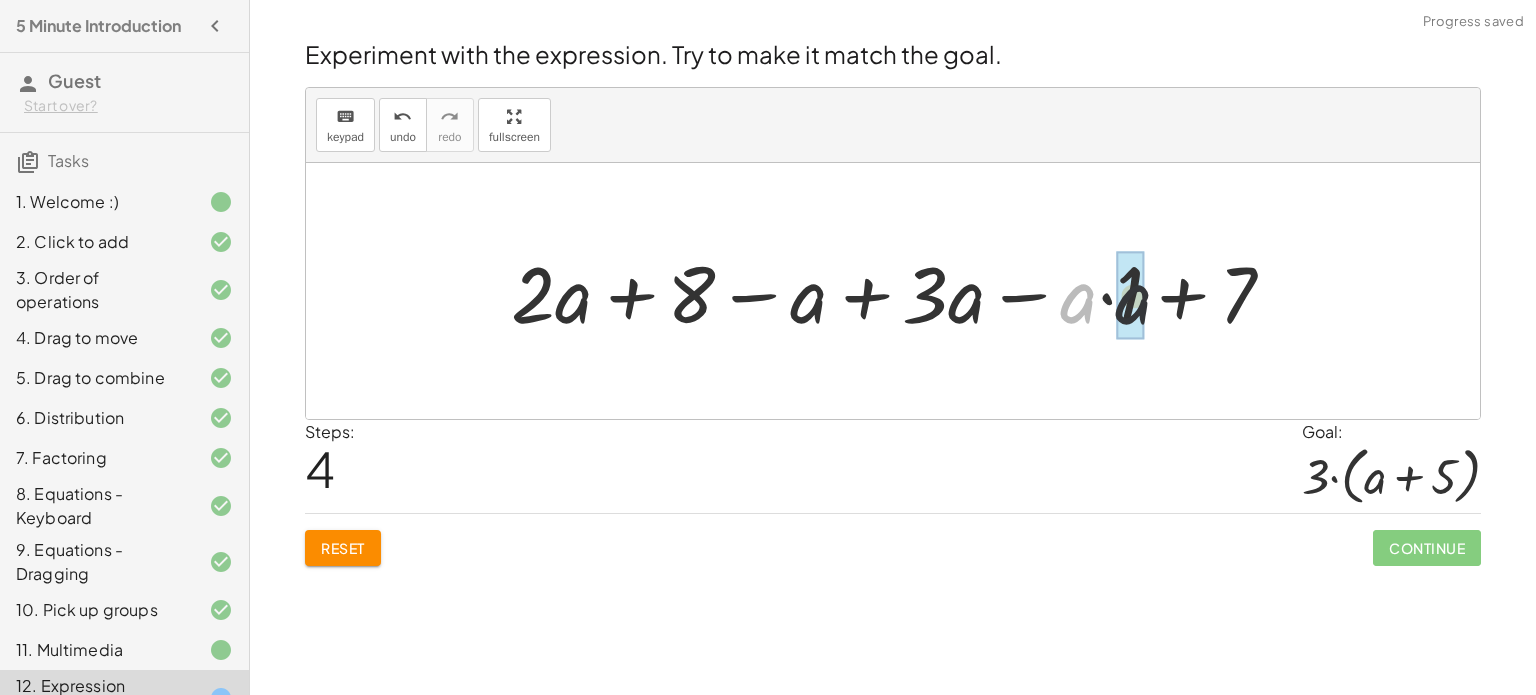 drag, startPoint x: 1081, startPoint y: 302, endPoint x: 1144, endPoint y: 303, distance: 63.007935 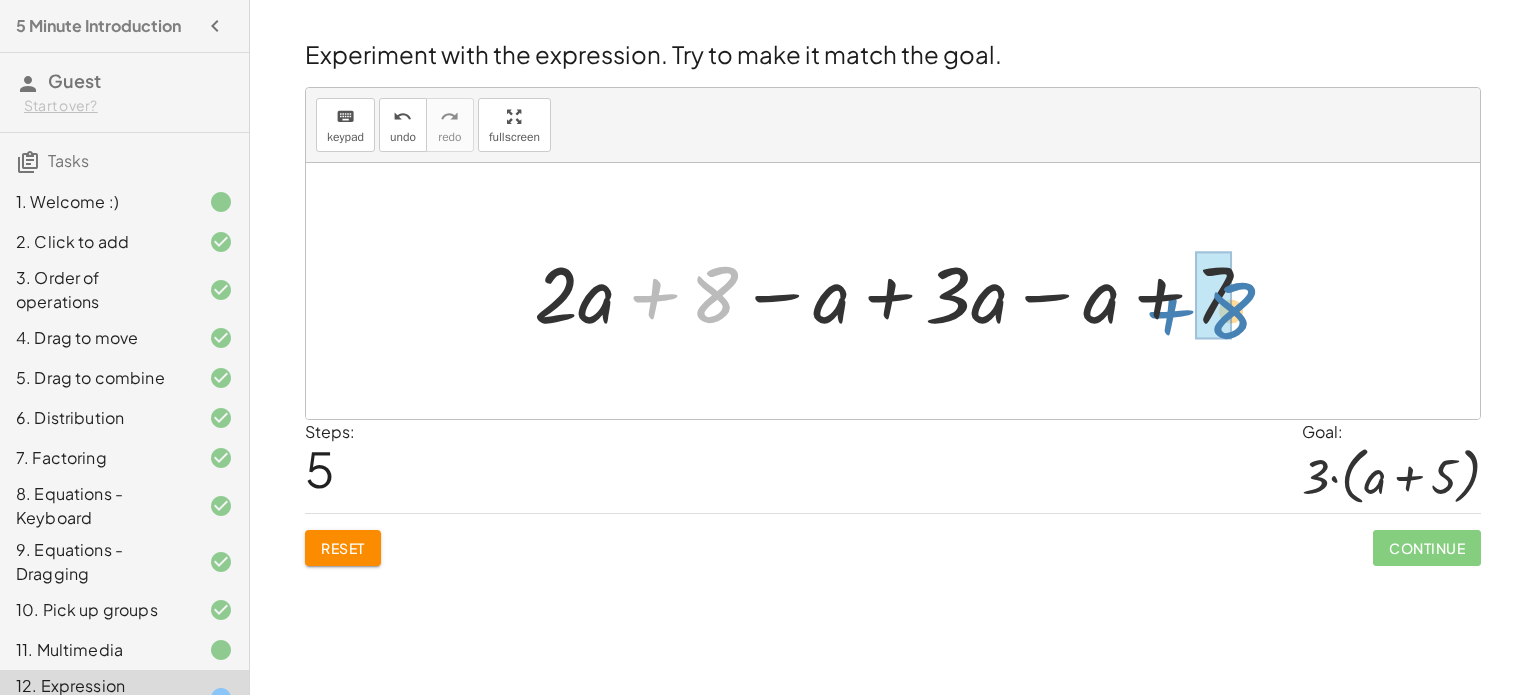 drag, startPoint x: 715, startPoint y: 282, endPoint x: 1232, endPoint y: 298, distance: 517.2475 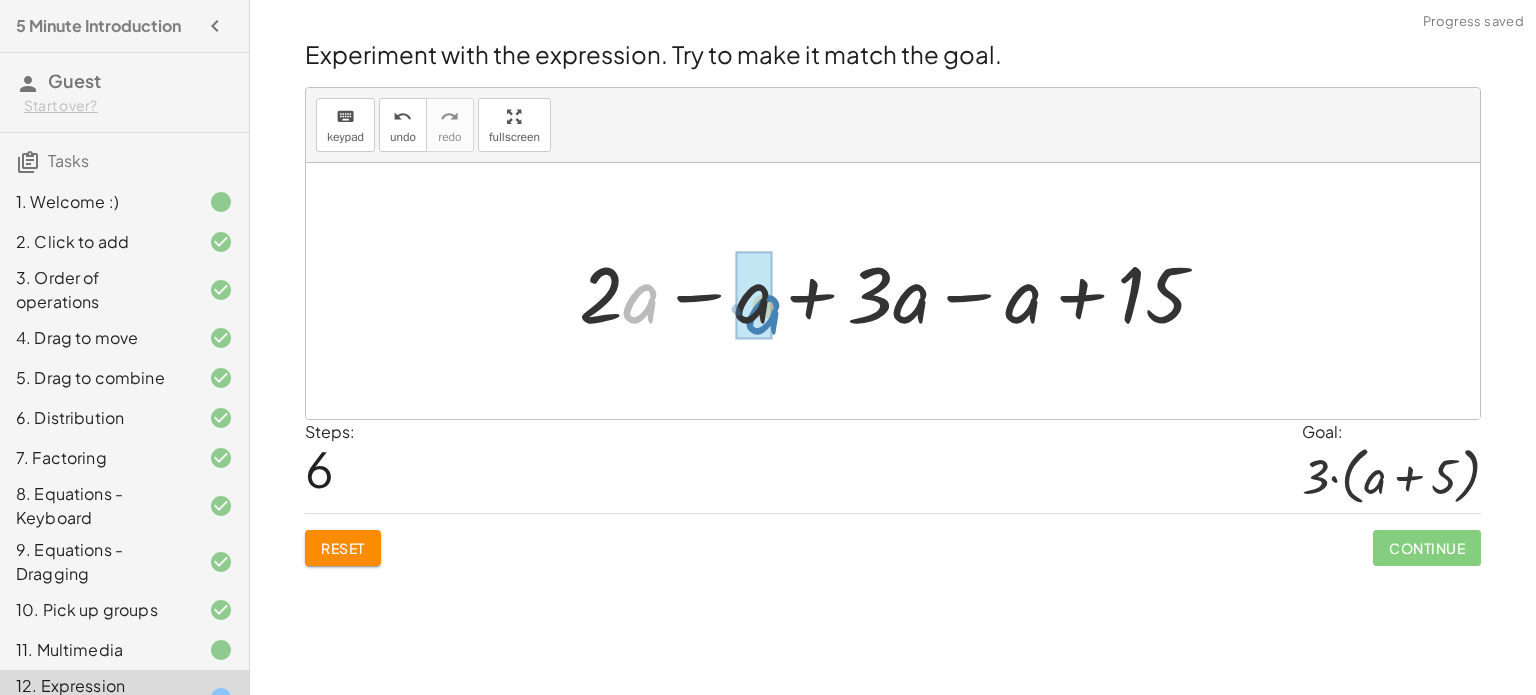 drag, startPoint x: 627, startPoint y: 289, endPoint x: 750, endPoint y: 300, distance: 123.49089 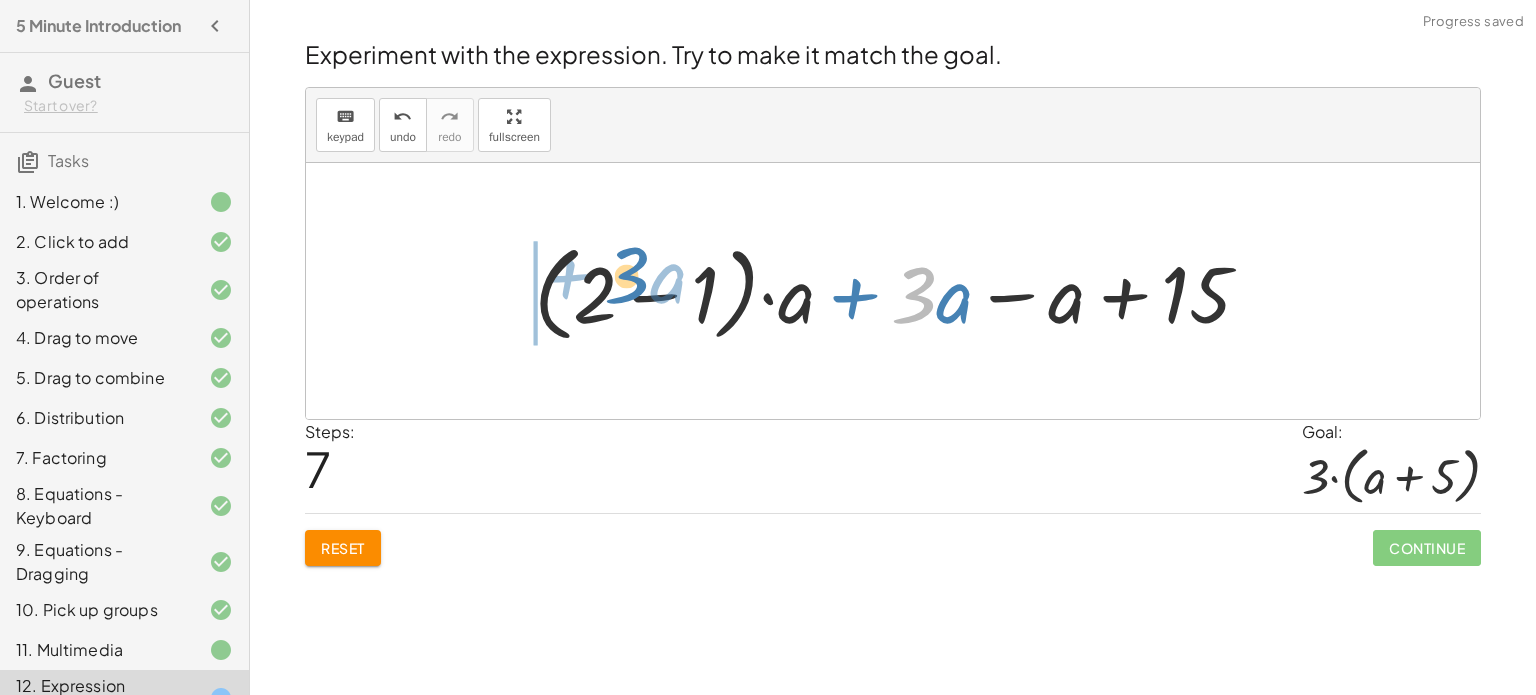drag, startPoint x: 927, startPoint y: 287, endPoint x: 637, endPoint y: 268, distance: 290.62173 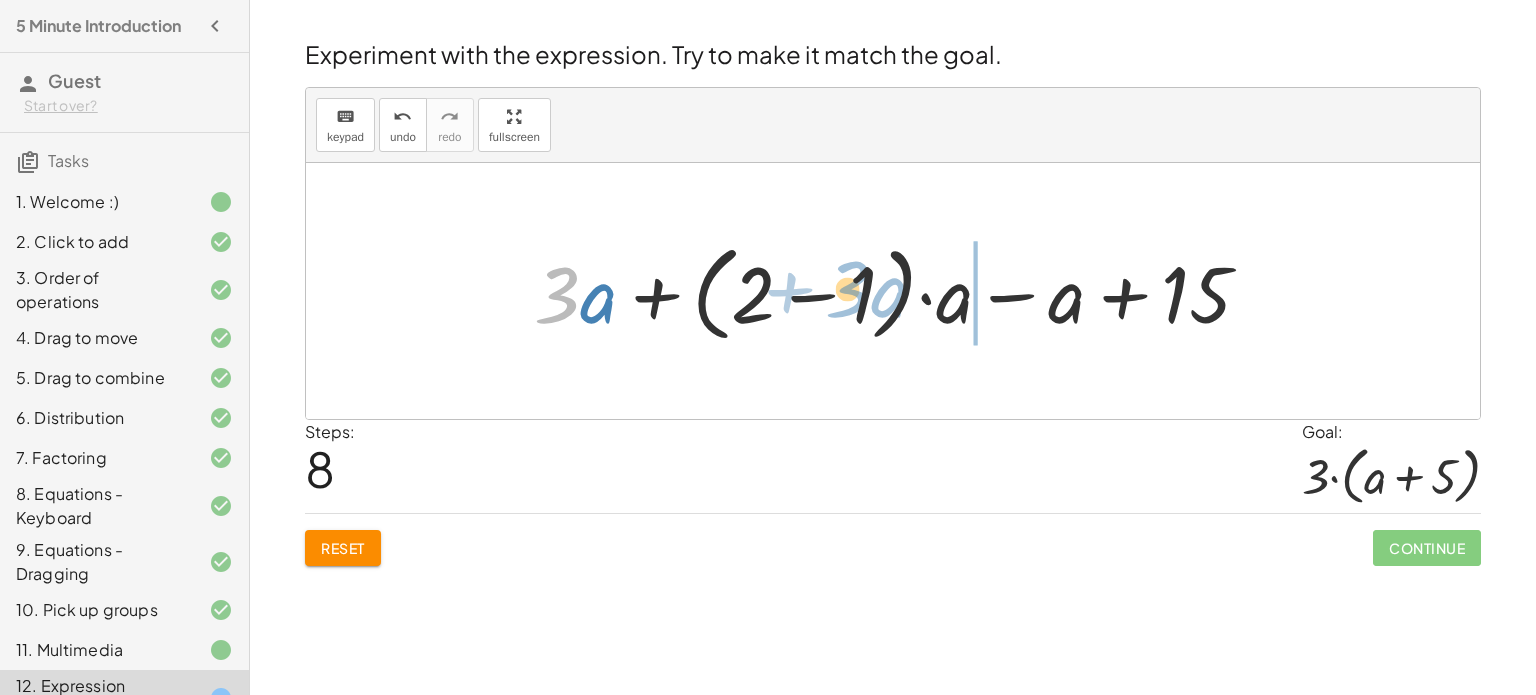 drag, startPoint x: 560, startPoint y: 273, endPoint x: 841, endPoint y: 271, distance: 281.0071 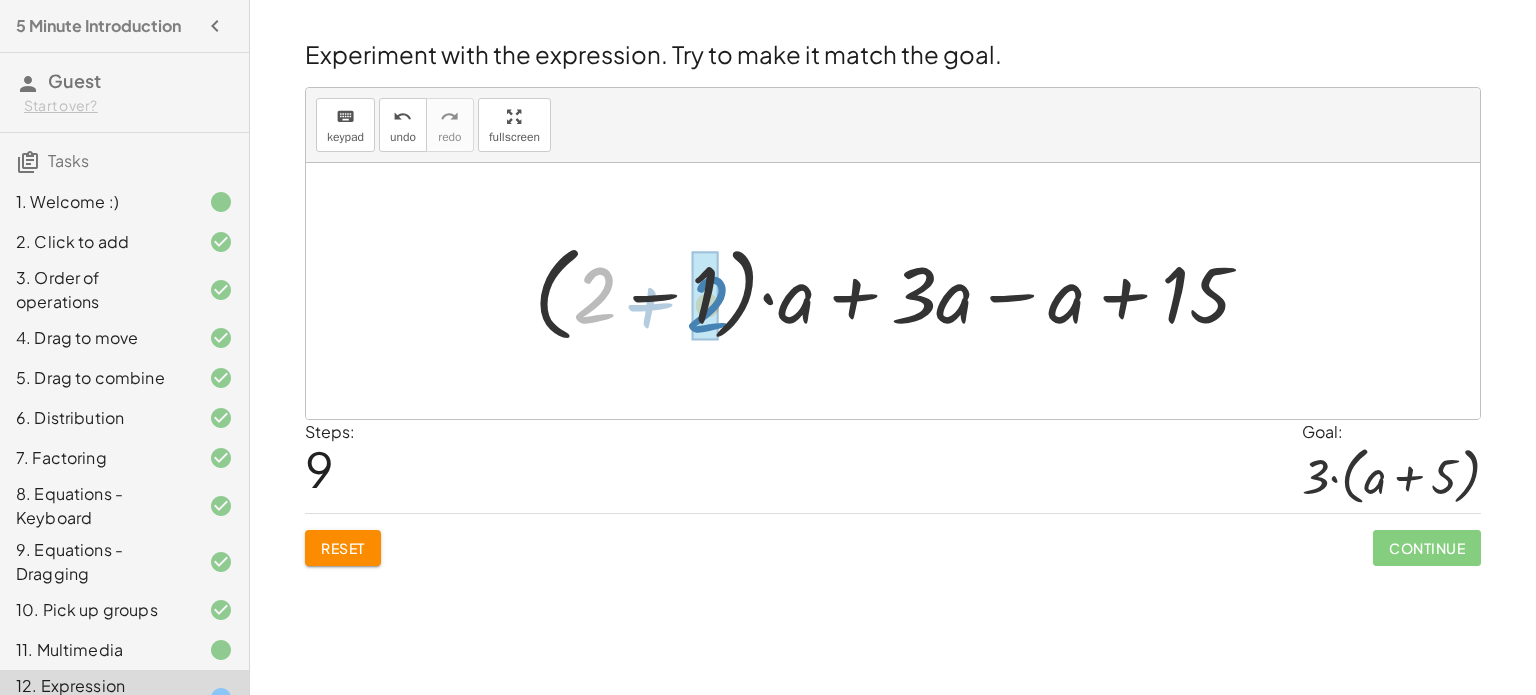 drag, startPoint x: 628, startPoint y: 287, endPoint x: 697, endPoint y: 287, distance: 69 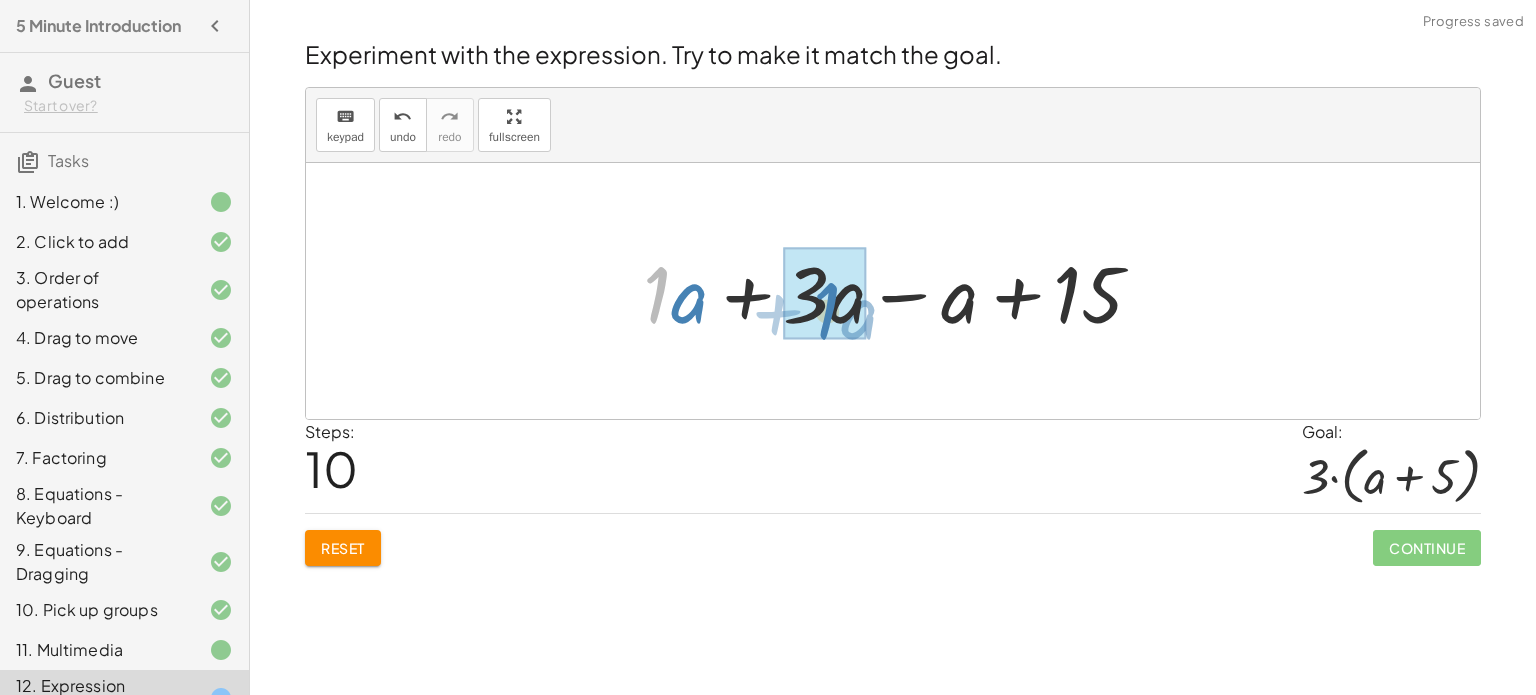 drag, startPoint x: 661, startPoint y: 287, endPoint x: 831, endPoint y: 303, distance: 170.75128 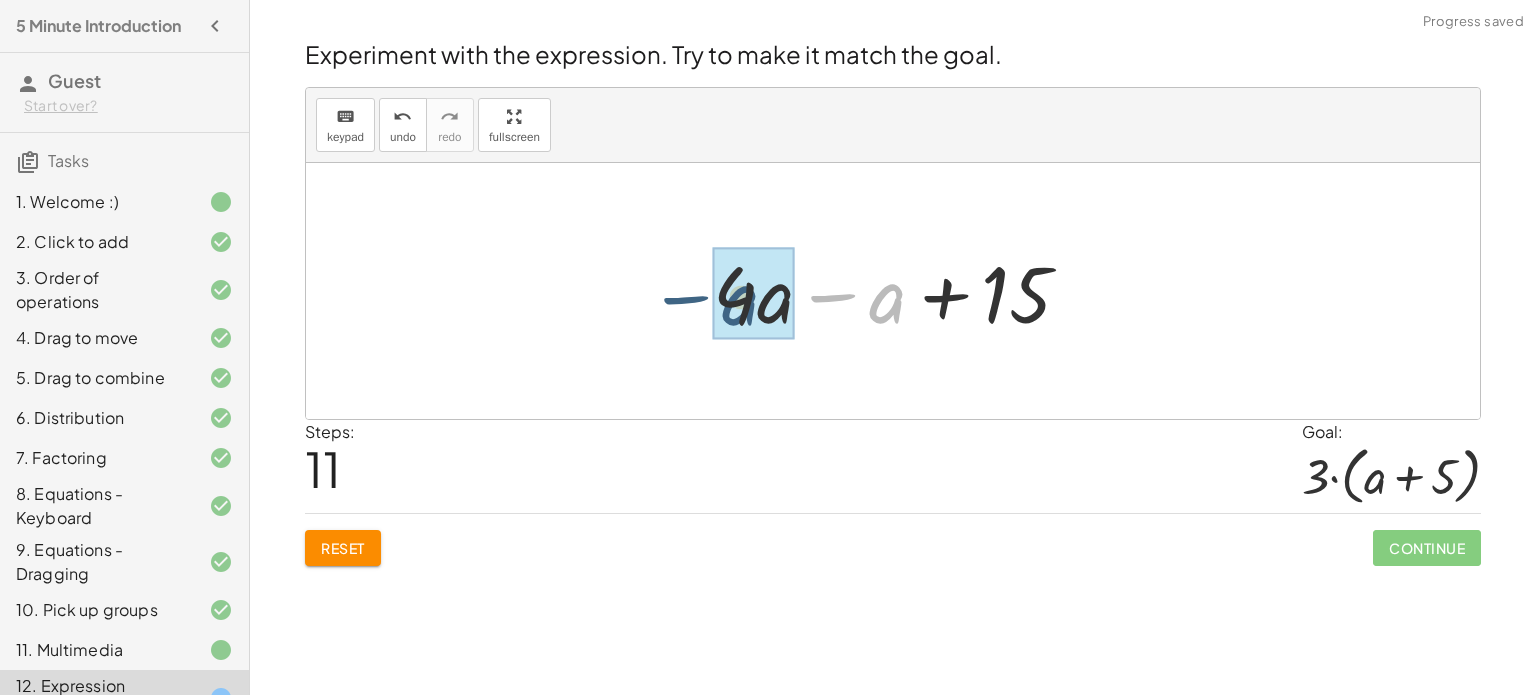drag, startPoint x: 887, startPoint y: 290, endPoint x: 736, endPoint y: 292, distance: 151.01324 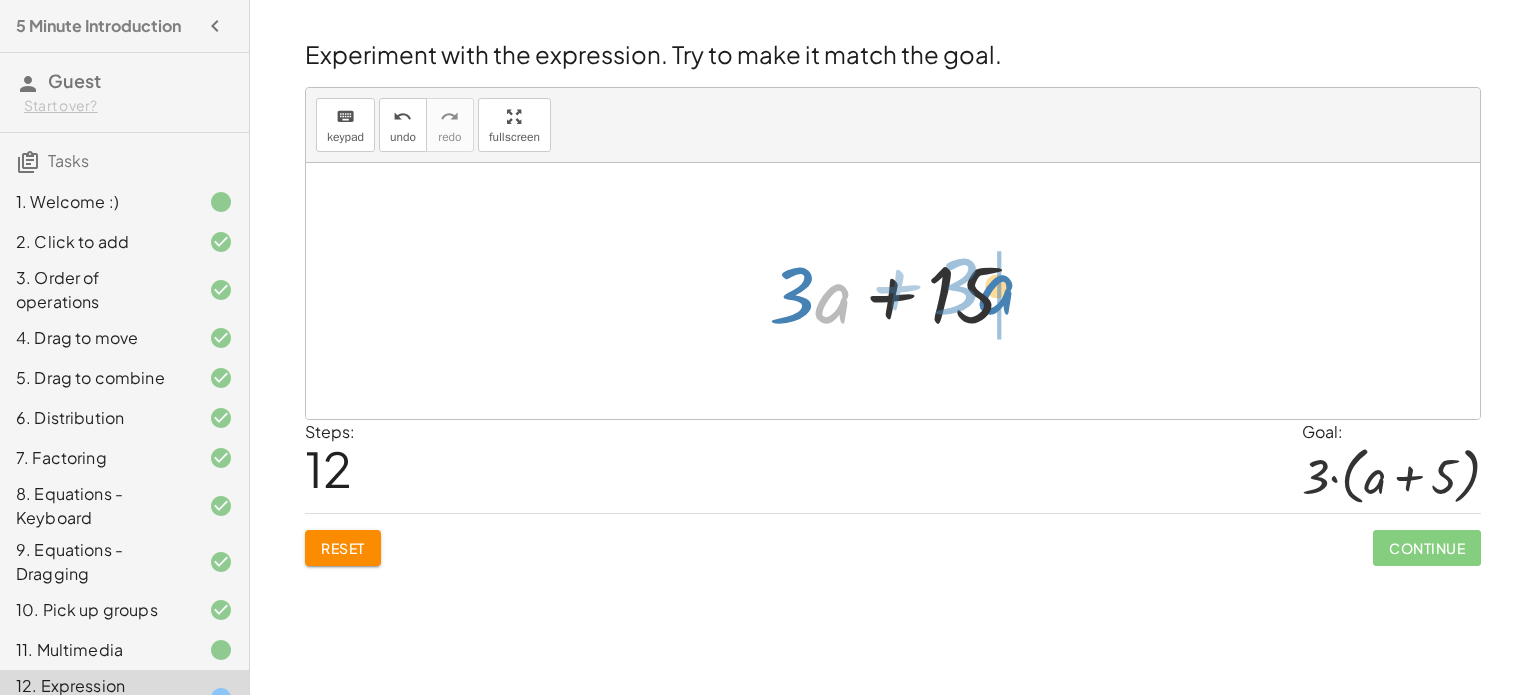 drag, startPoint x: 844, startPoint y: 299, endPoint x: 1008, endPoint y: 290, distance: 164.24677 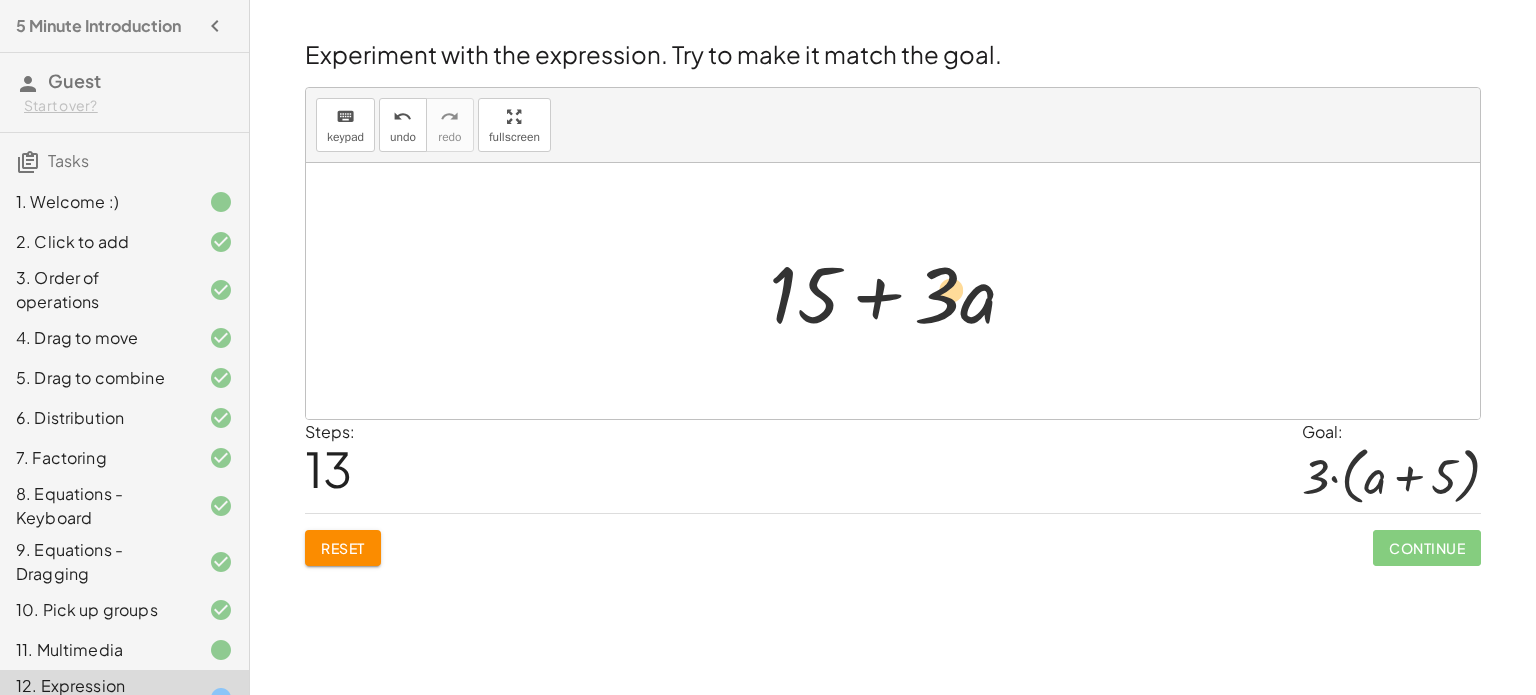 drag, startPoint x: 942, startPoint y: 244, endPoint x: 956, endPoint y: 266, distance: 26.076809 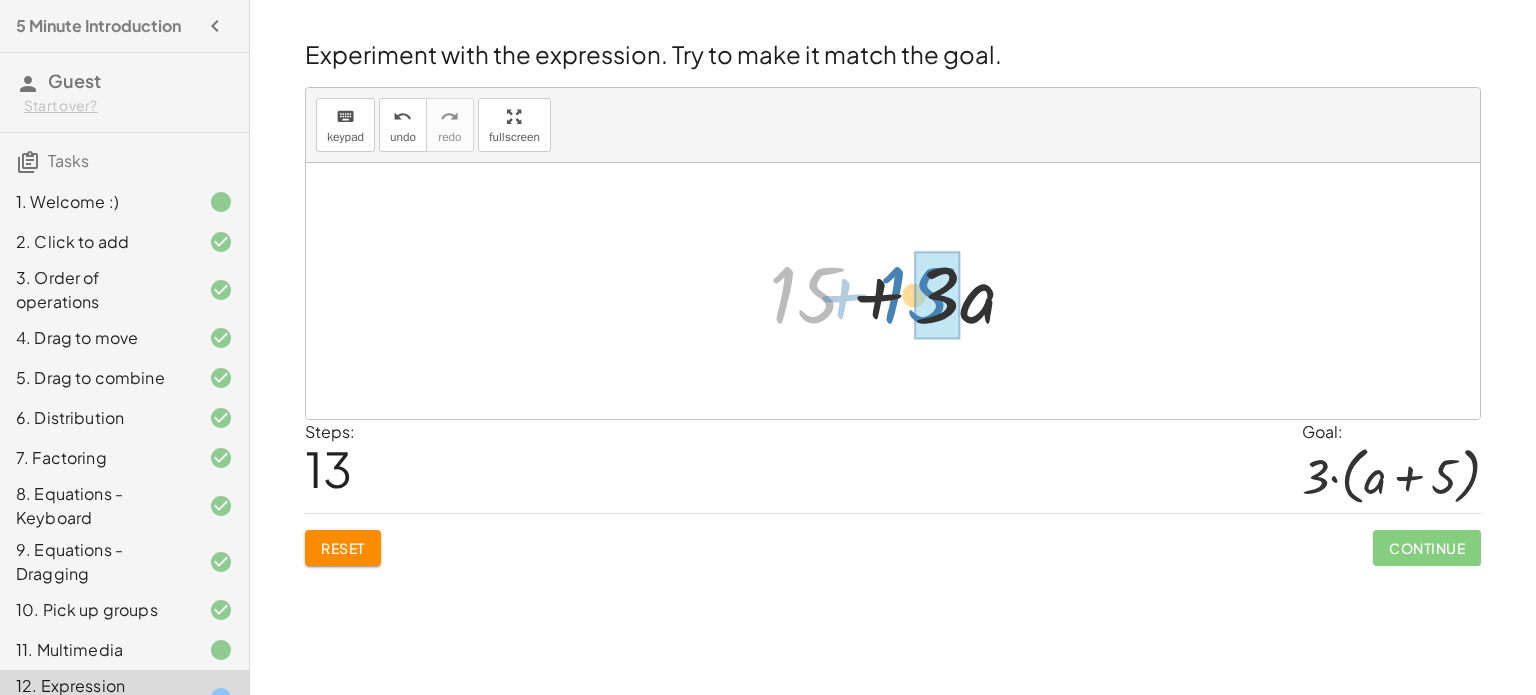 drag, startPoint x: 820, startPoint y: 286, endPoint x: 930, endPoint y: 286, distance: 110 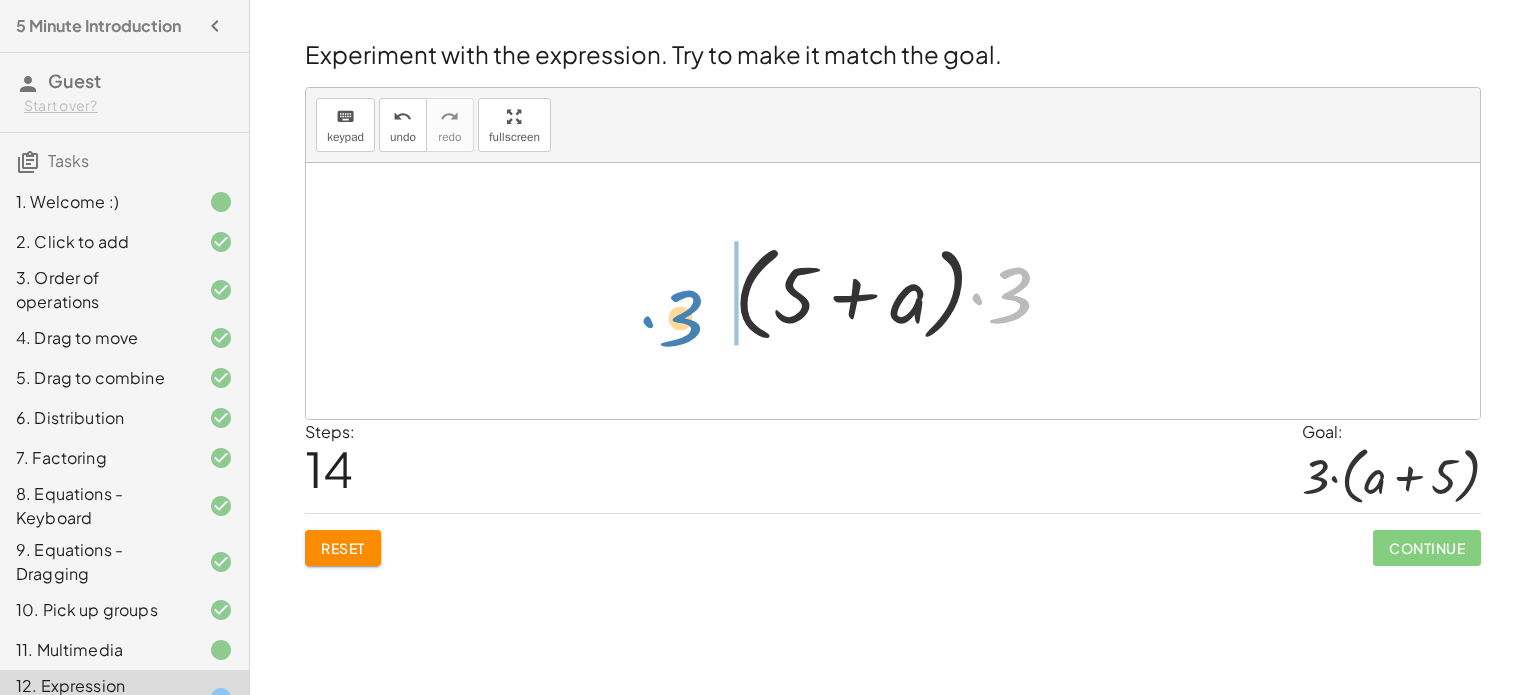 drag, startPoint x: 1013, startPoint y: 281, endPoint x: 684, endPoint y: 304, distance: 329.80298 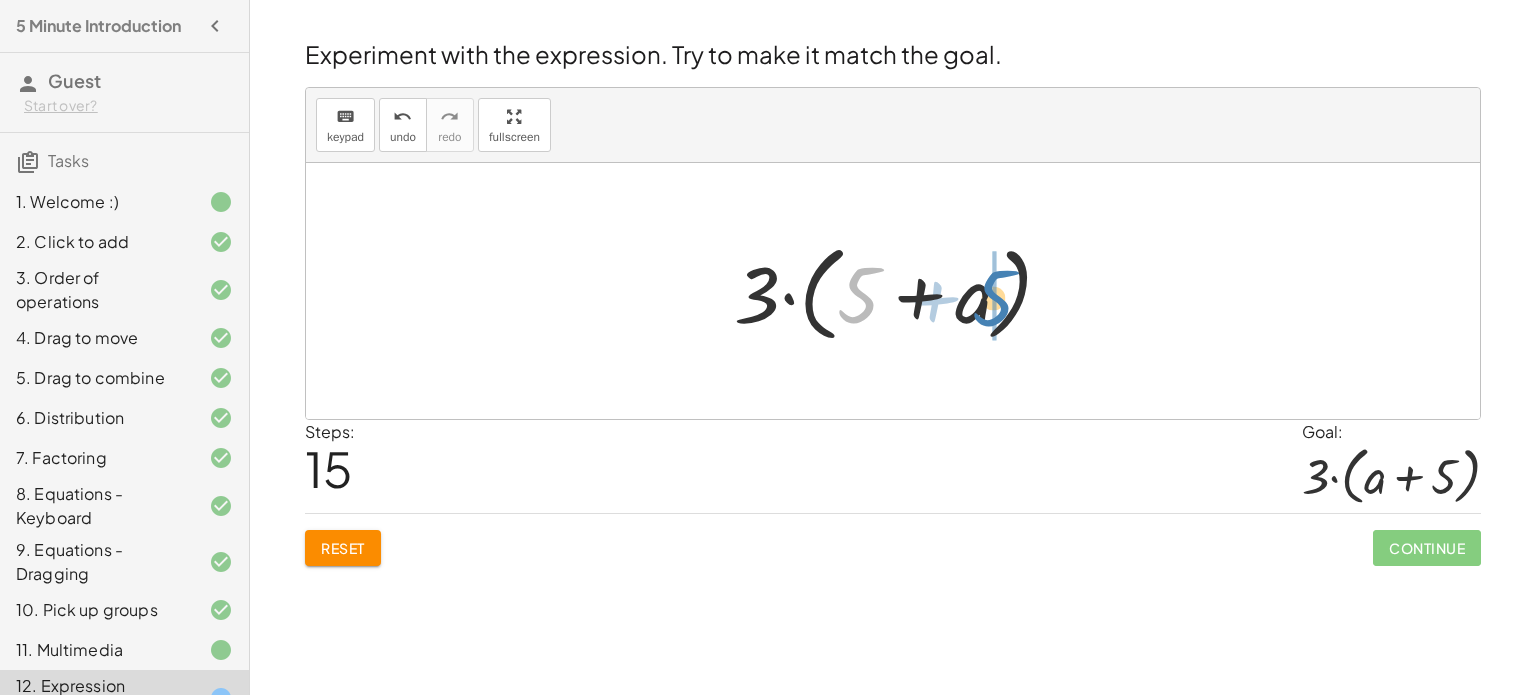 drag, startPoint x: 855, startPoint y: 284, endPoint x: 984, endPoint y: 281, distance: 129.03488 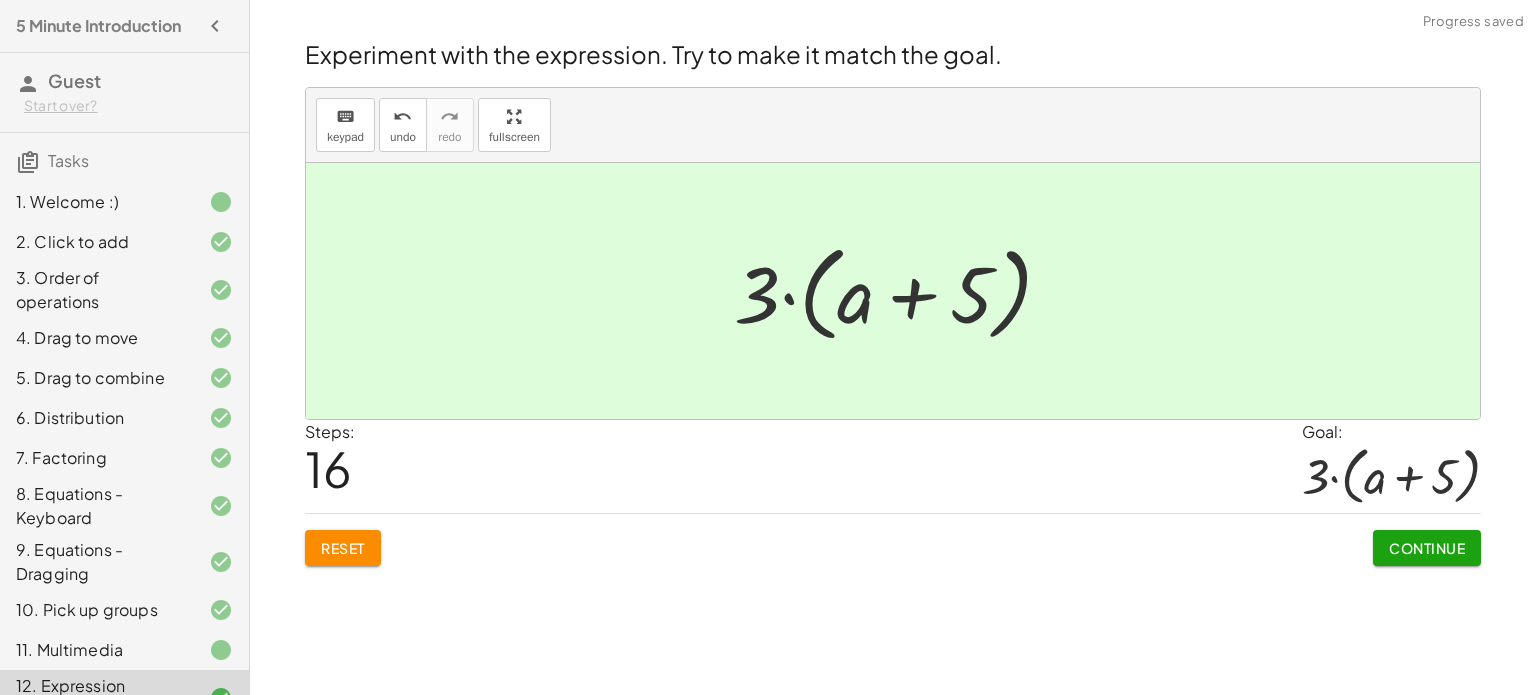 click on "Continue" 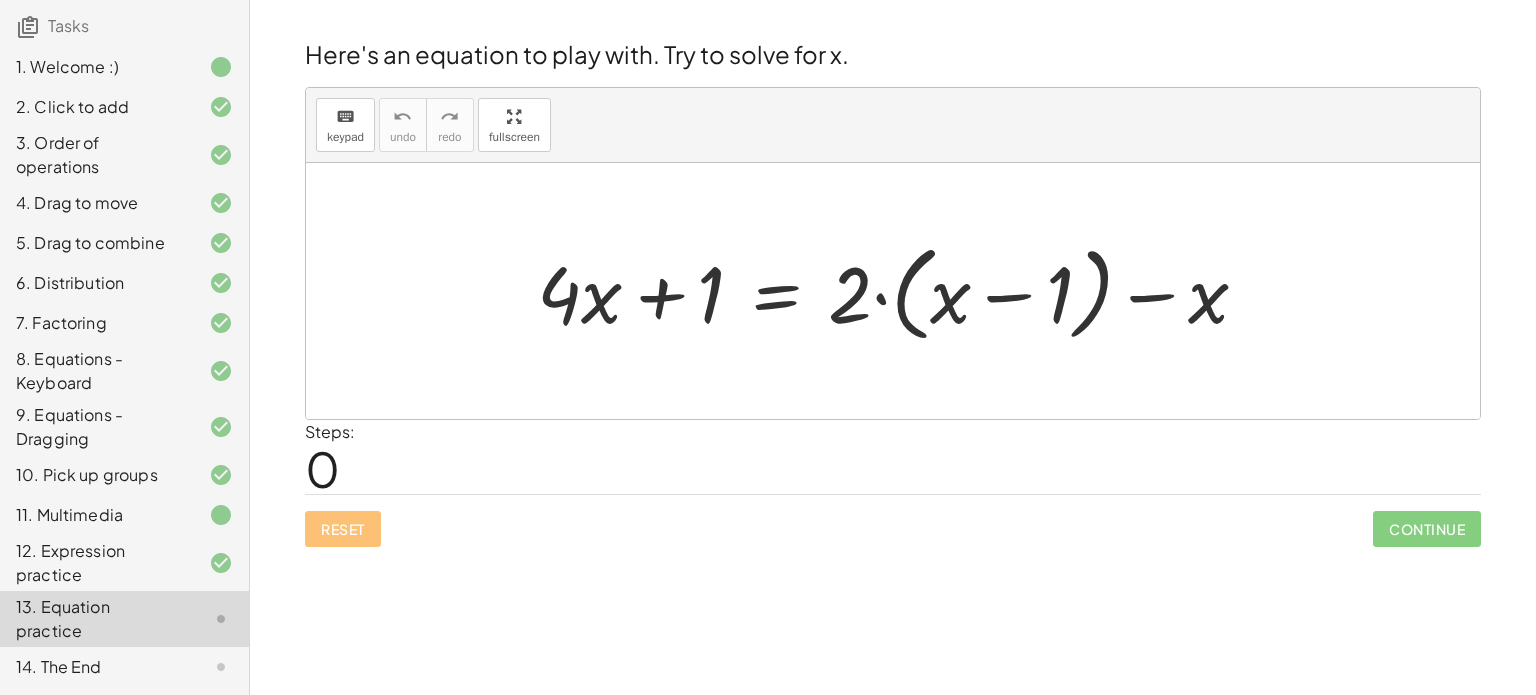 scroll, scrollTop: 162, scrollLeft: 0, axis: vertical 